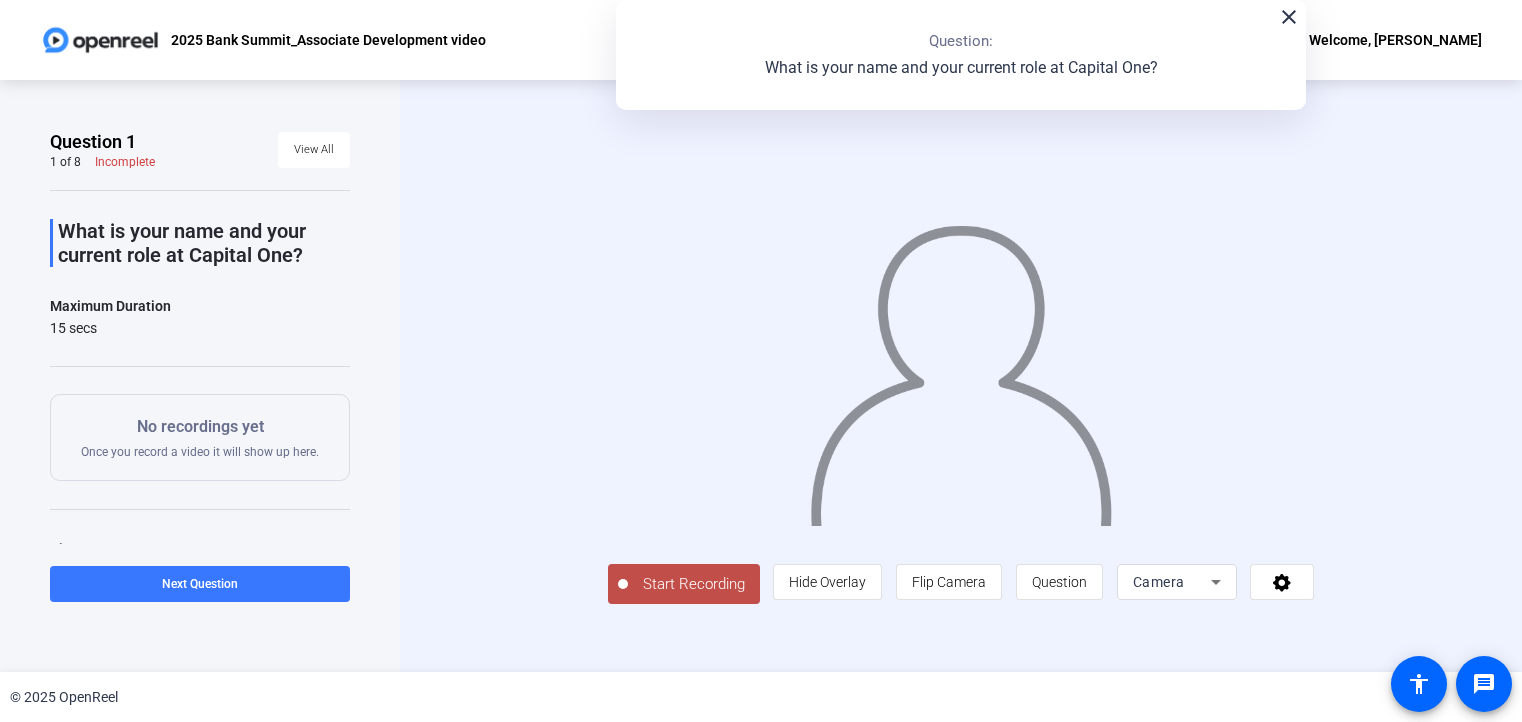 scroll, scrollTop: 0, scrollLeft: 0, axis: both 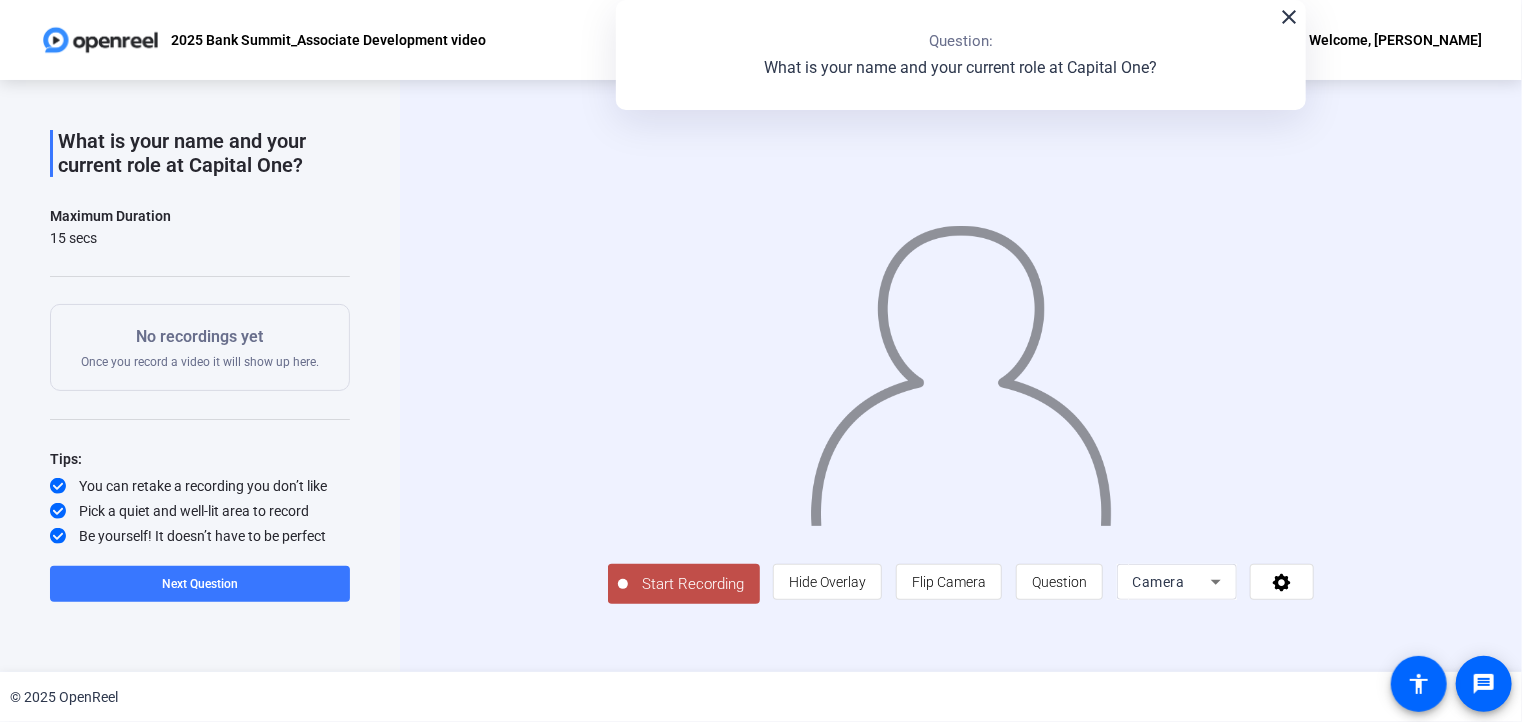 click on "close" 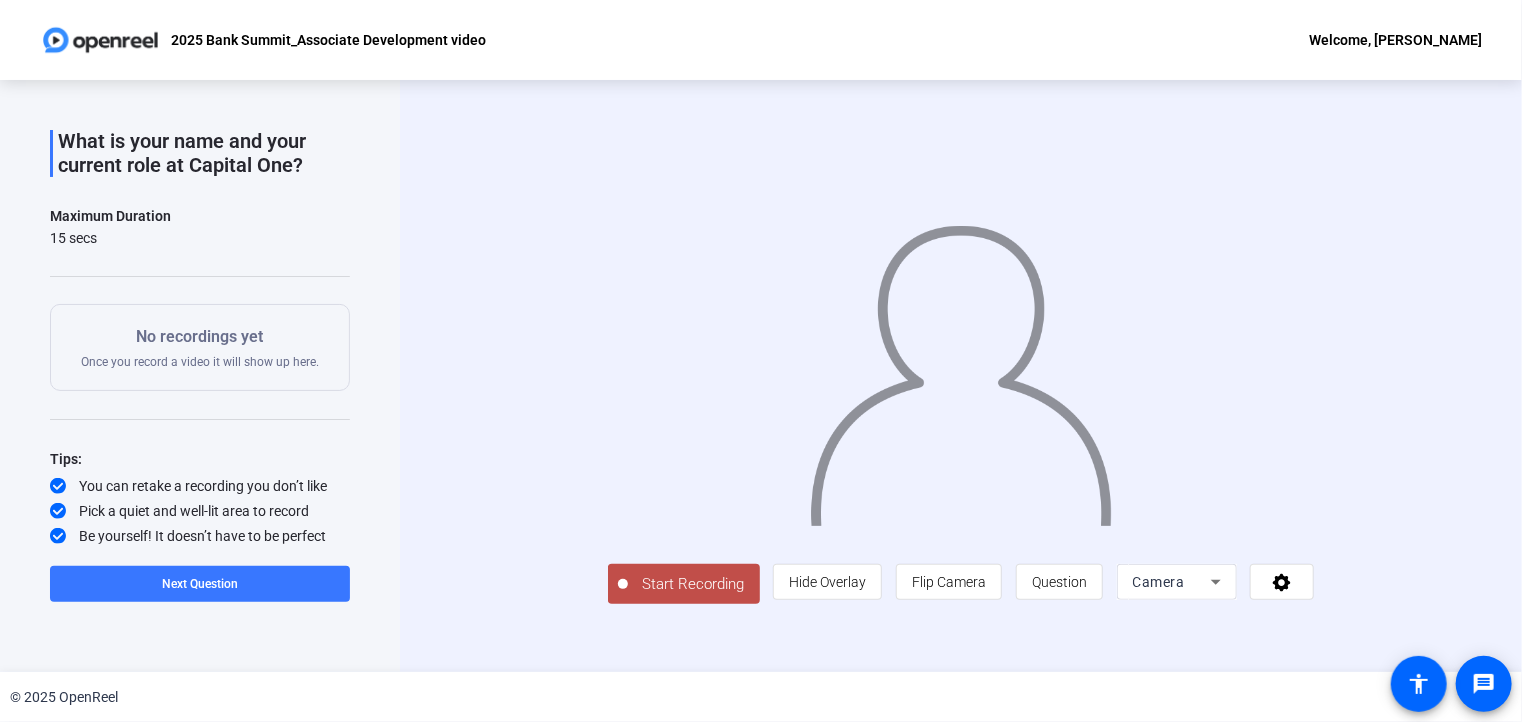 click on "Question 1 1 of 8  Incomplete  View All  What is your name and your current role at Capital One?  Maximum Duration  15 secs   Start Recording  No recordings yet  Once you record a video it will show up here.  Tips:
You can retake a recording you don’t like
Pick a quiet and well-lit area to record
Be yourself! It doesn’t have to be perfect   Next Question" 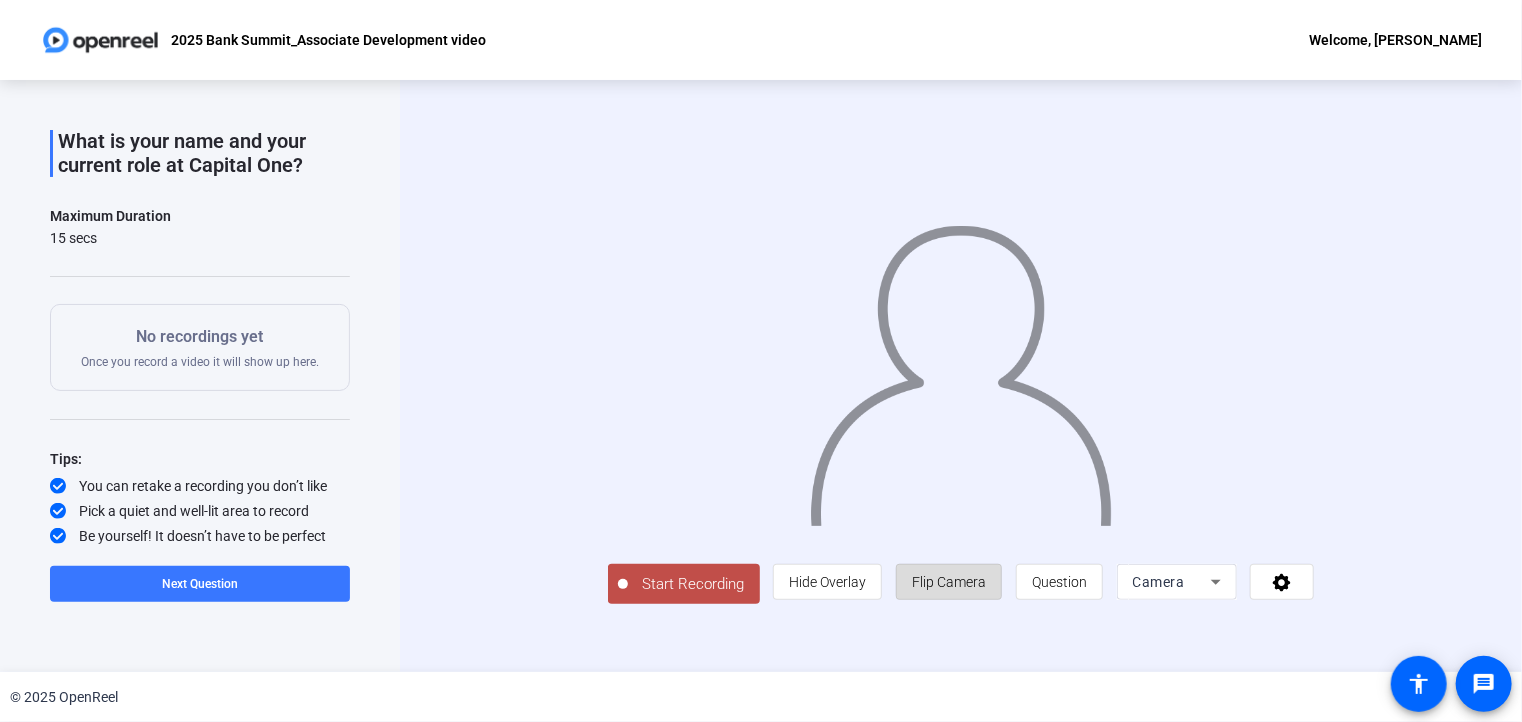 click on "Flip Camera" 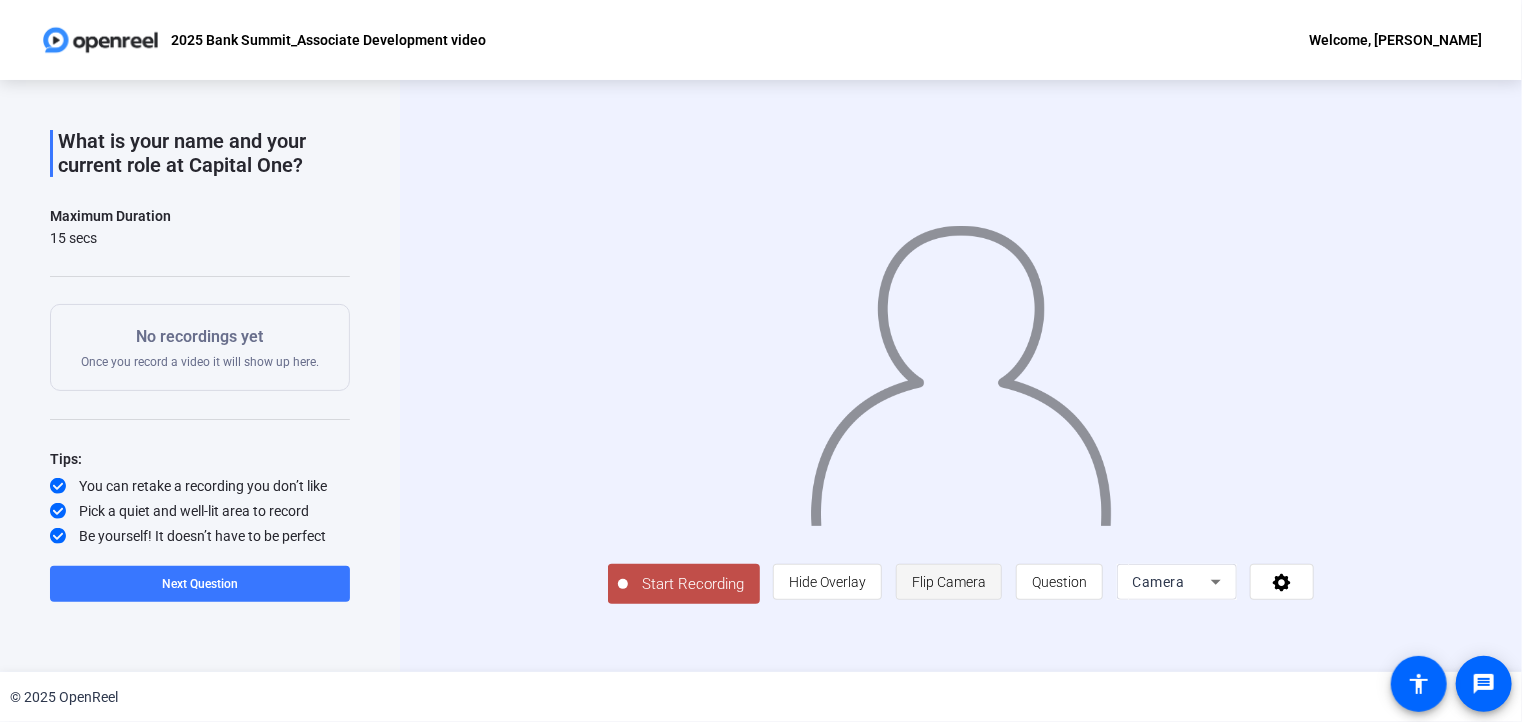 click on "Flip Camera" 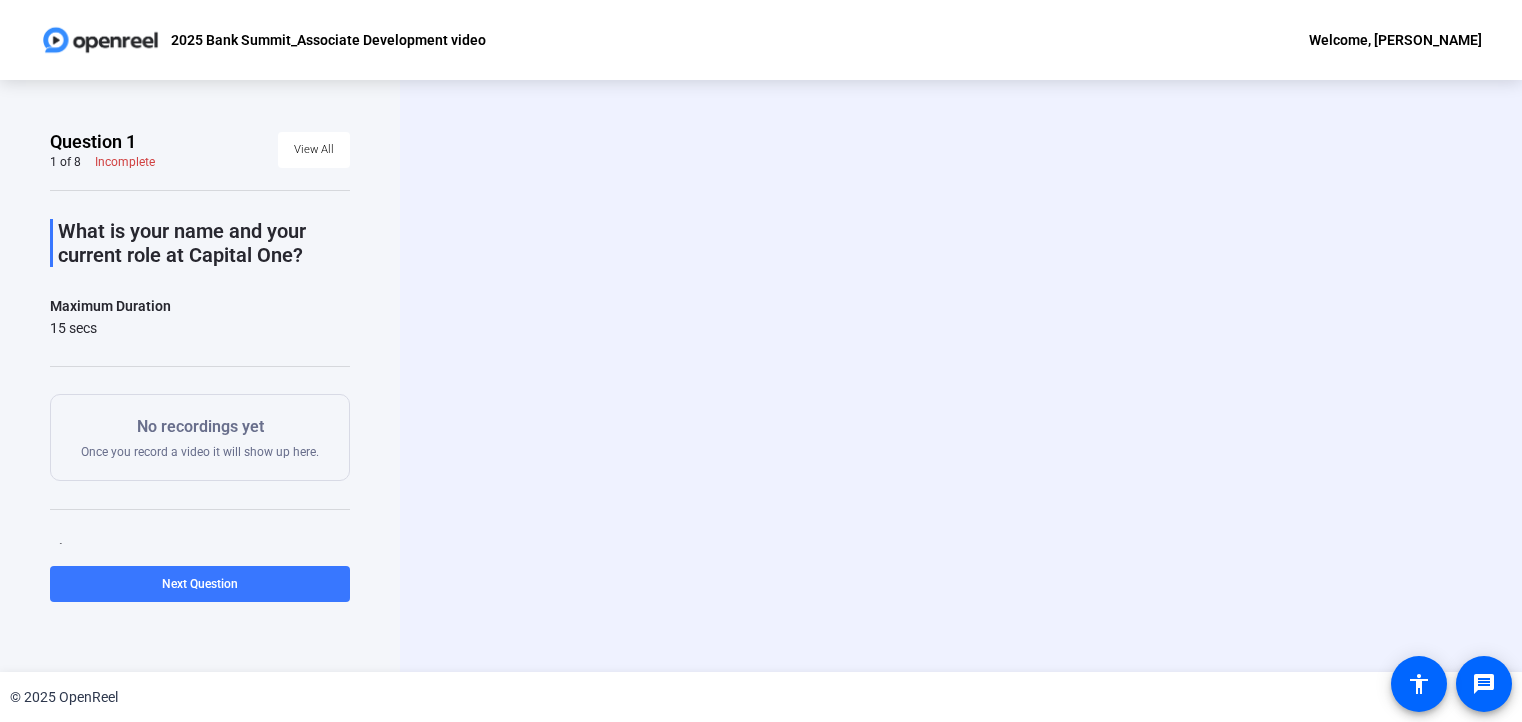 scroll, scrollTop: 0, scrollLeft: 0, axis: both 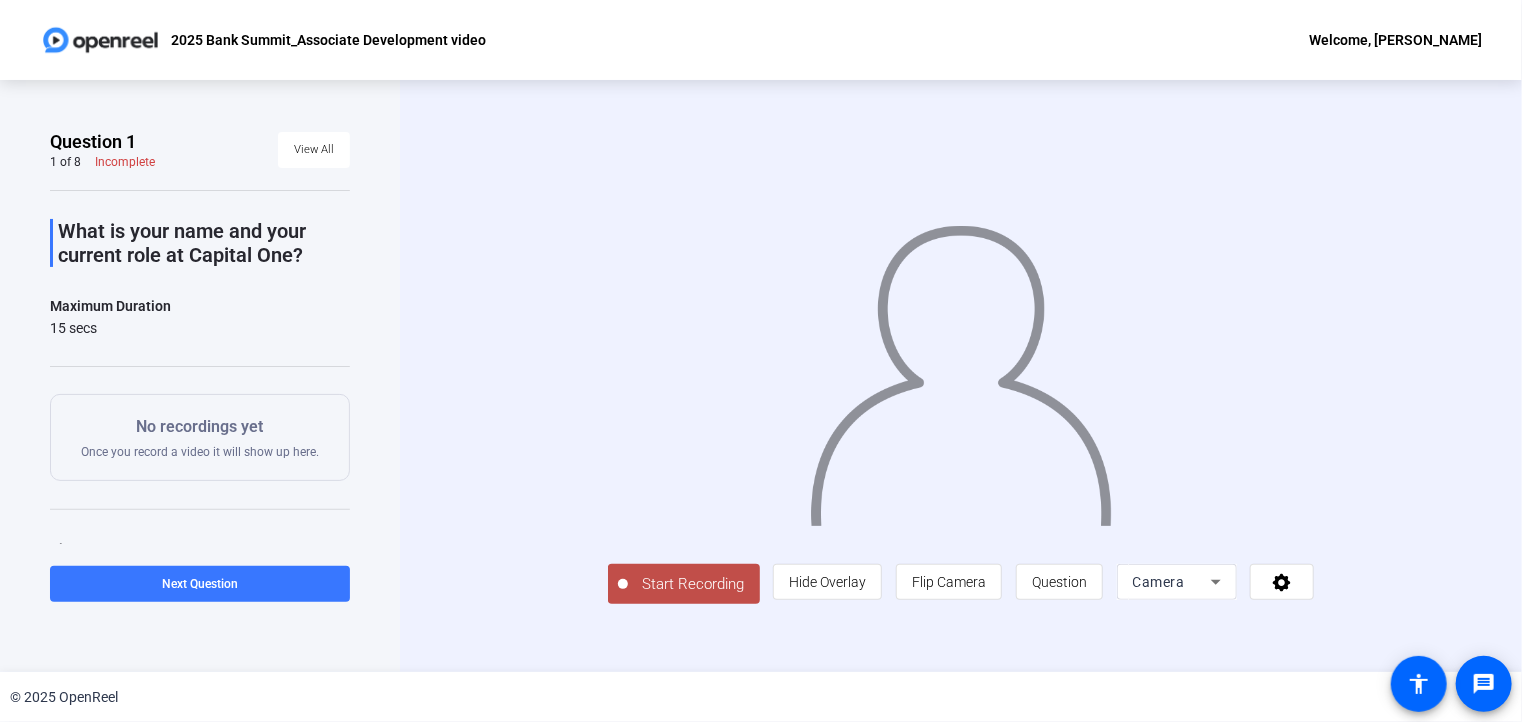 click on "Start Recording" 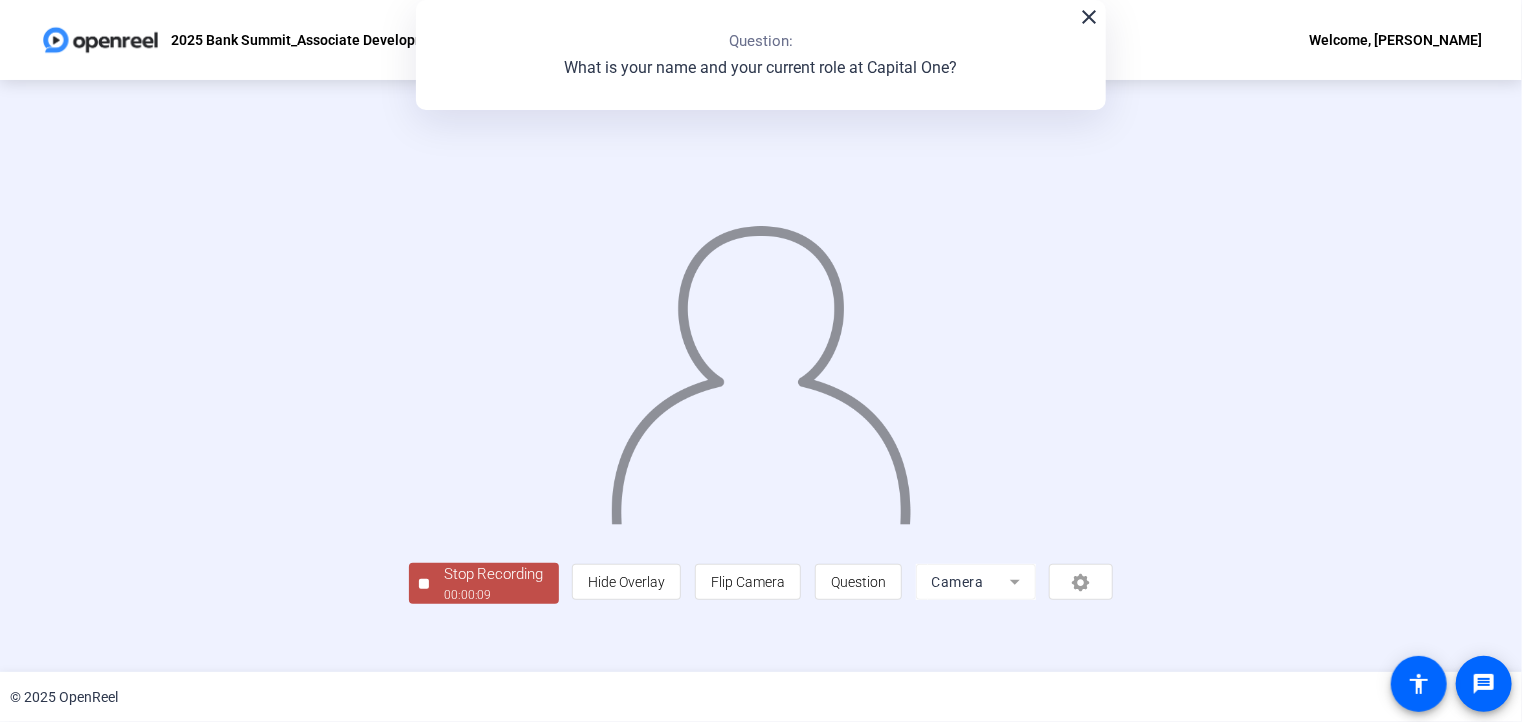 click on "Stop Recording" 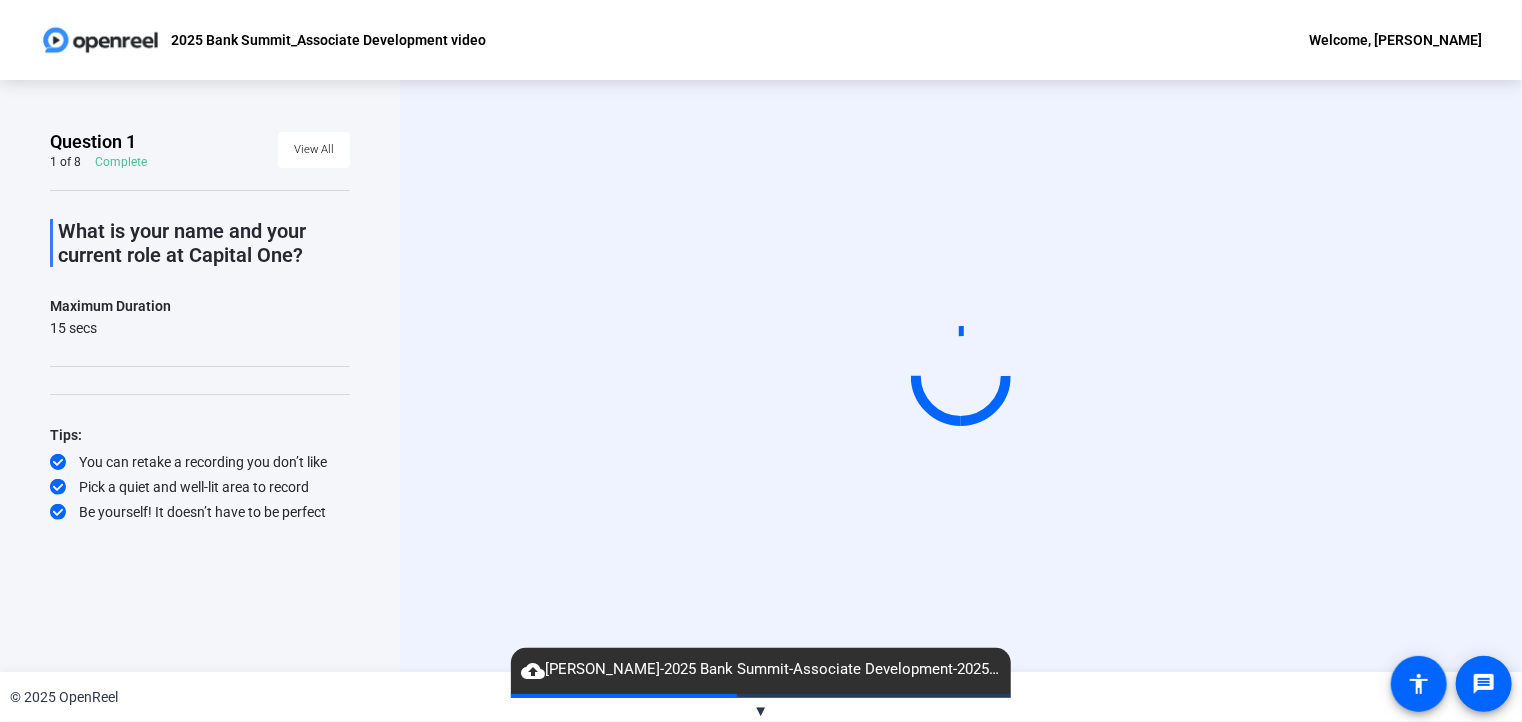 click on "▼" 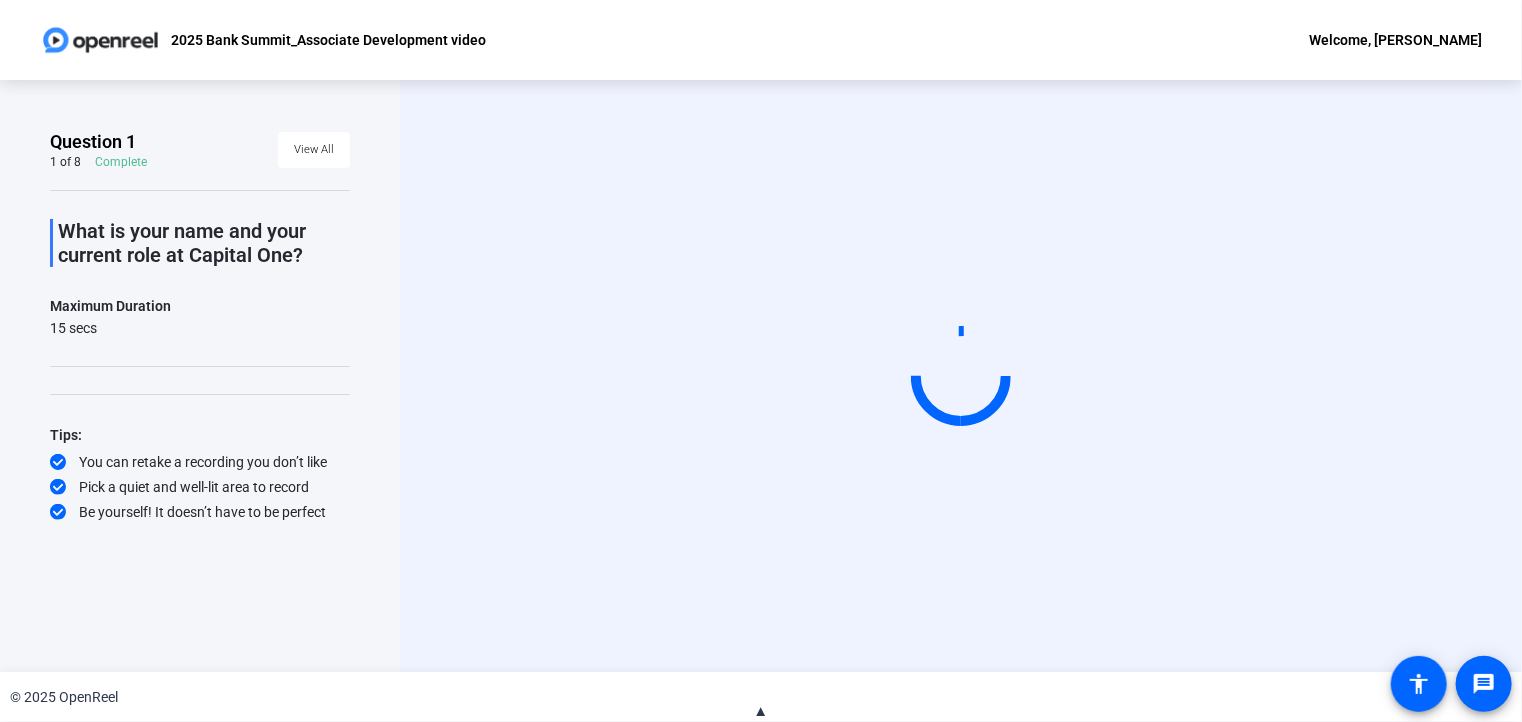click on "▲" 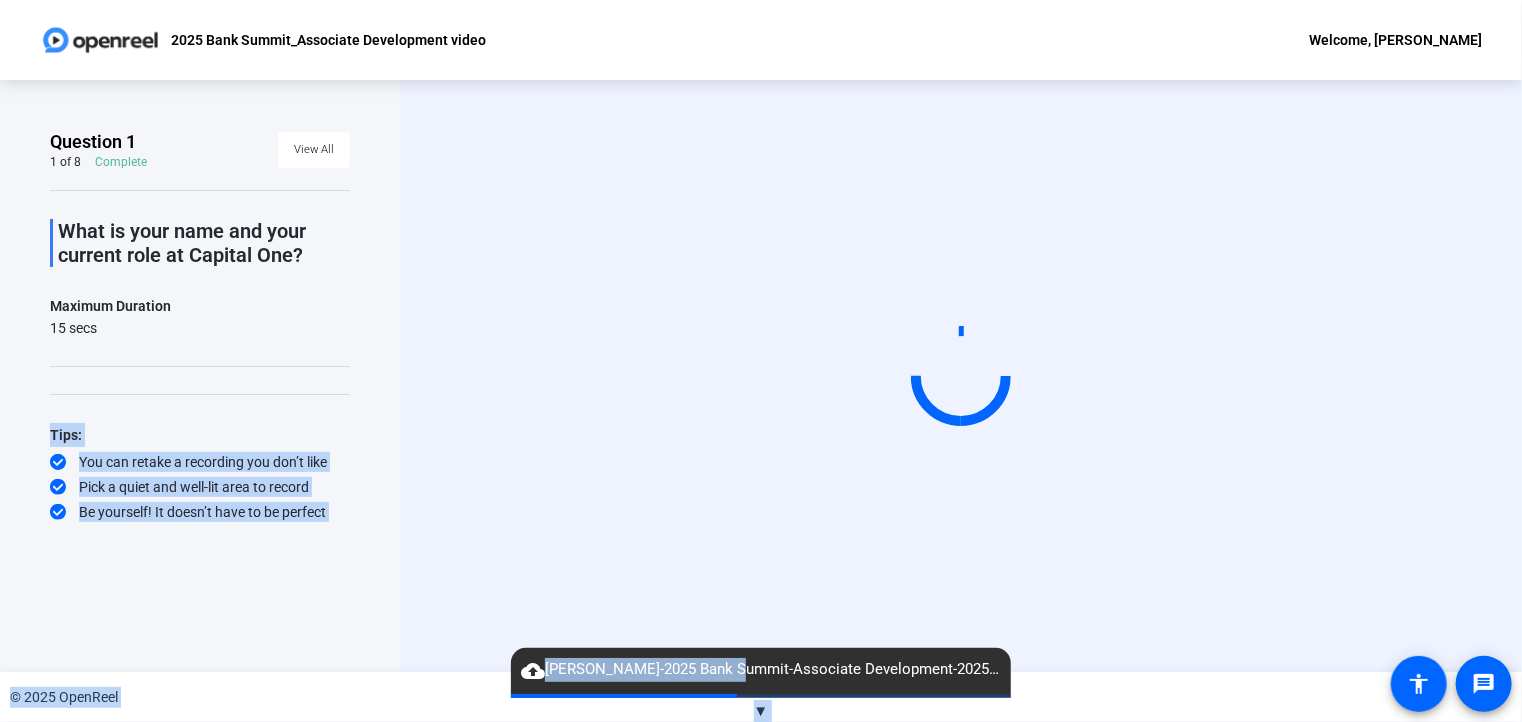 drag, startPoint x: 729, startPoint y: 673, endPoint x: 224, endPoint y: 363, distance: 592.55804 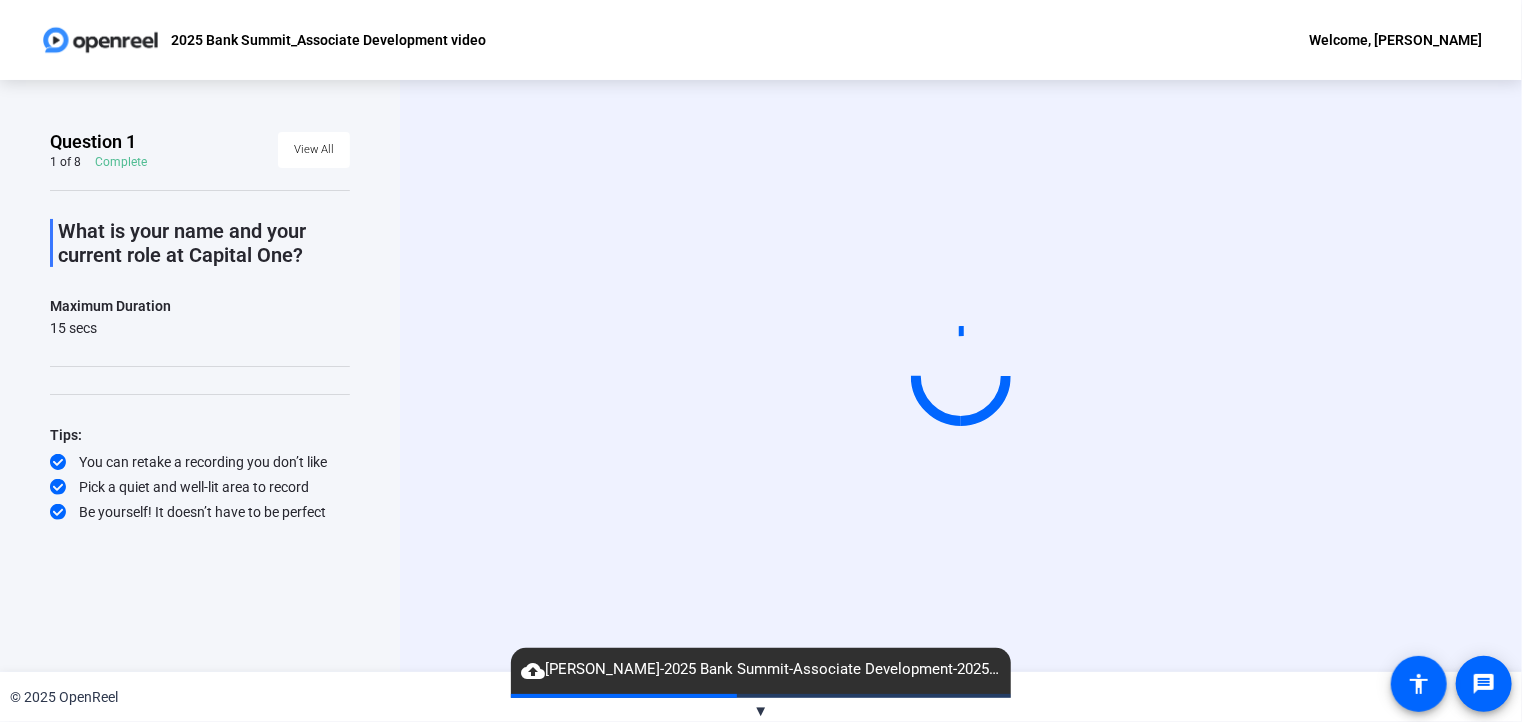 click on "What is your name and your current role at Capital One?" 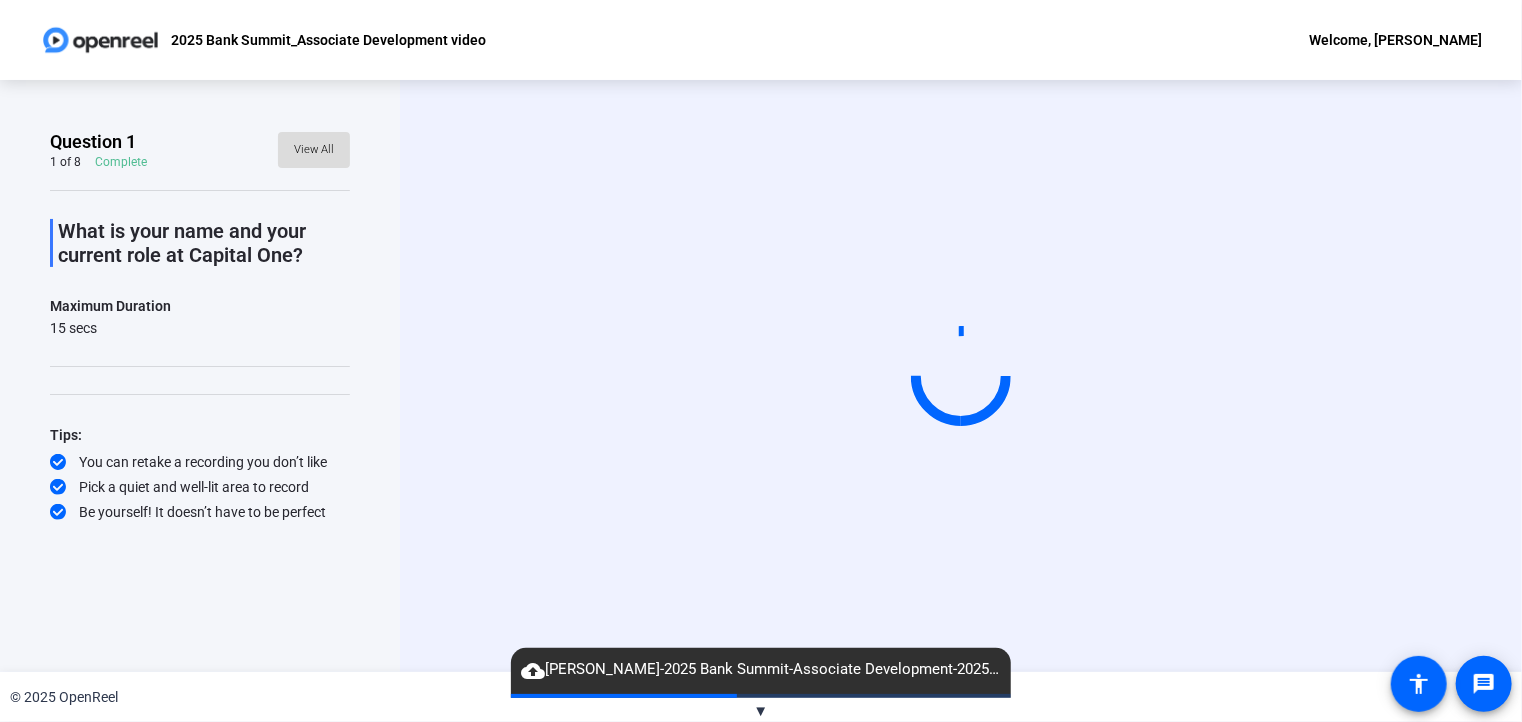 click on "View All" 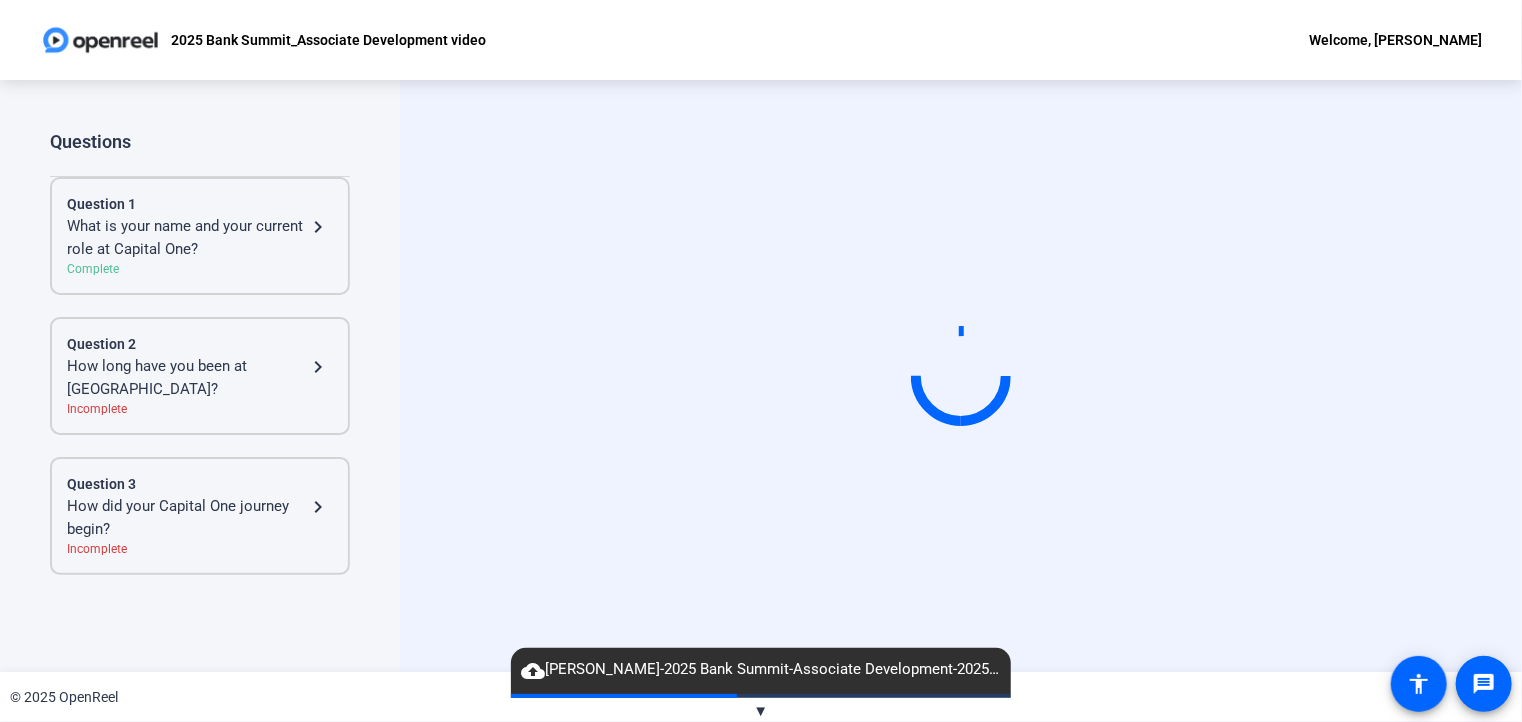 click on "What is your name and your current role at Capital One?" 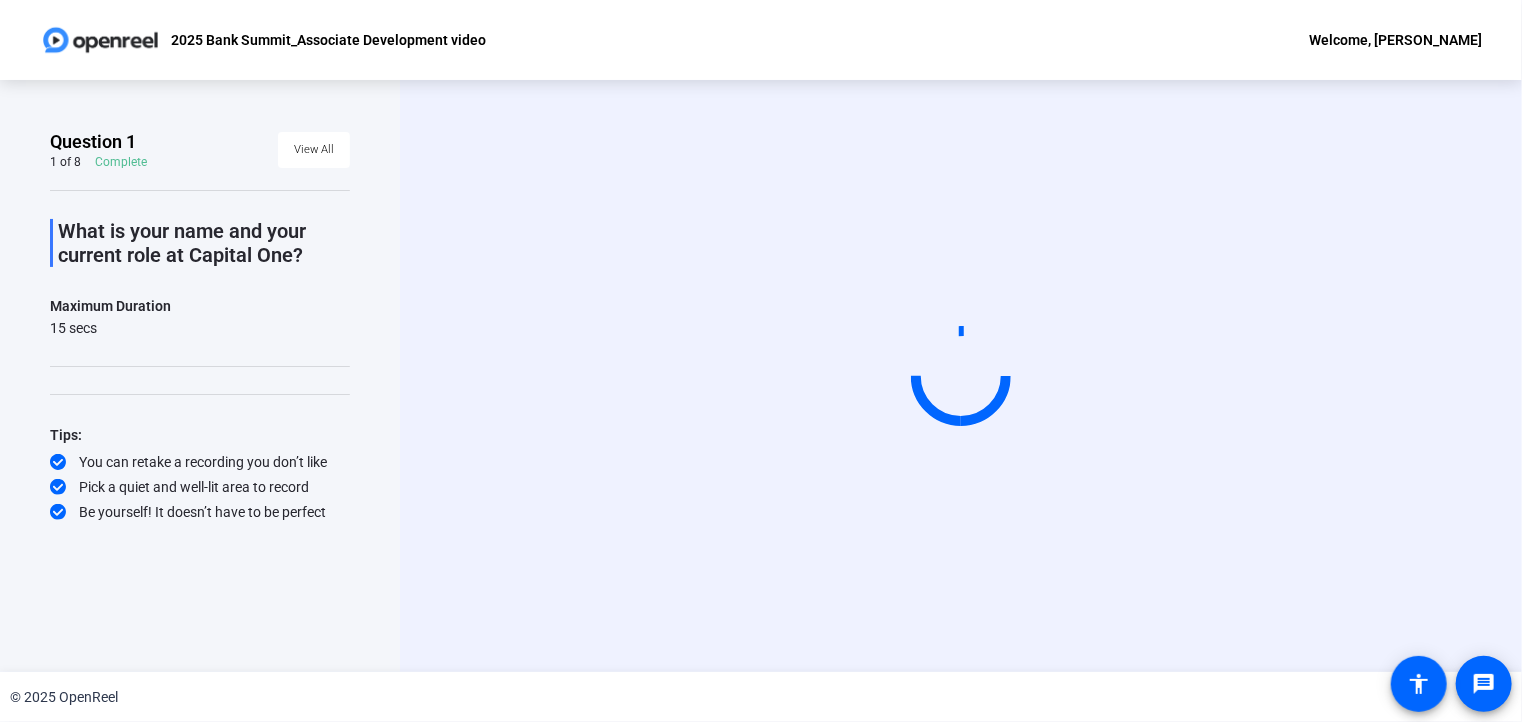 click 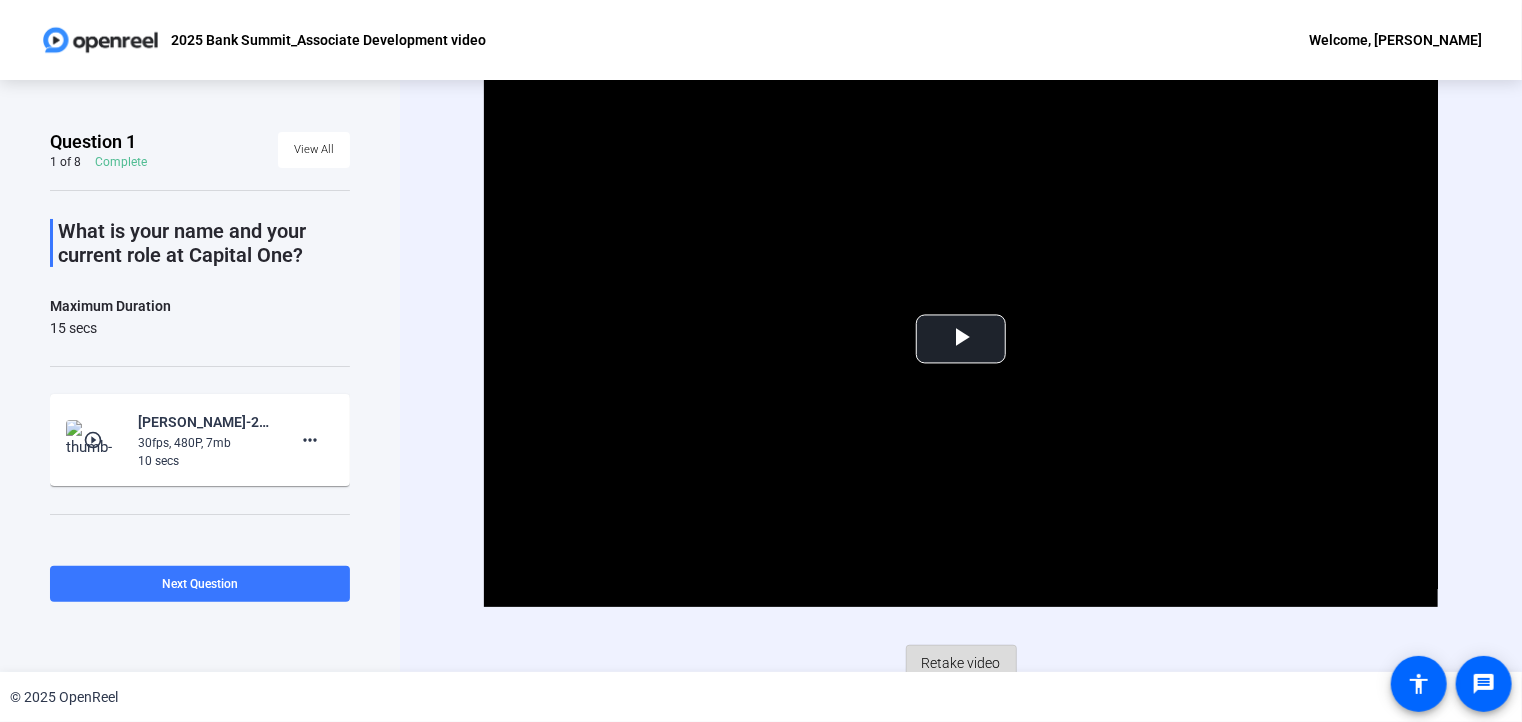 click on "Retake video" 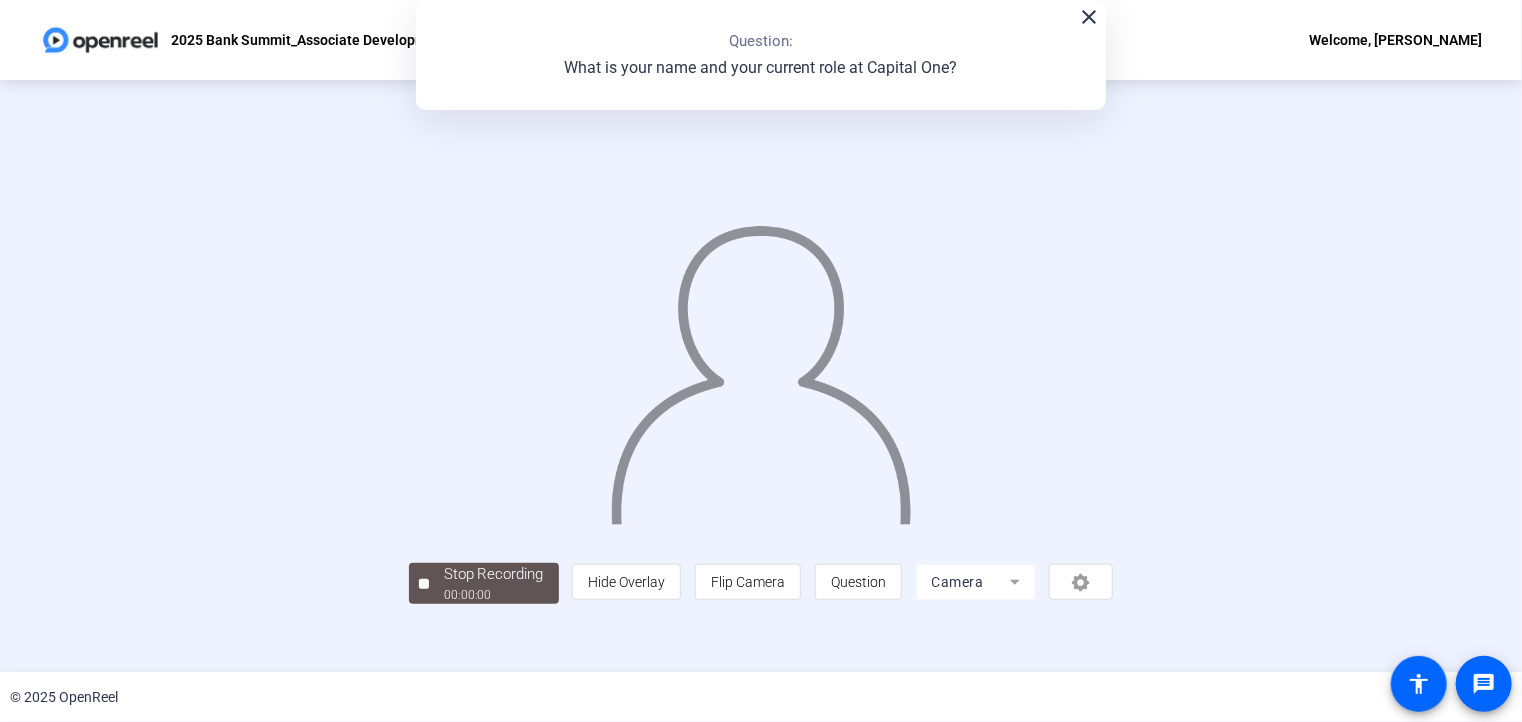 click on "close" 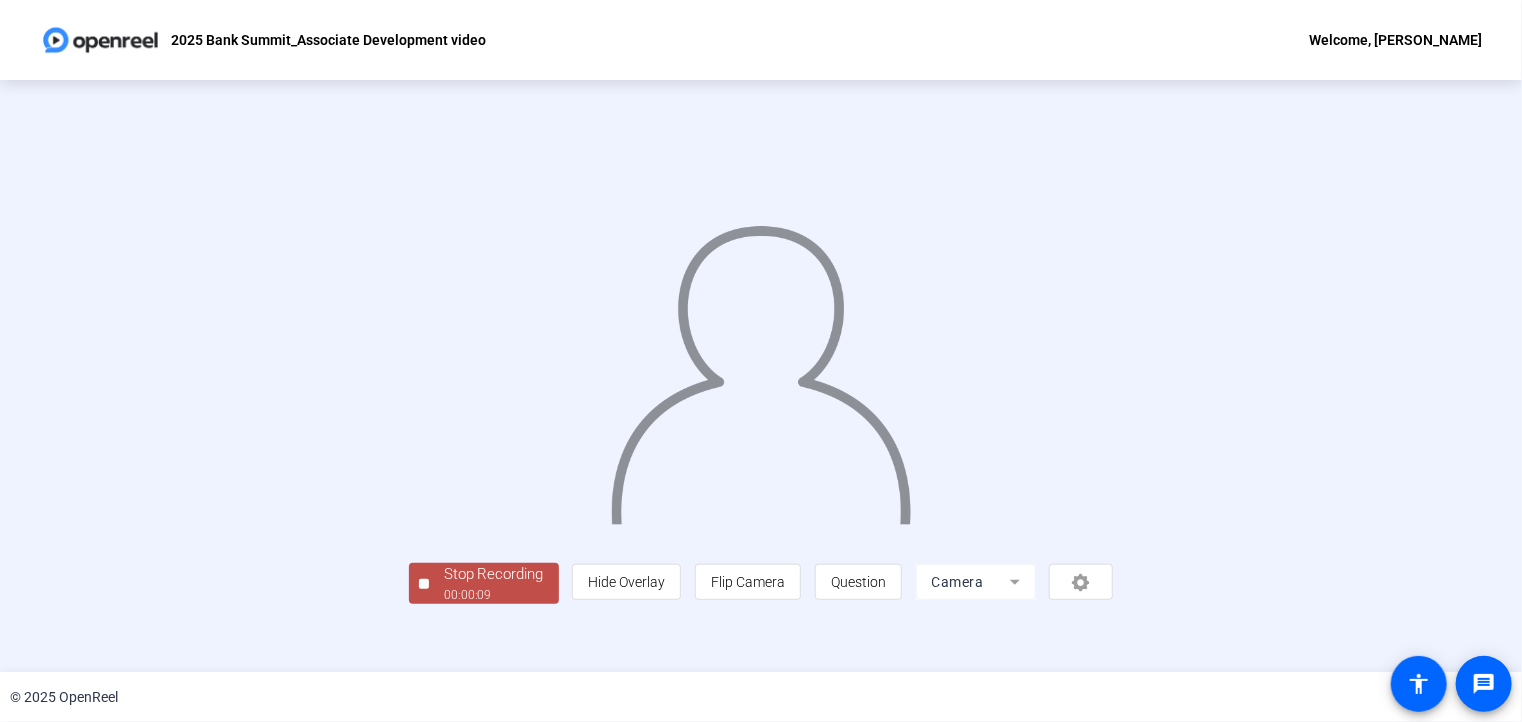 click 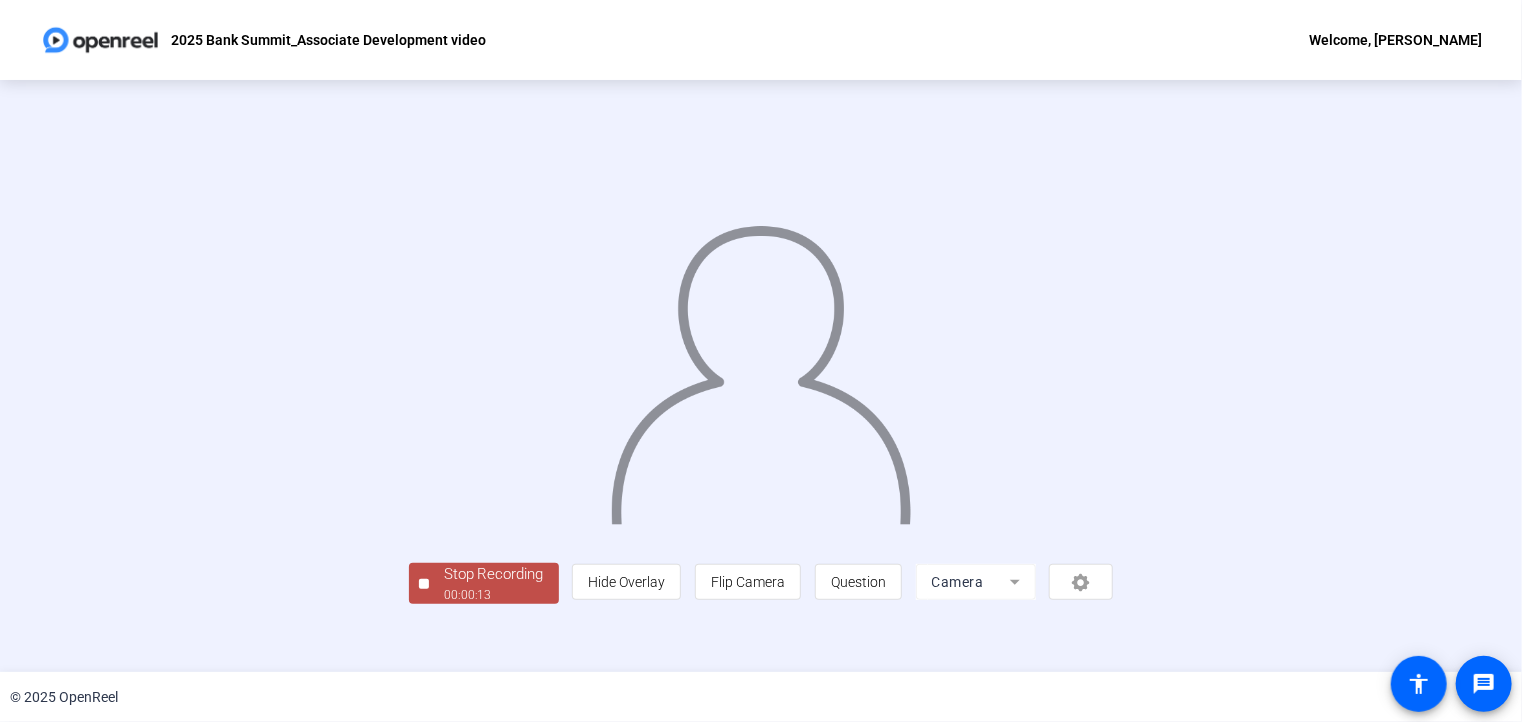 click 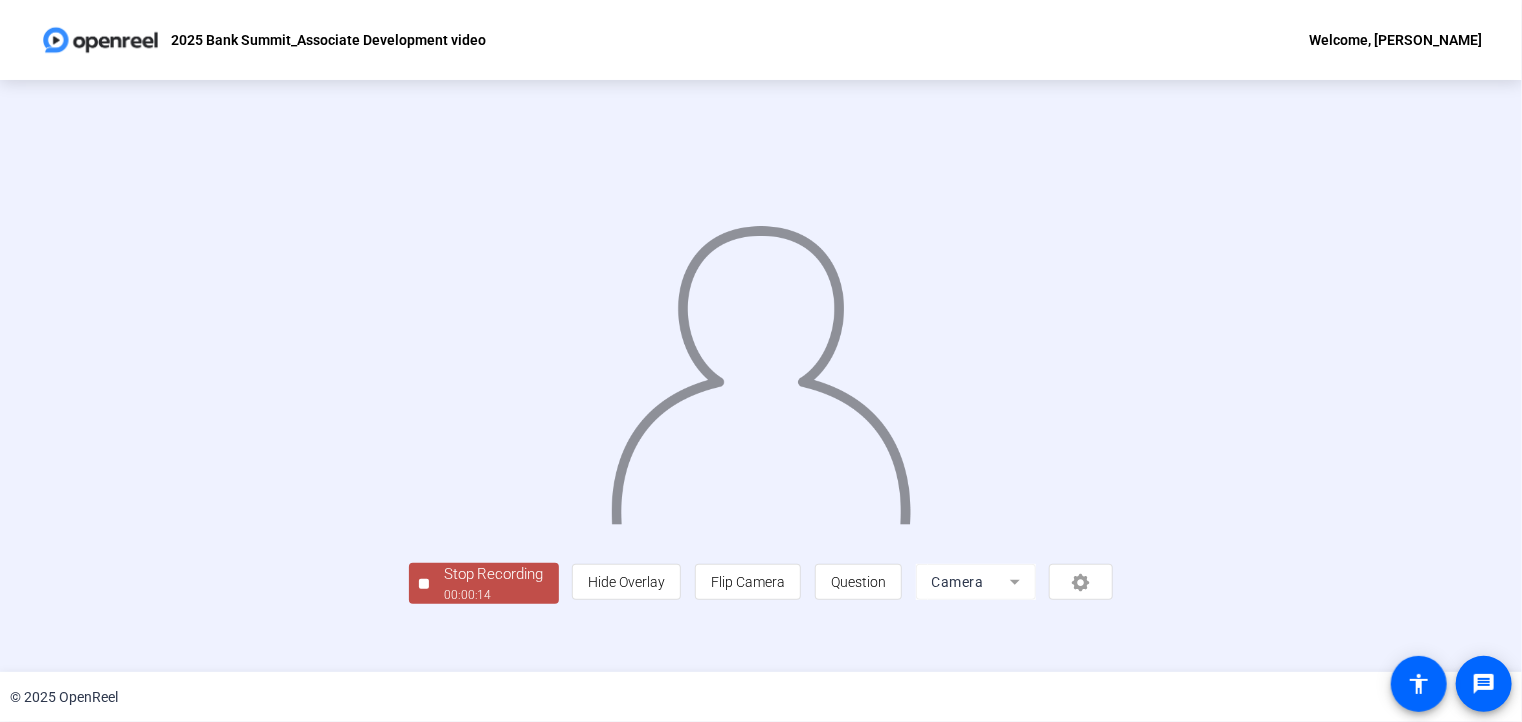 click 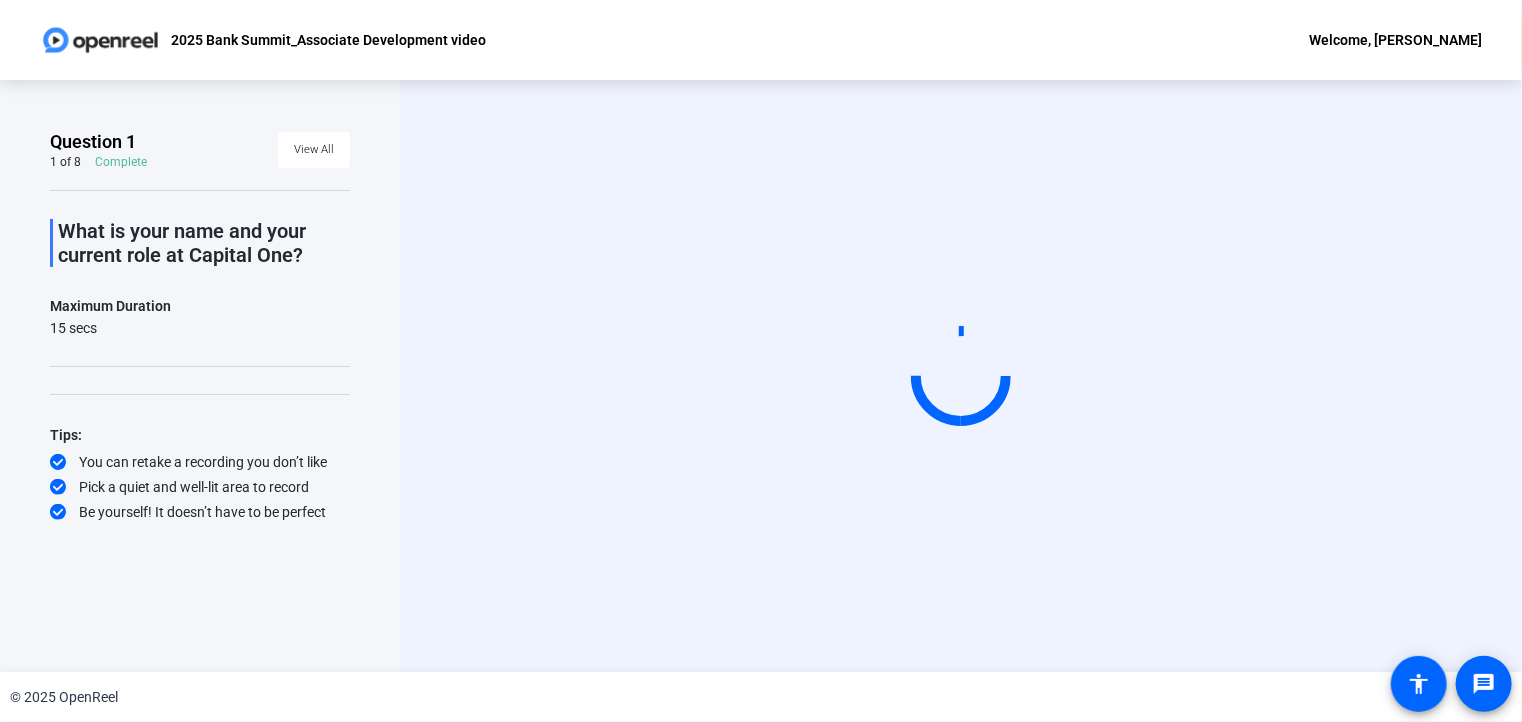 scroll, scrollTop: 0, scrollLeft: 0, axis: both 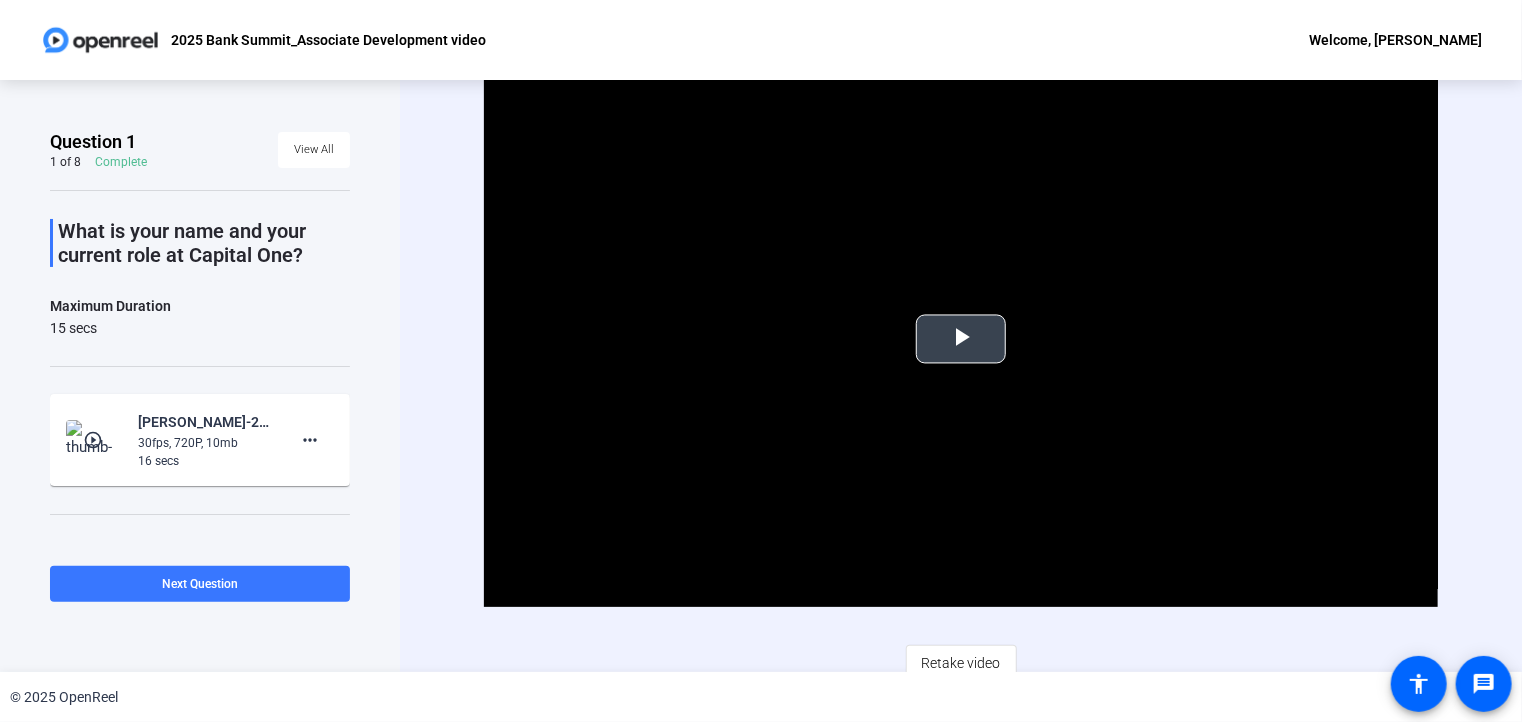 click at bounding box center [961, 339] 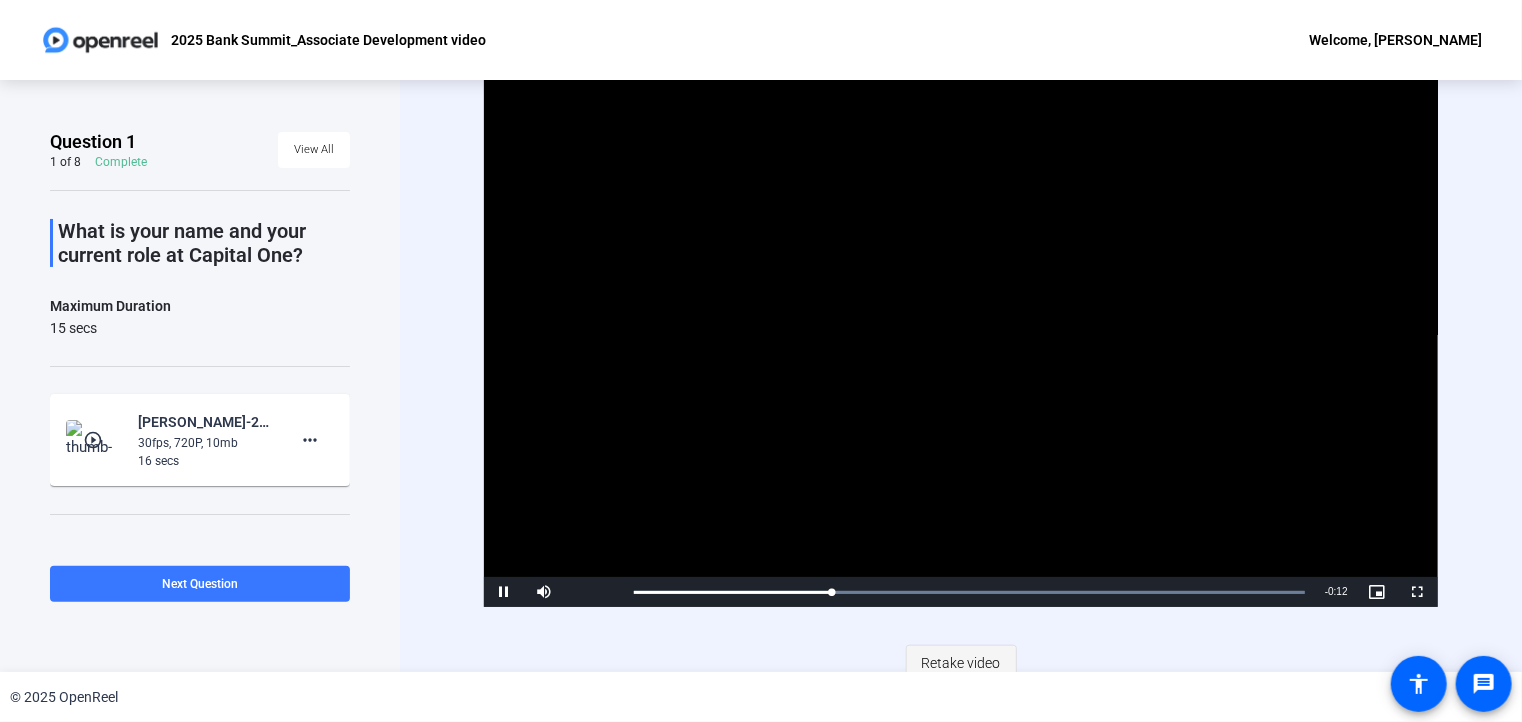 click on "Retake video" 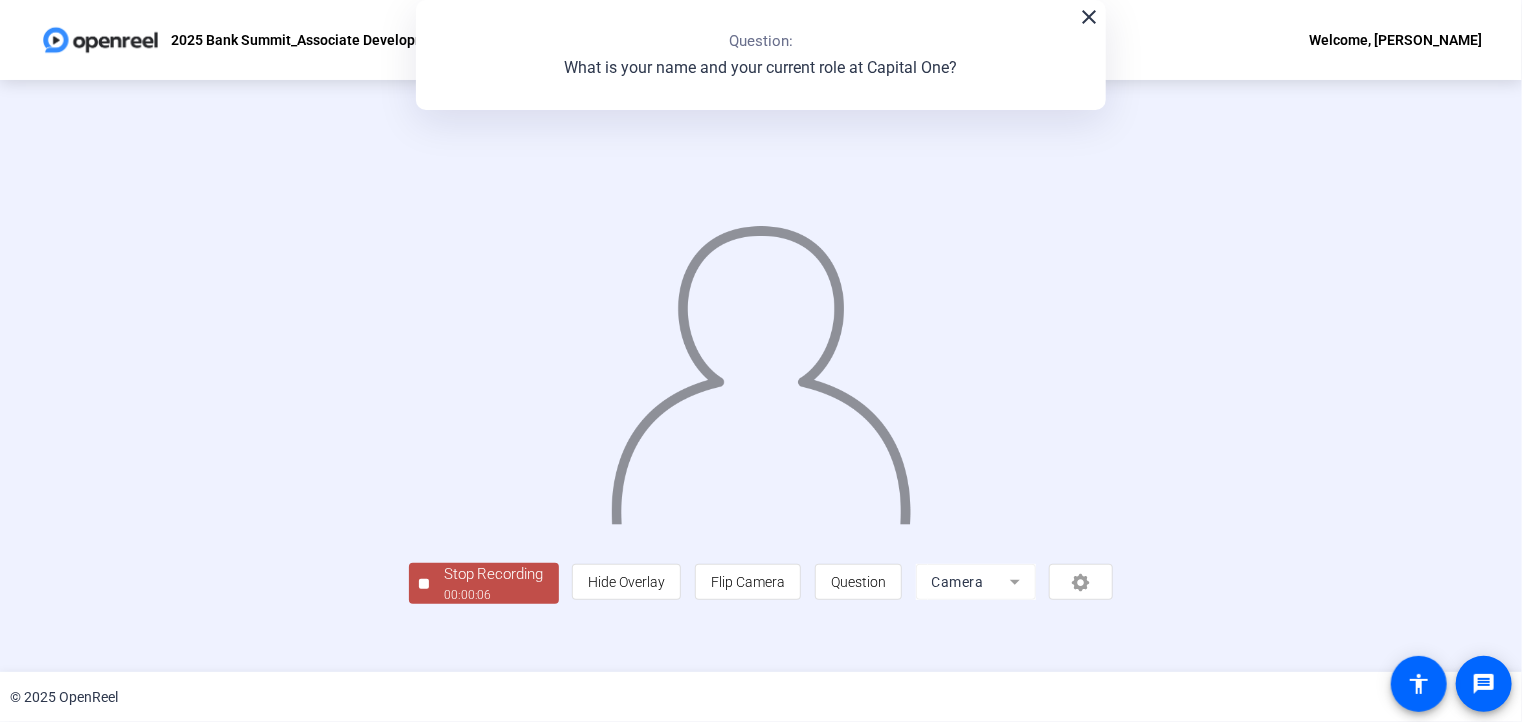 scroll, scrollTop: 64, scrollLeft: 0, axis: vertical 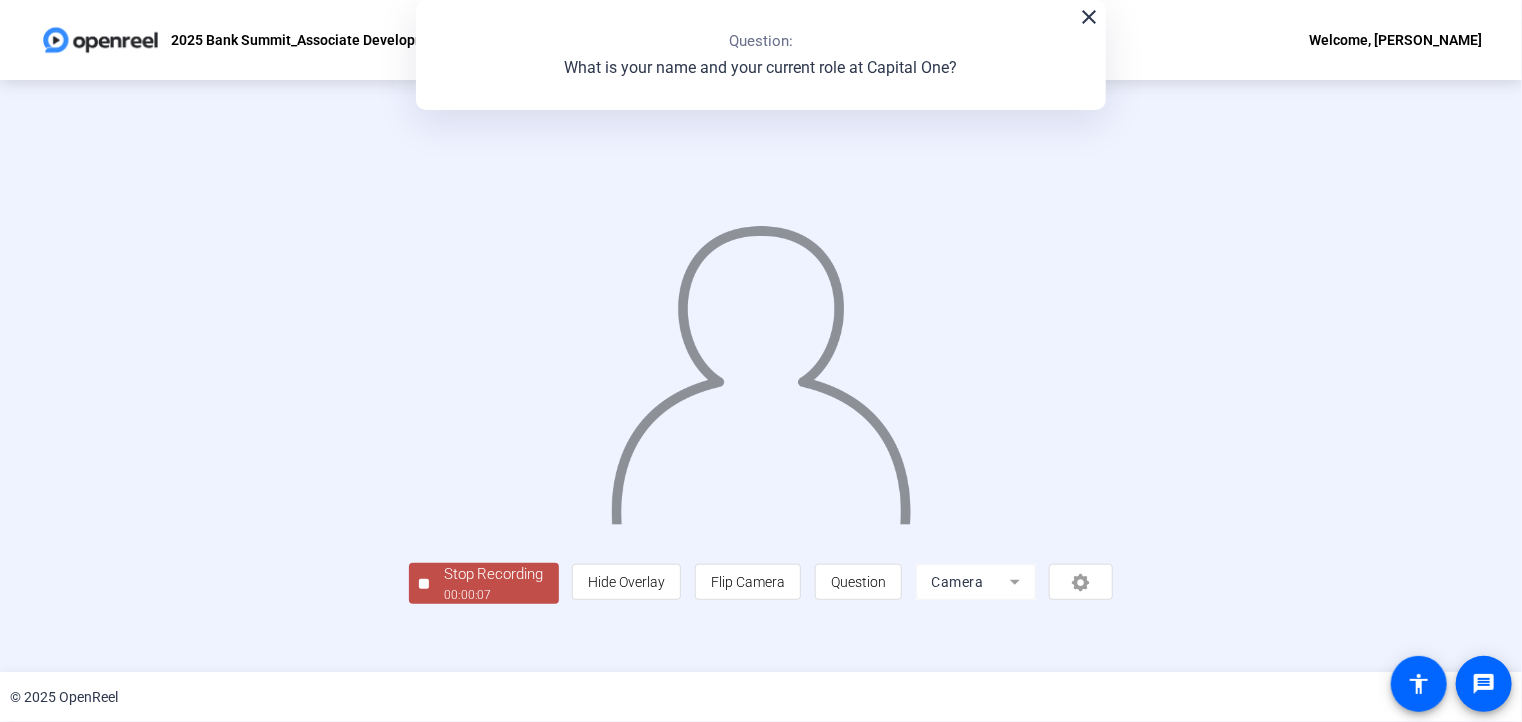 click on "00:00:07" 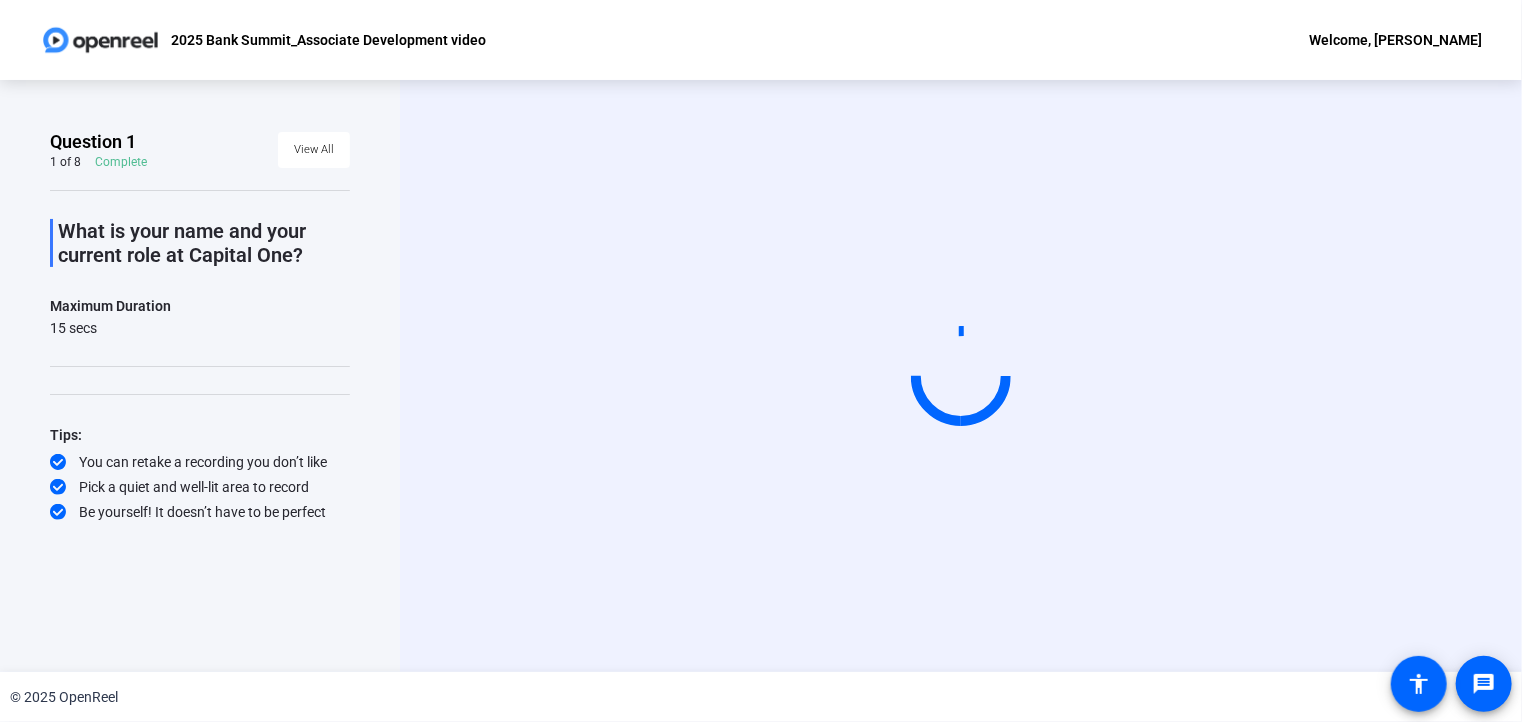 scroll, scrollTop: 0, scrollLeft: 0, axis: both 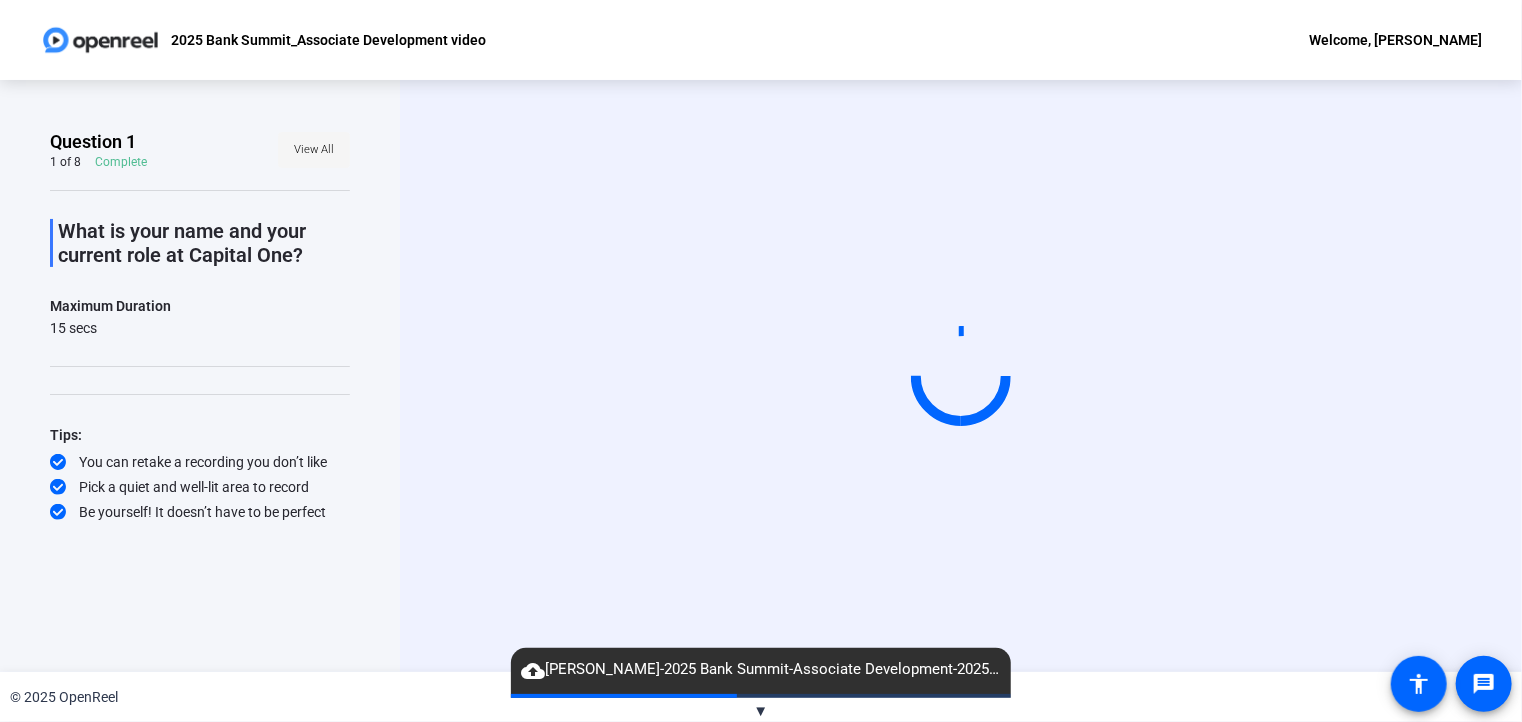 click on "View All" 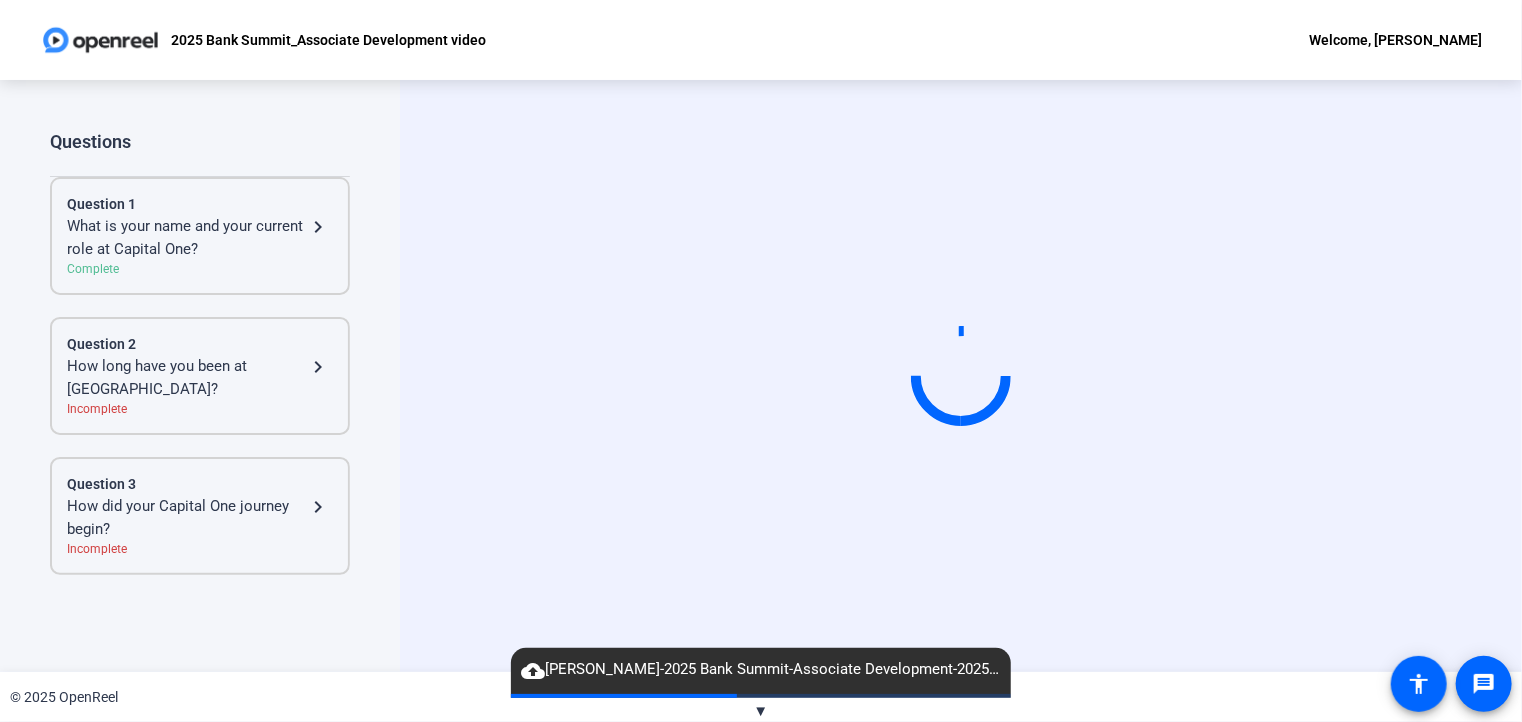 click on "How long have you been at [GEOGRAPHIC_DATA]?" 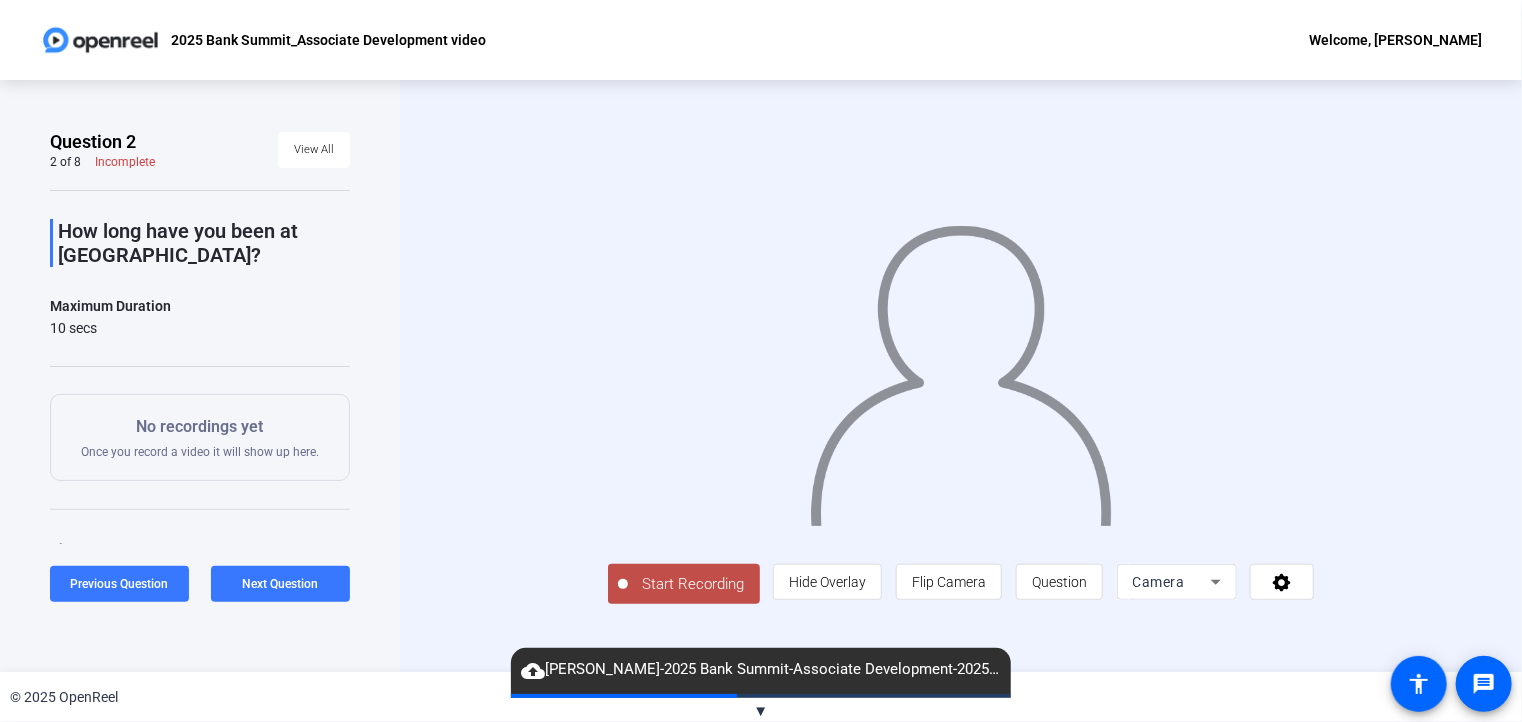 scroll, scrollTop: 0, scrollLeft: 0, axis: both 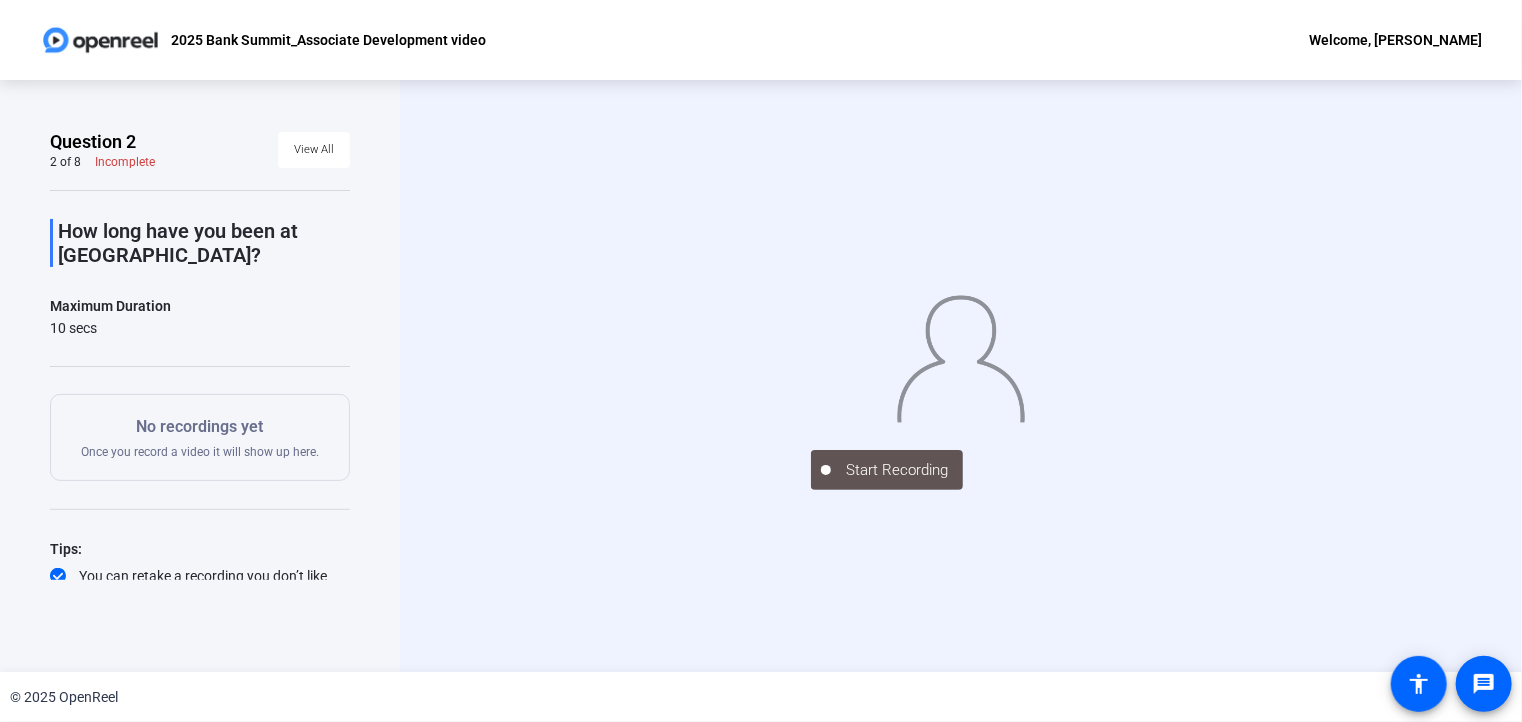 click 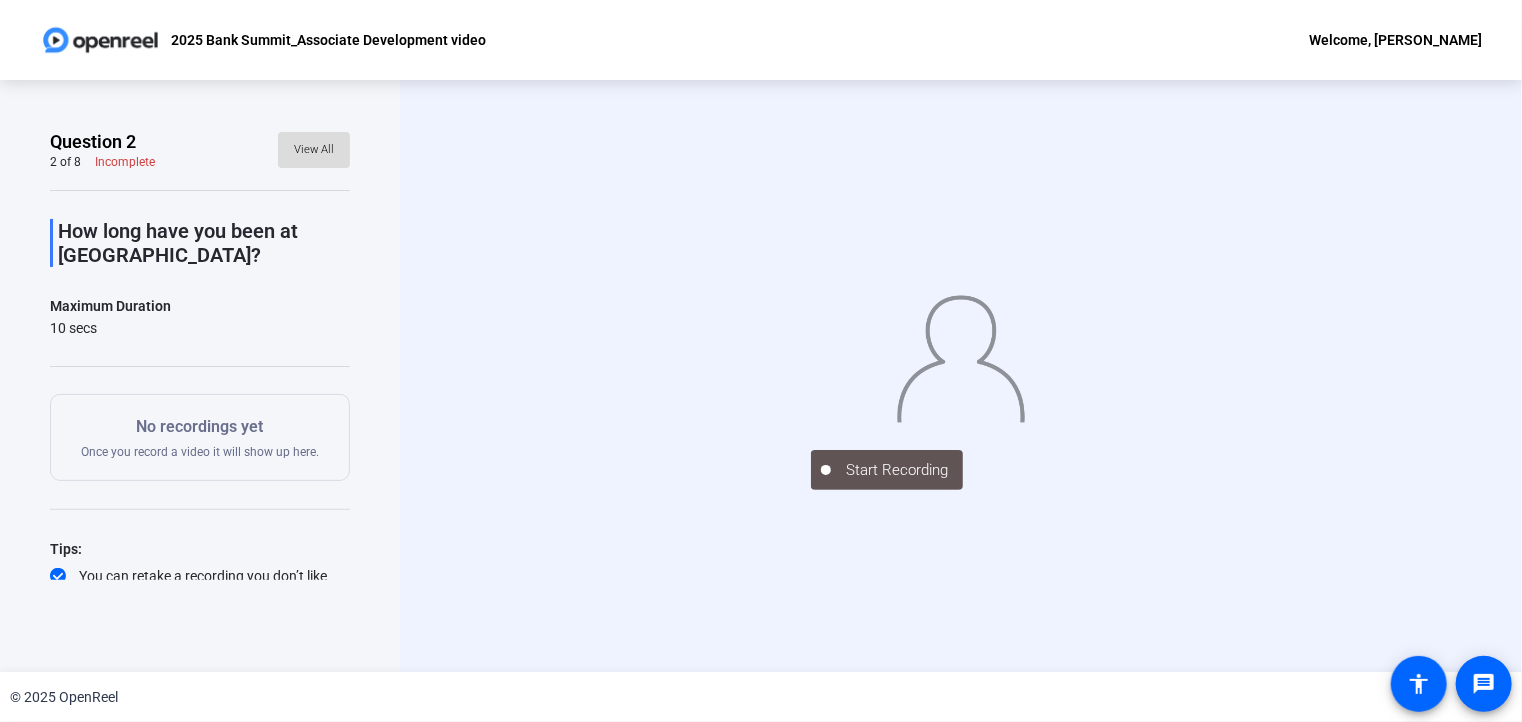 click on "View All" 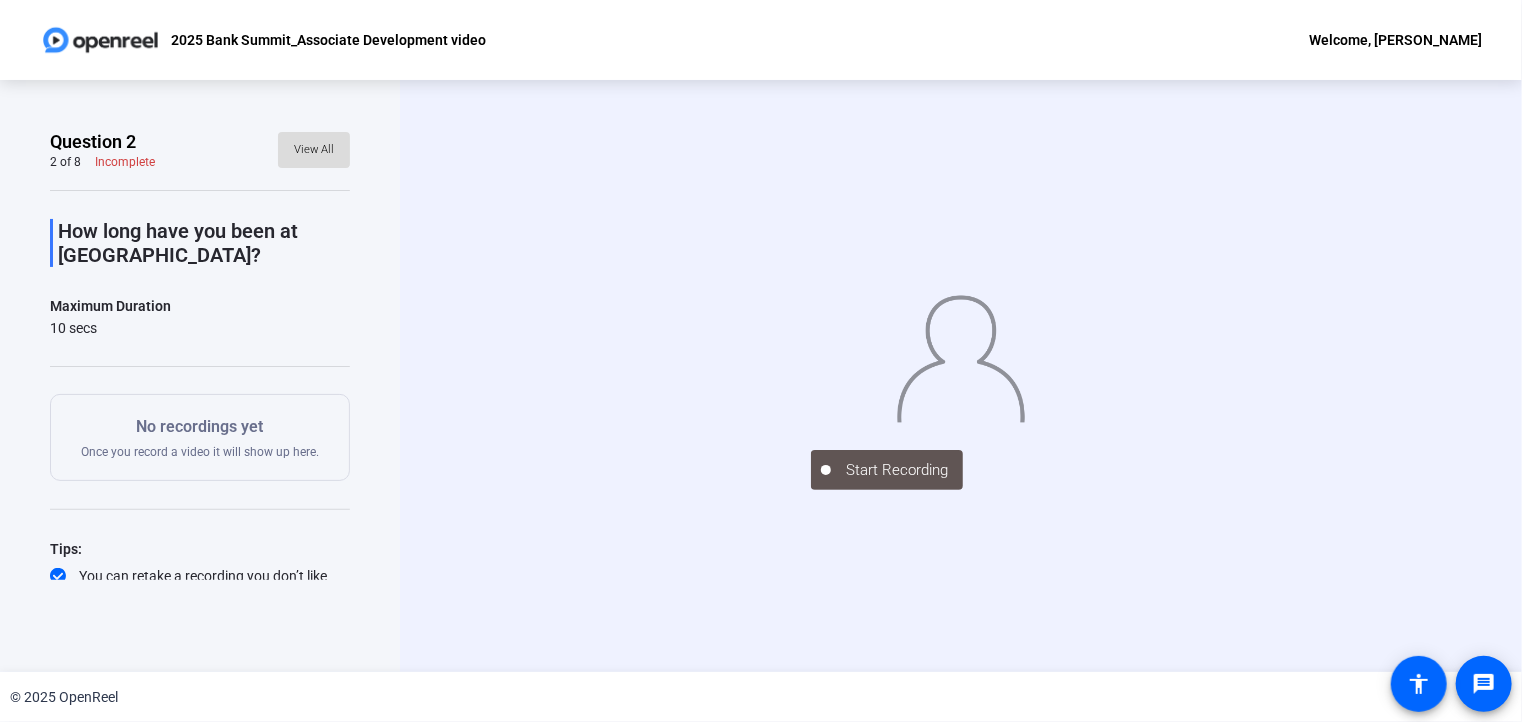 click on "View All" 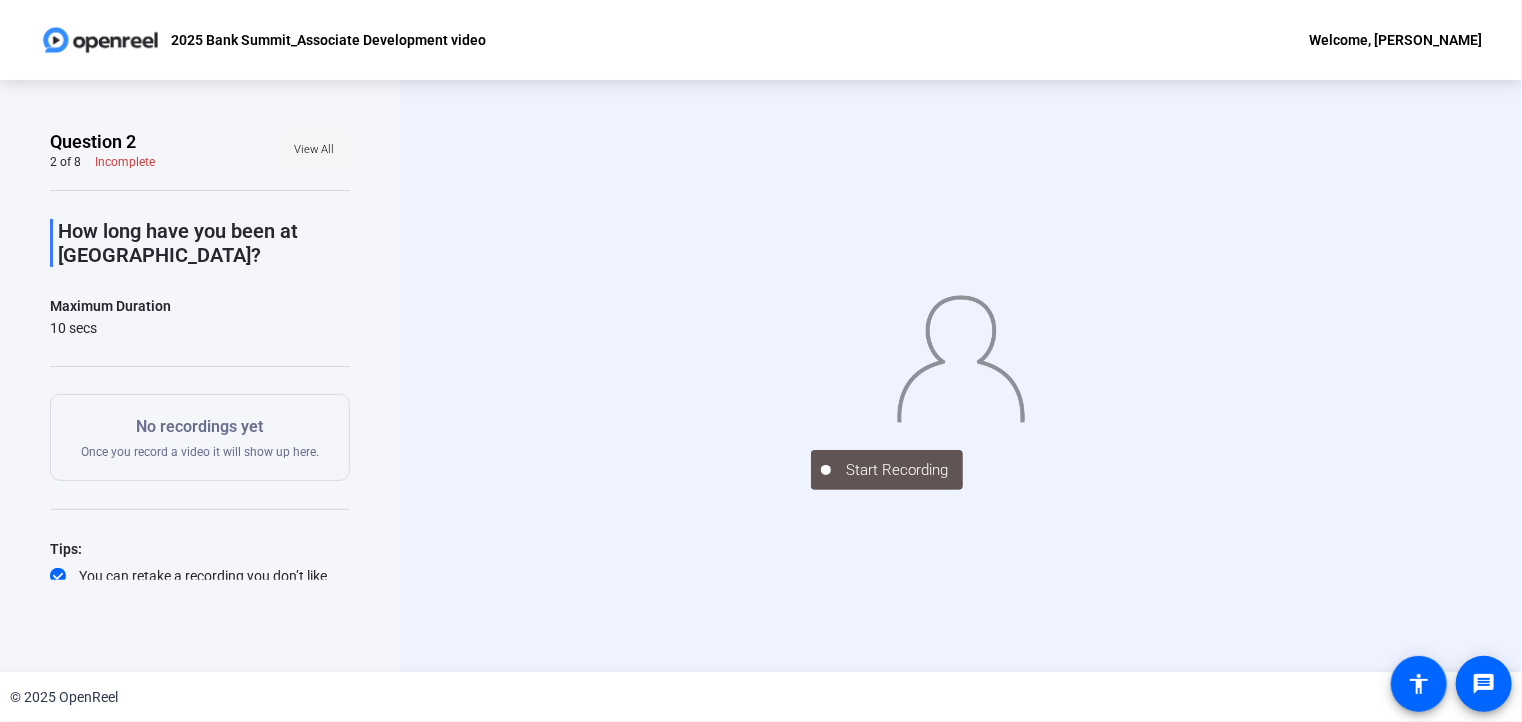 click on "View All" 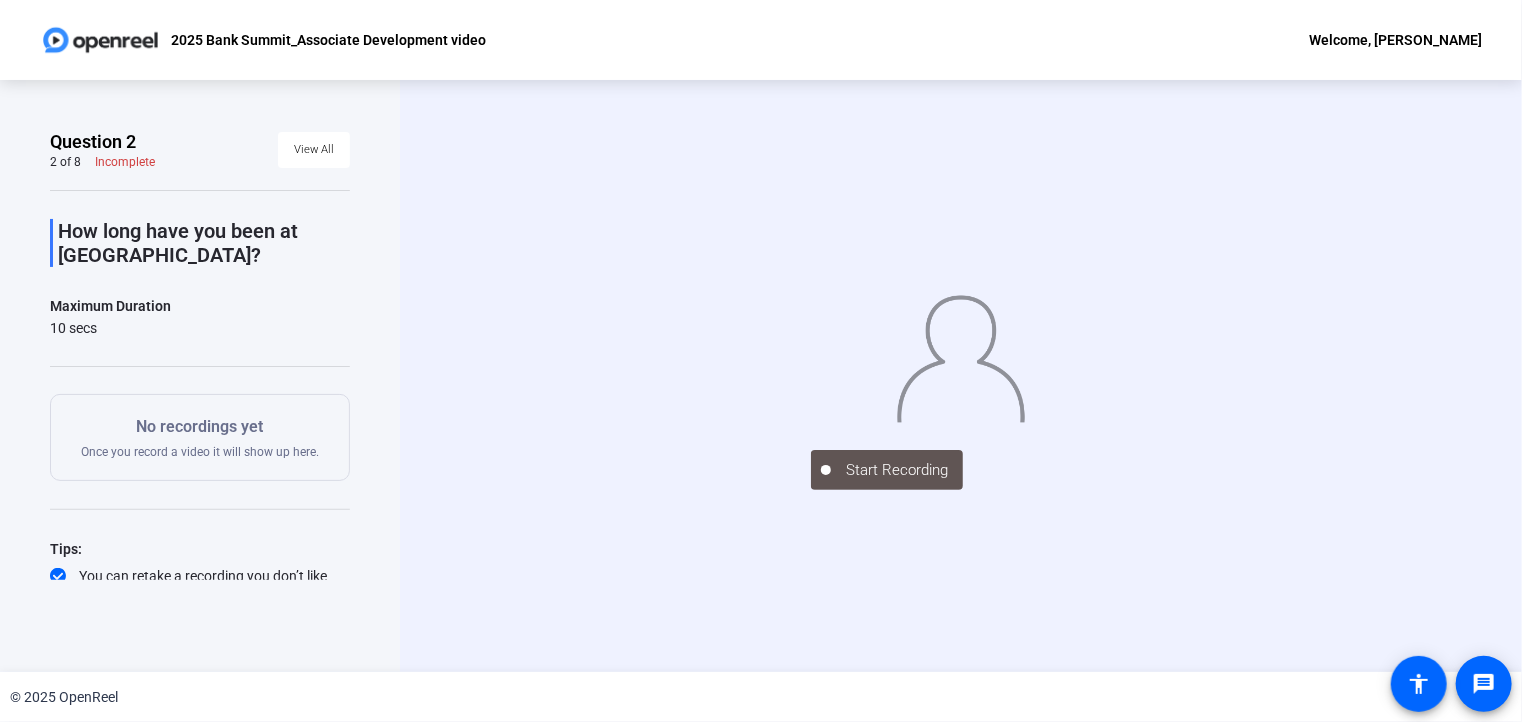 click on "Start Recording" 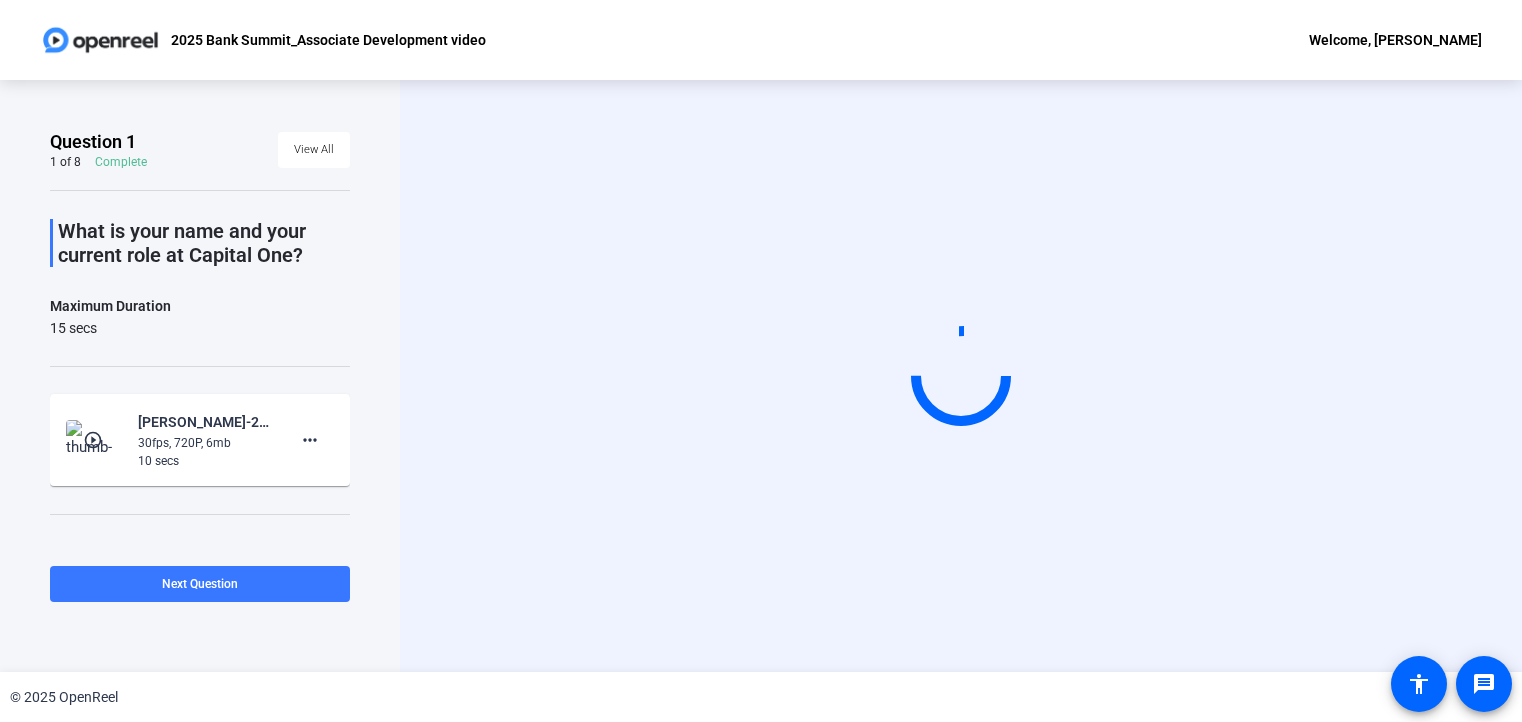 scroll, scrollTop: 0, scrollLeft: 0, axis: both 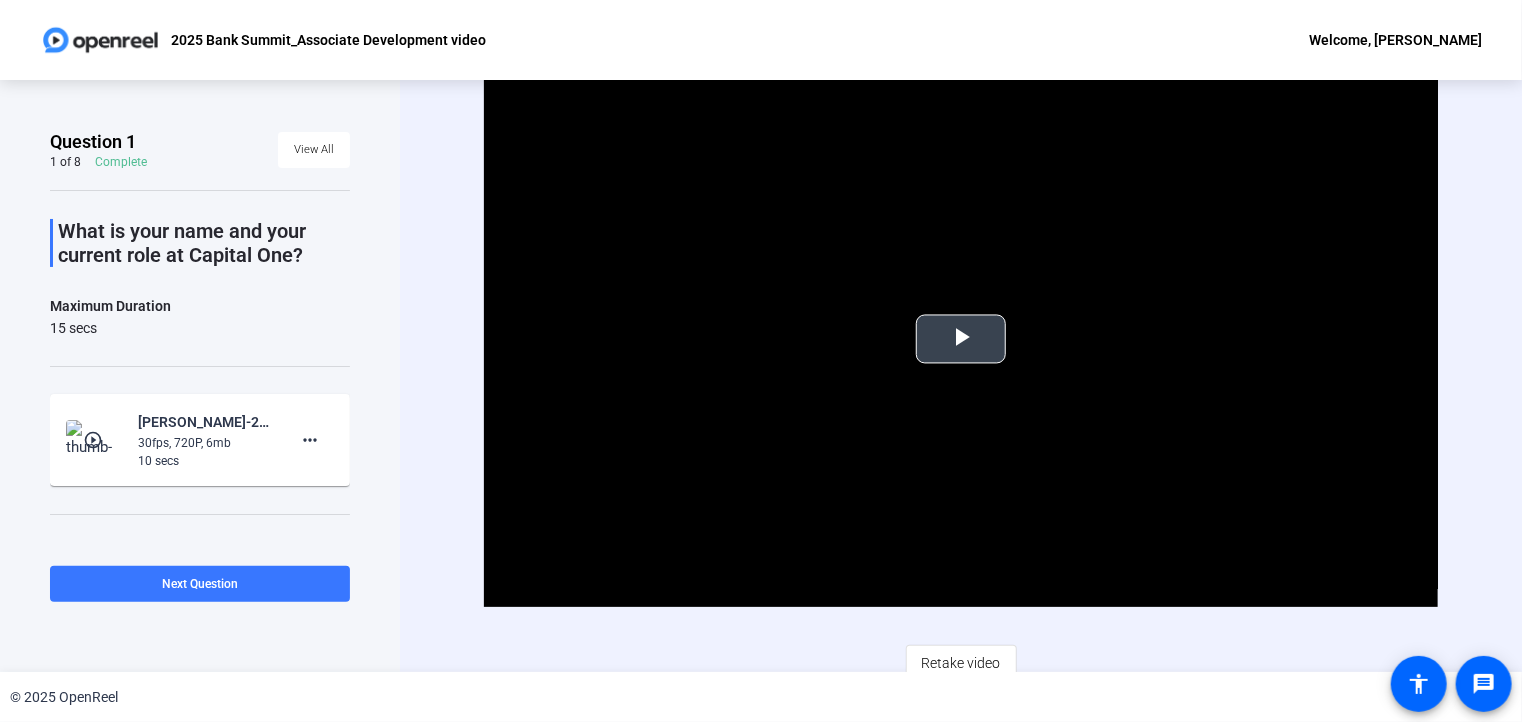 click at bounding box center [961, 339] 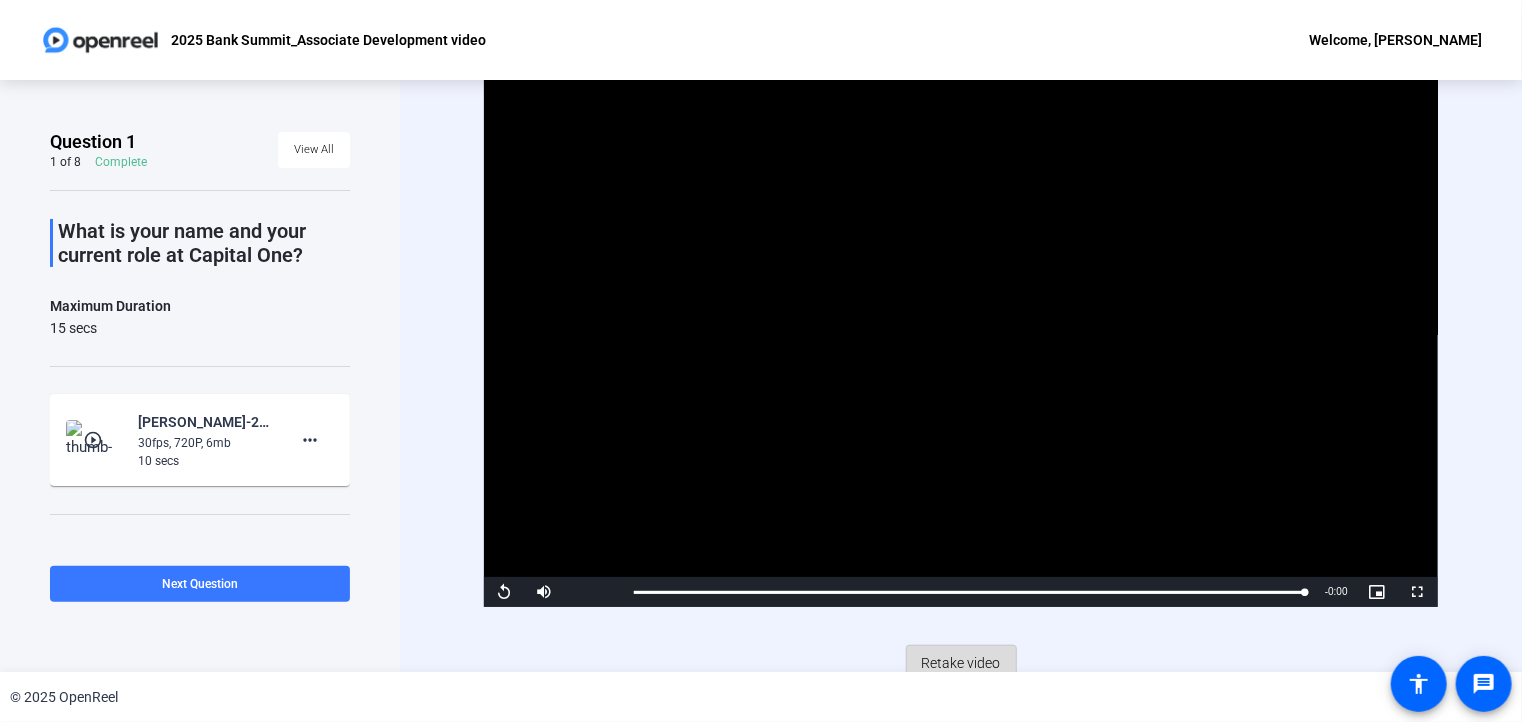 click on "Retake video" 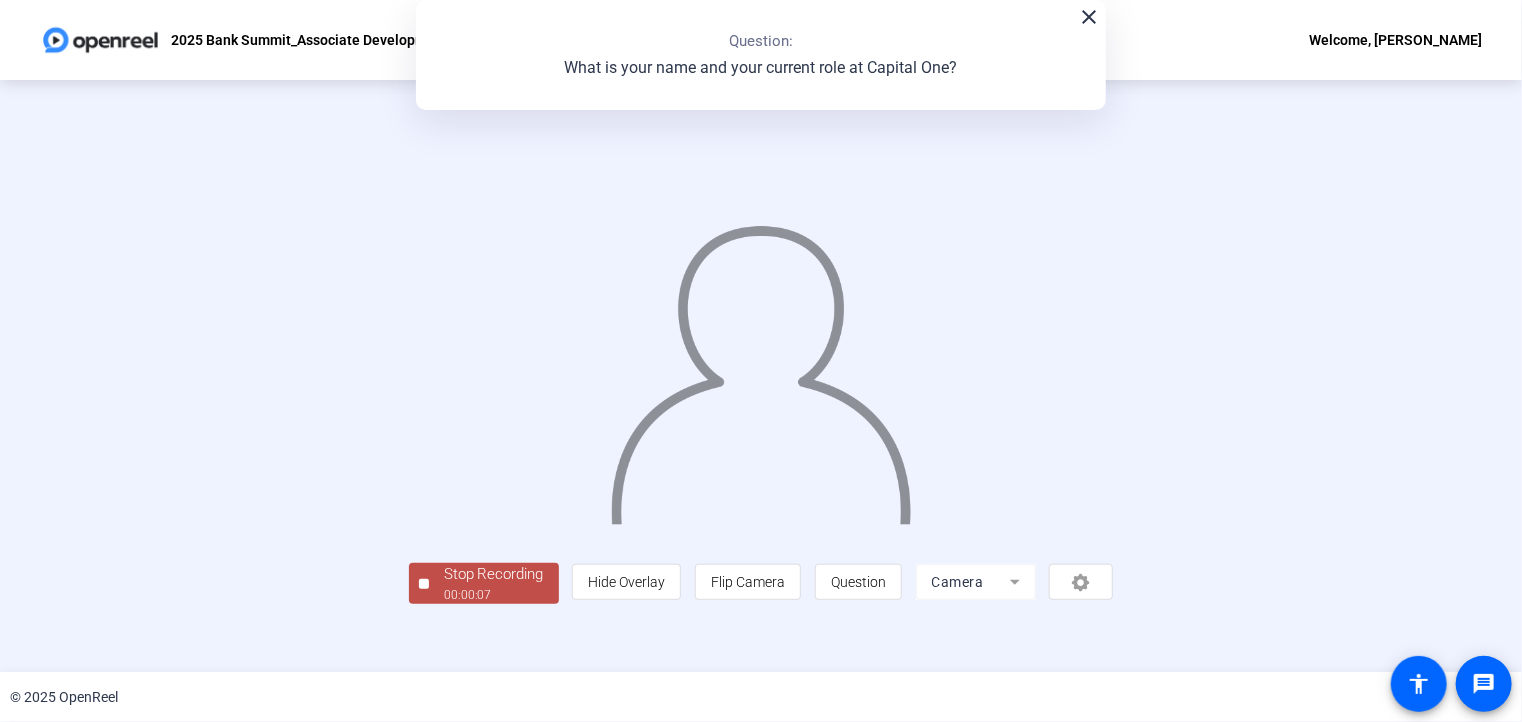 scroll, scrollTop: 64, scrollLeft: 0, axis: vertical 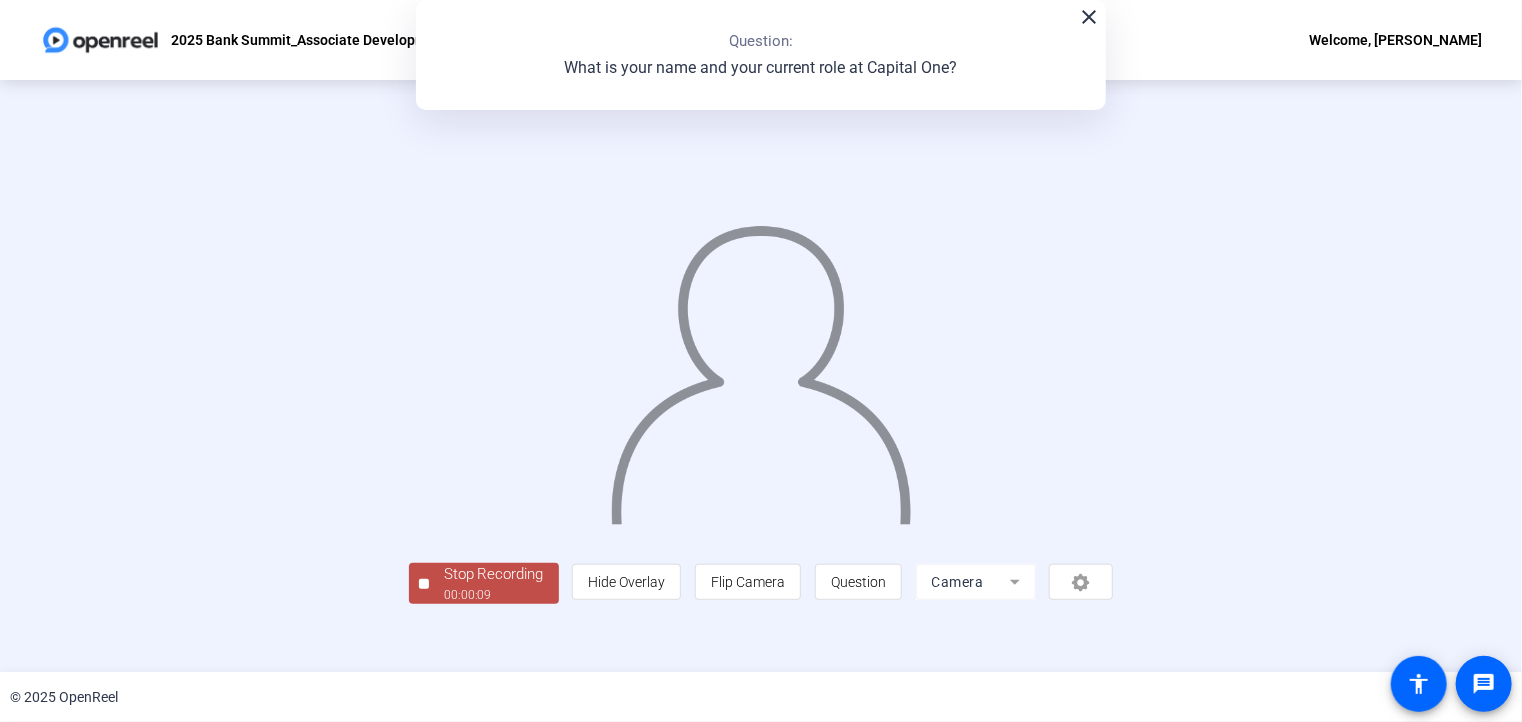 click on "00:00:09" 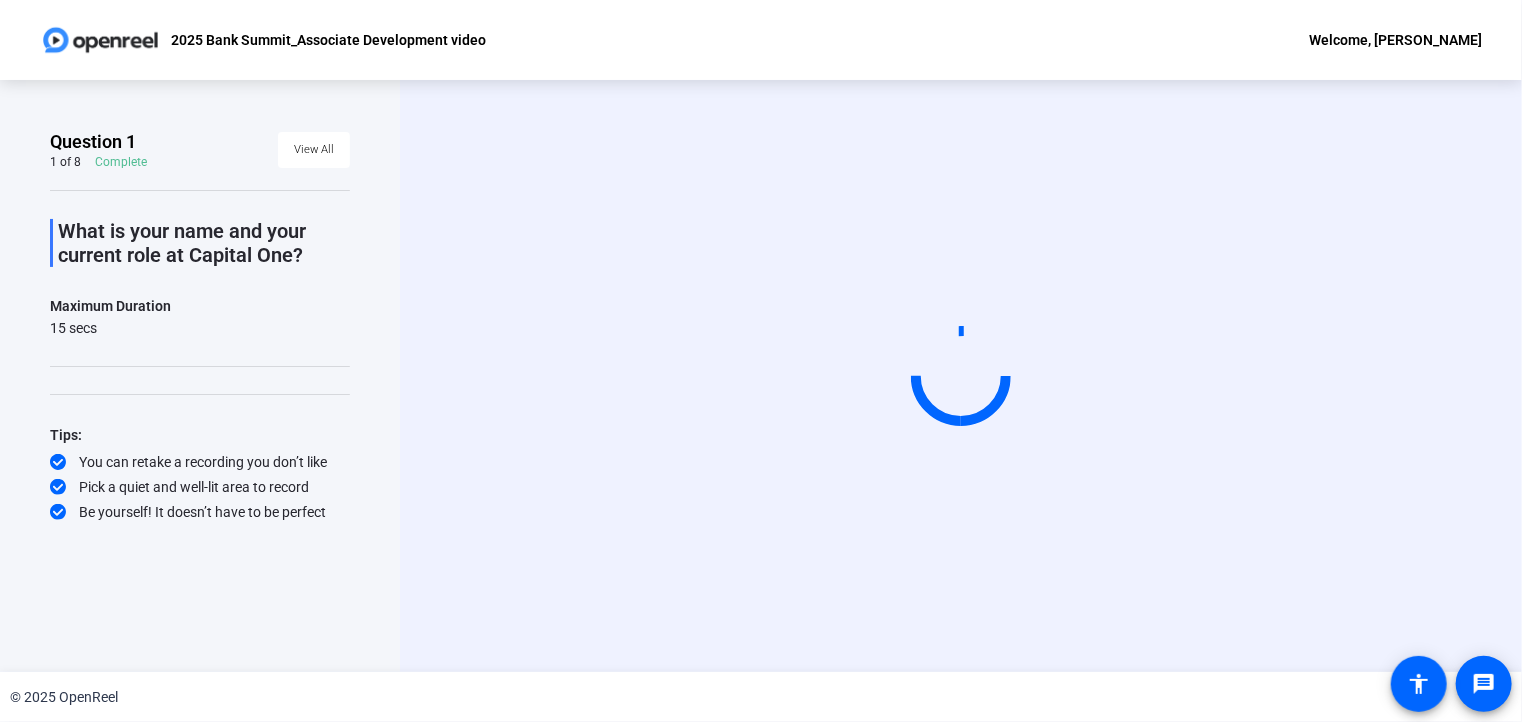 scroll, scrollTop: 0, scrollLeft: 0, axis: both 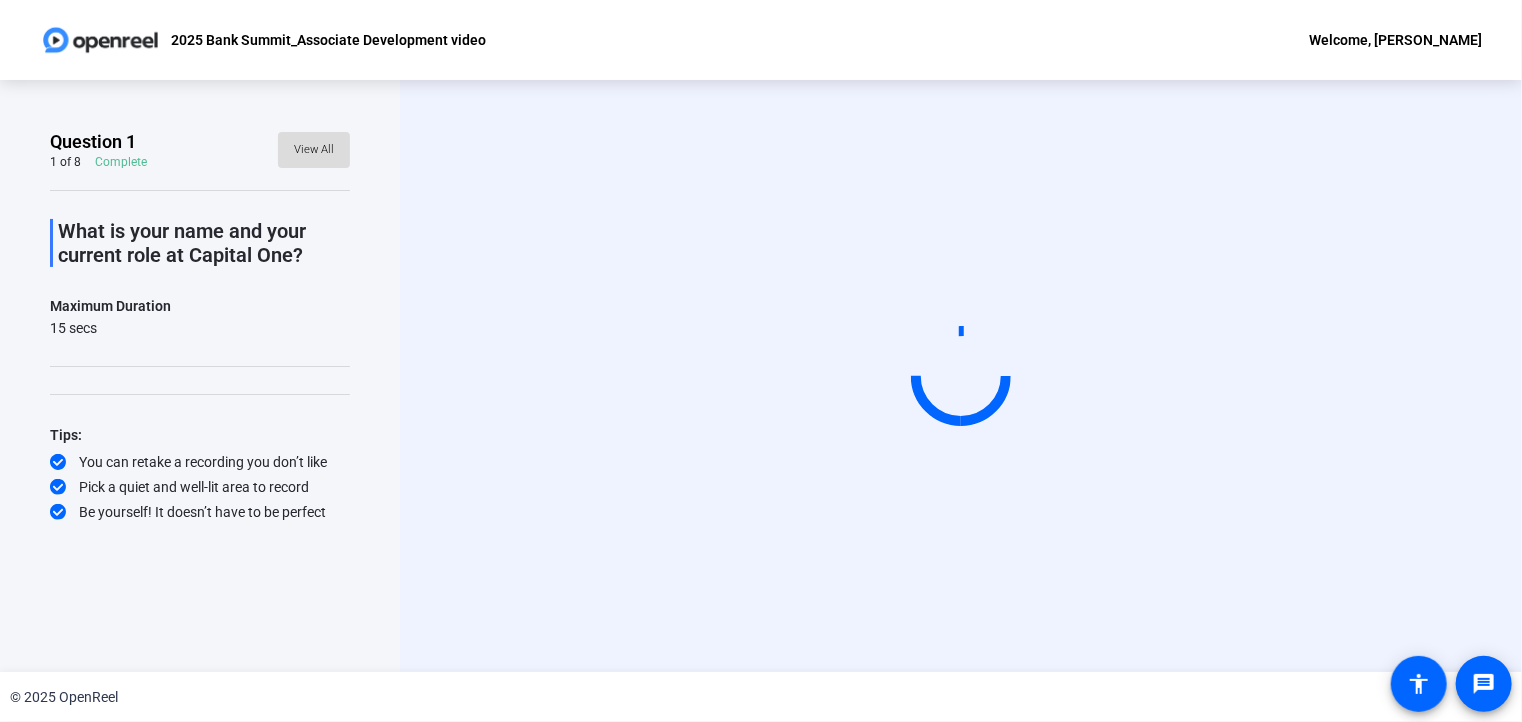 click on "View All" 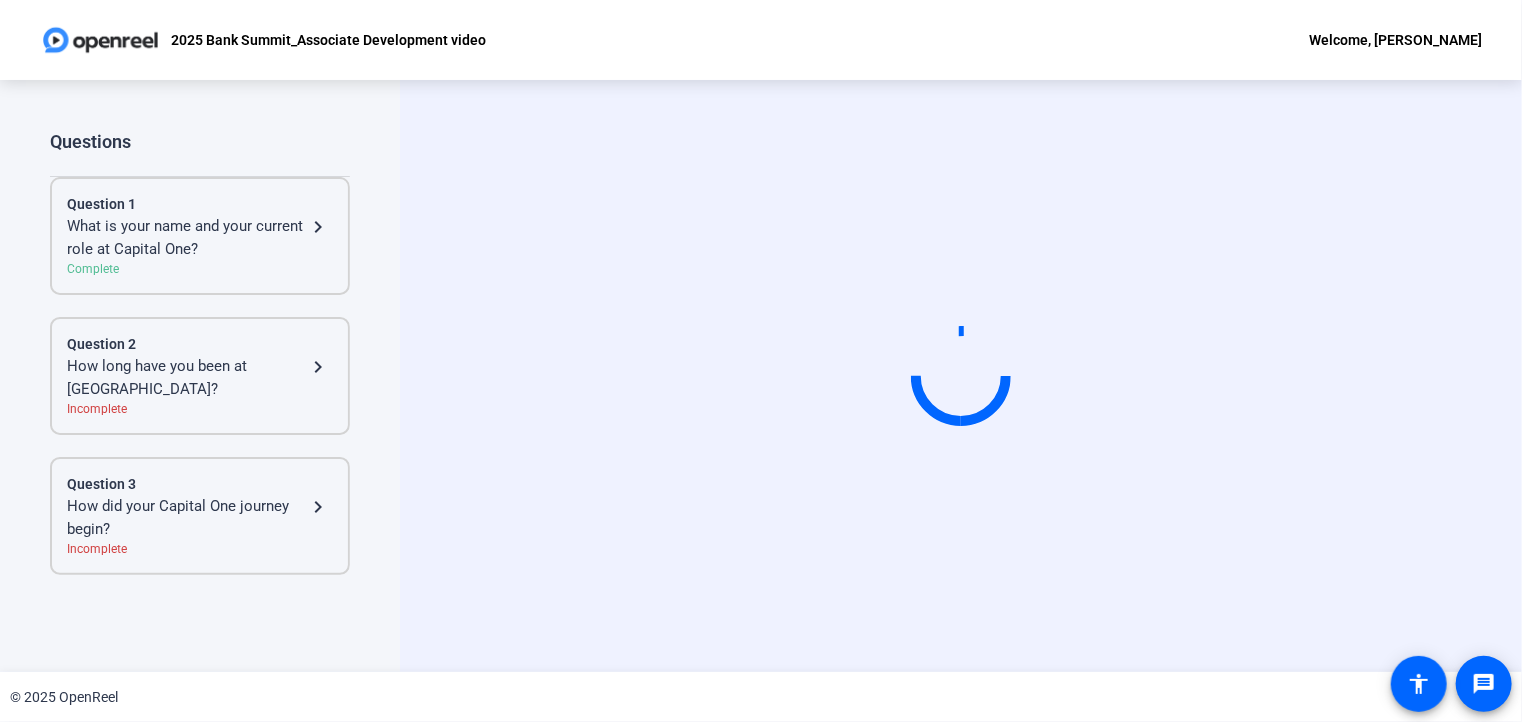 click on "How long have you been at [GEOGRAPHIC_DATA]?" 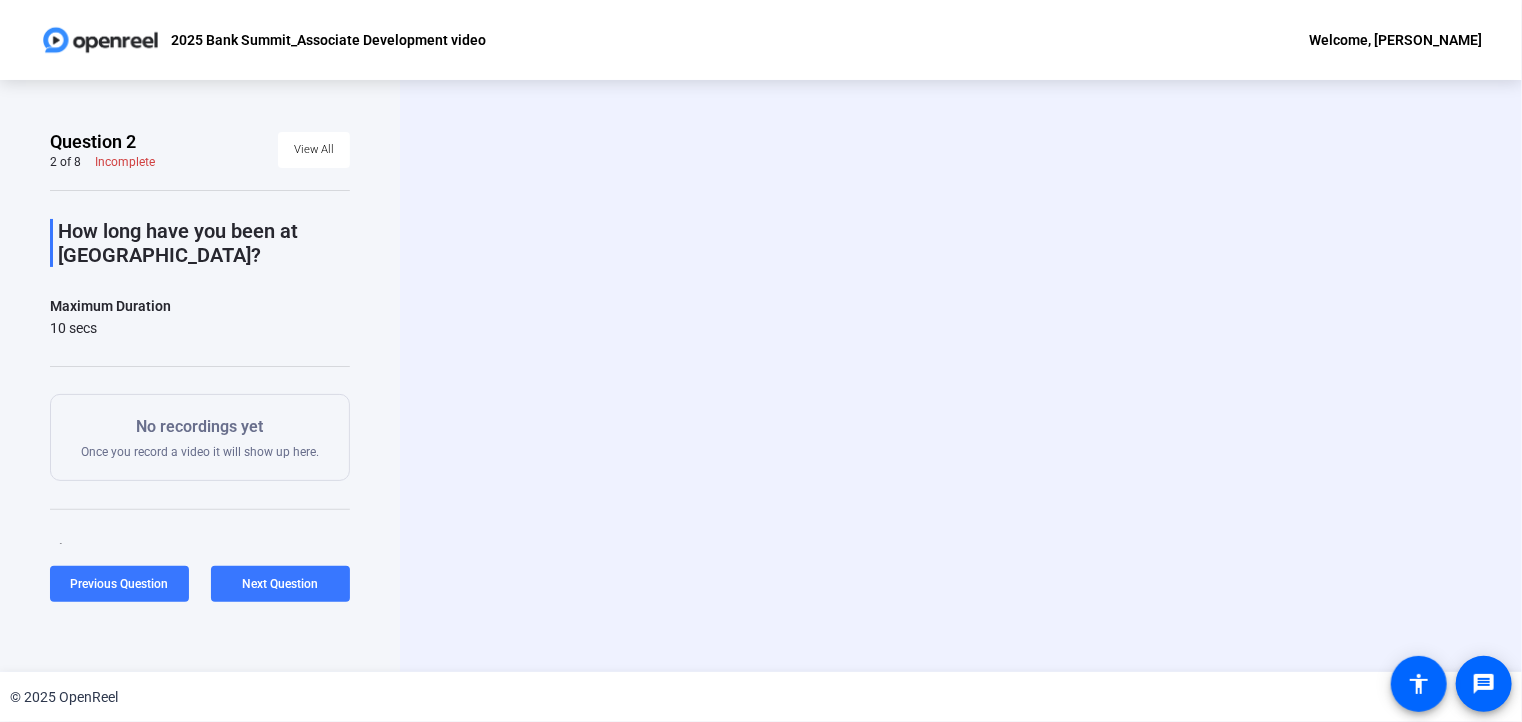 click on "How long have you been at Capital One?  Maximum Duration  10 secs   Start Recording  No recordings yet  Once you record a video it will show up here.  Tips:
You can retake a recording you don’t like
Pick a quiet and well-lit area to record
Be yourself! It doesn’t have to be perfect" 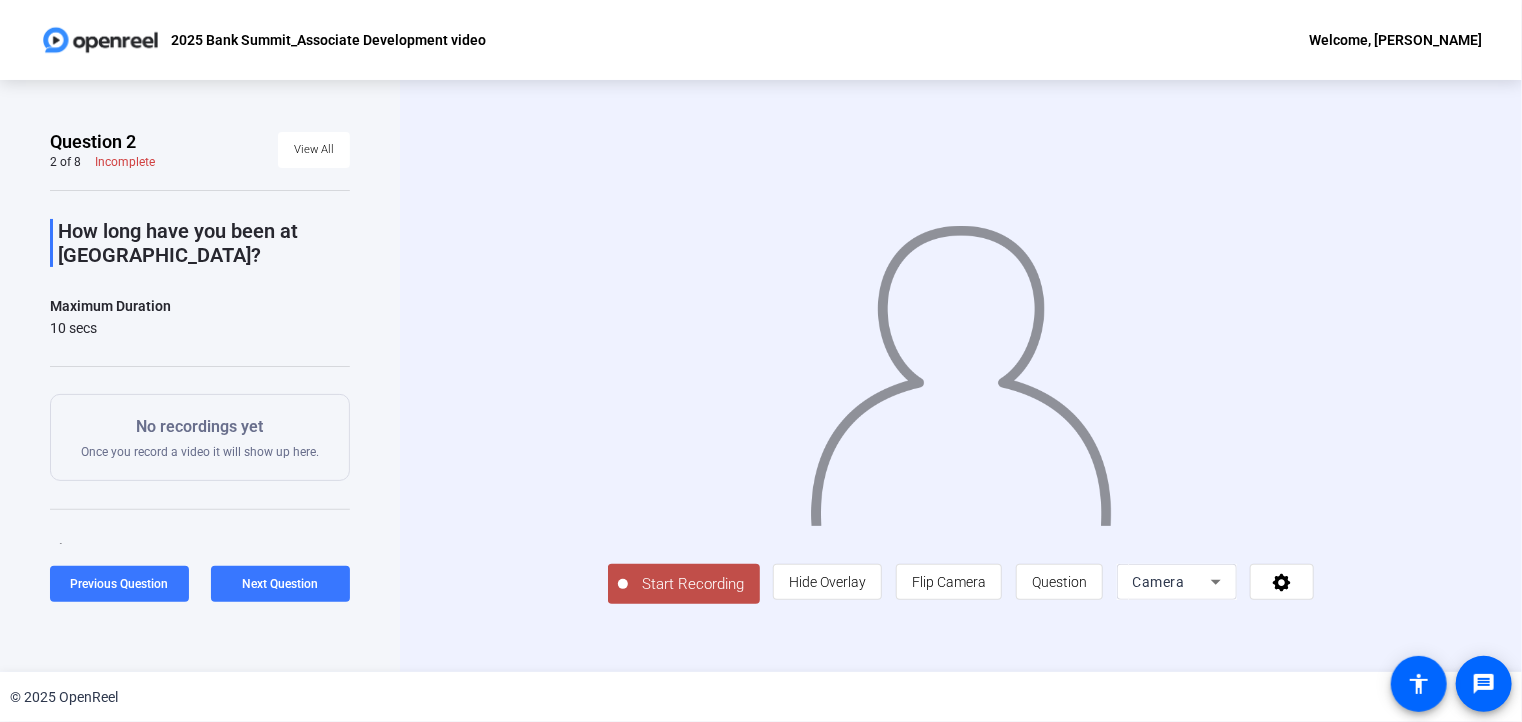 click on "Start Recording" 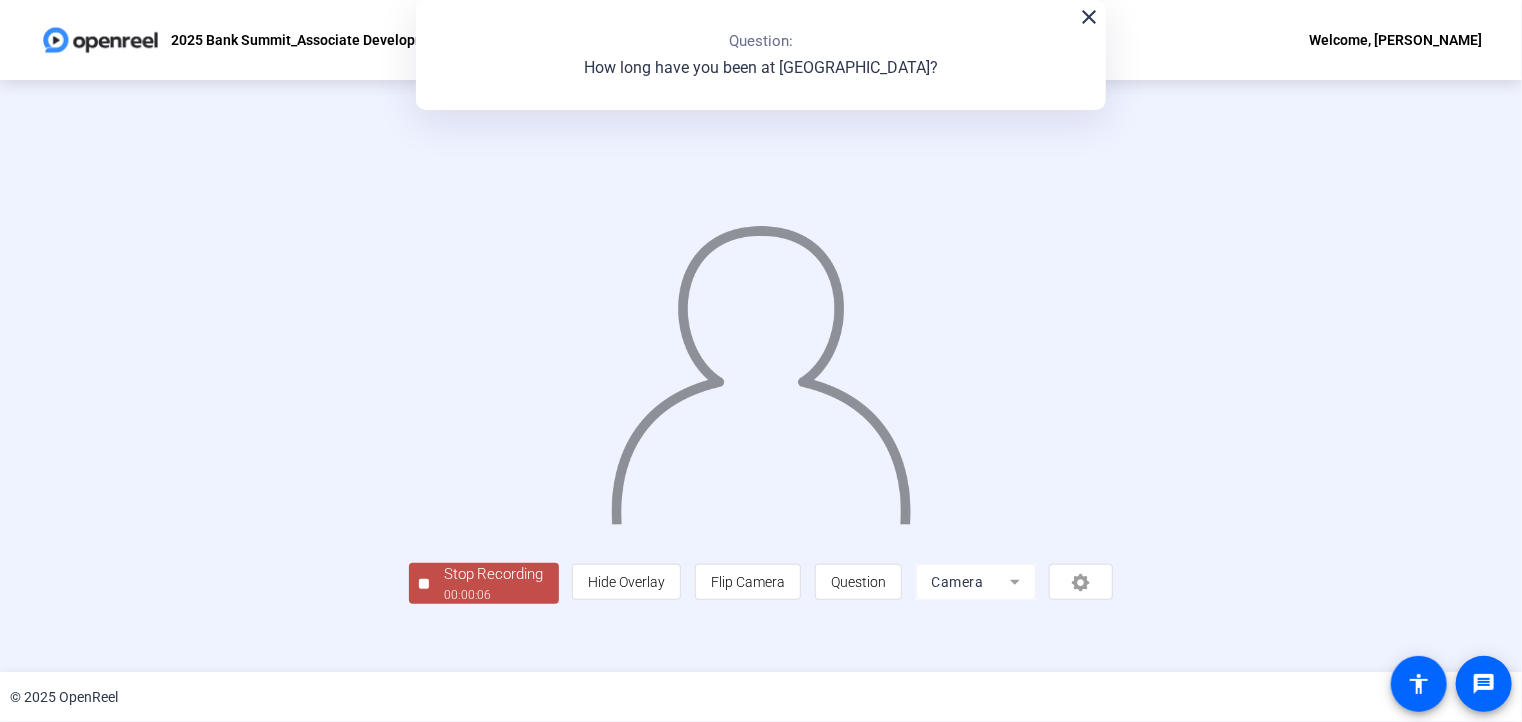 scroll, scrollTop: 64, scrollLeft: 0, axis: vertical 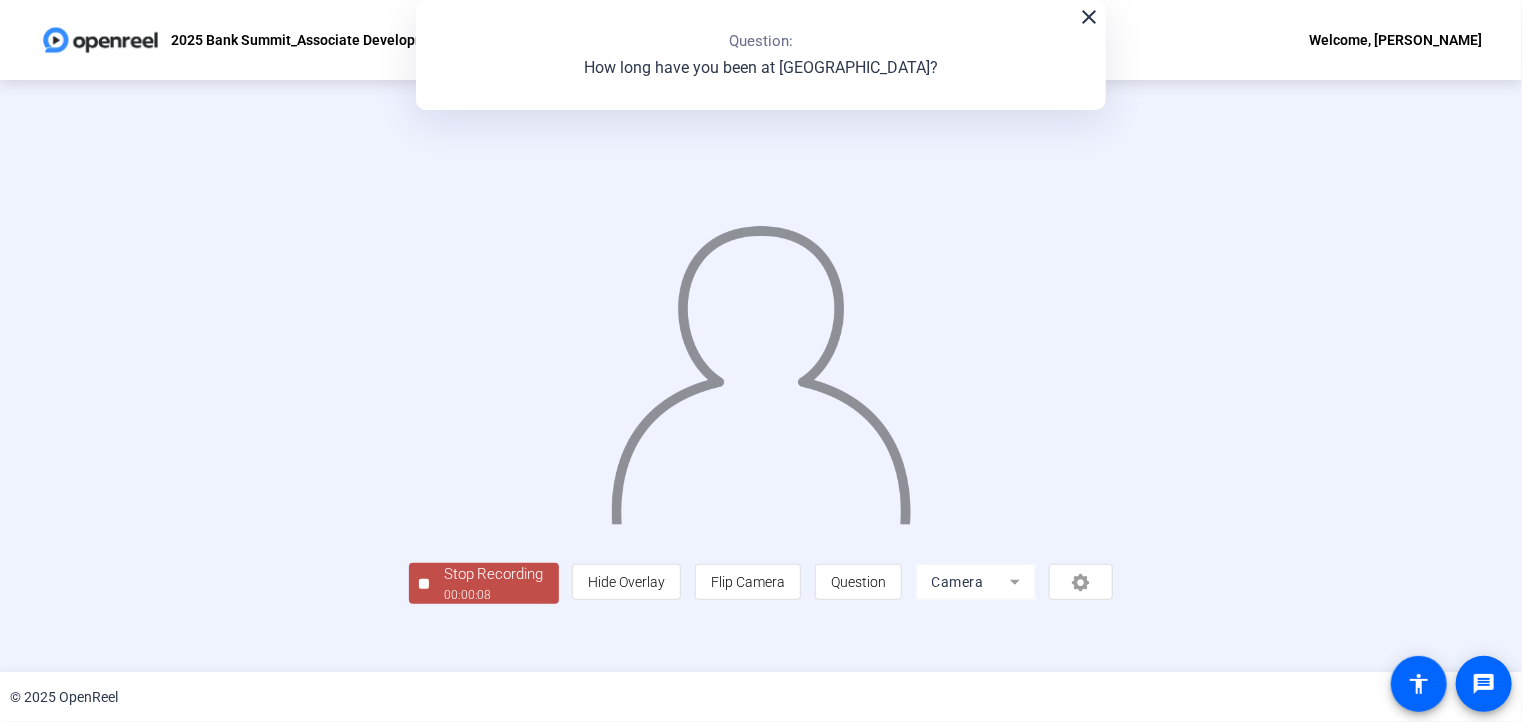 click on "00:00:08" 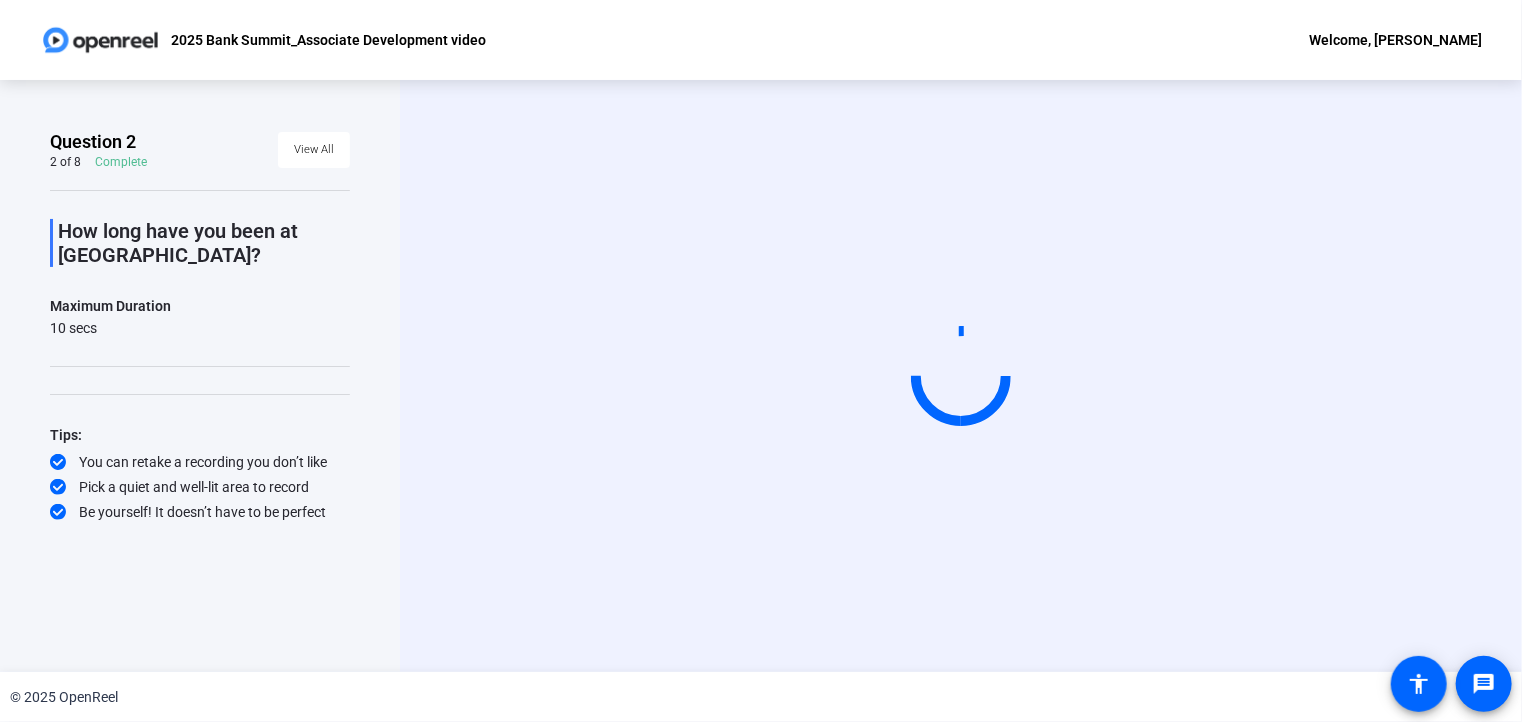 scroll, scrollTop: 0, scrollLeft: 0, axis: both 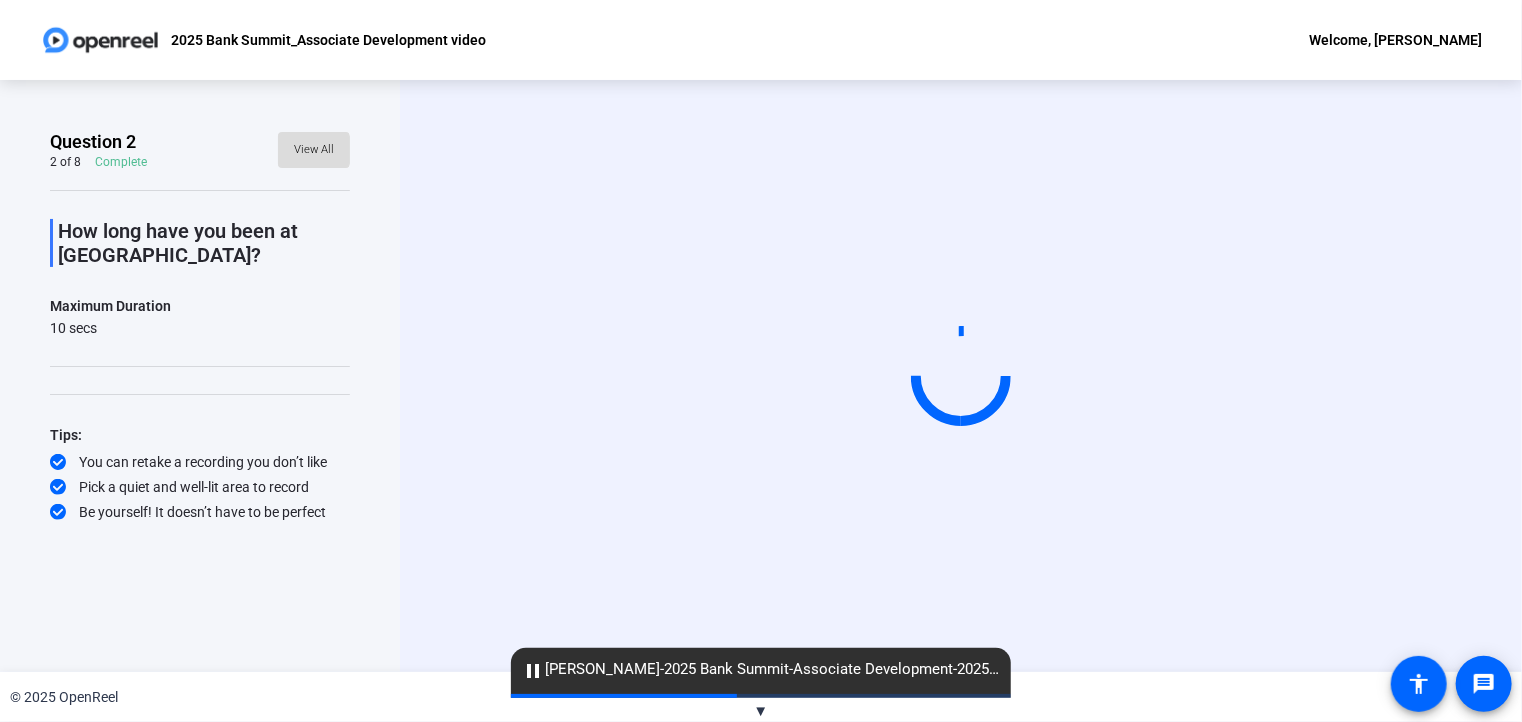 click on "View All" 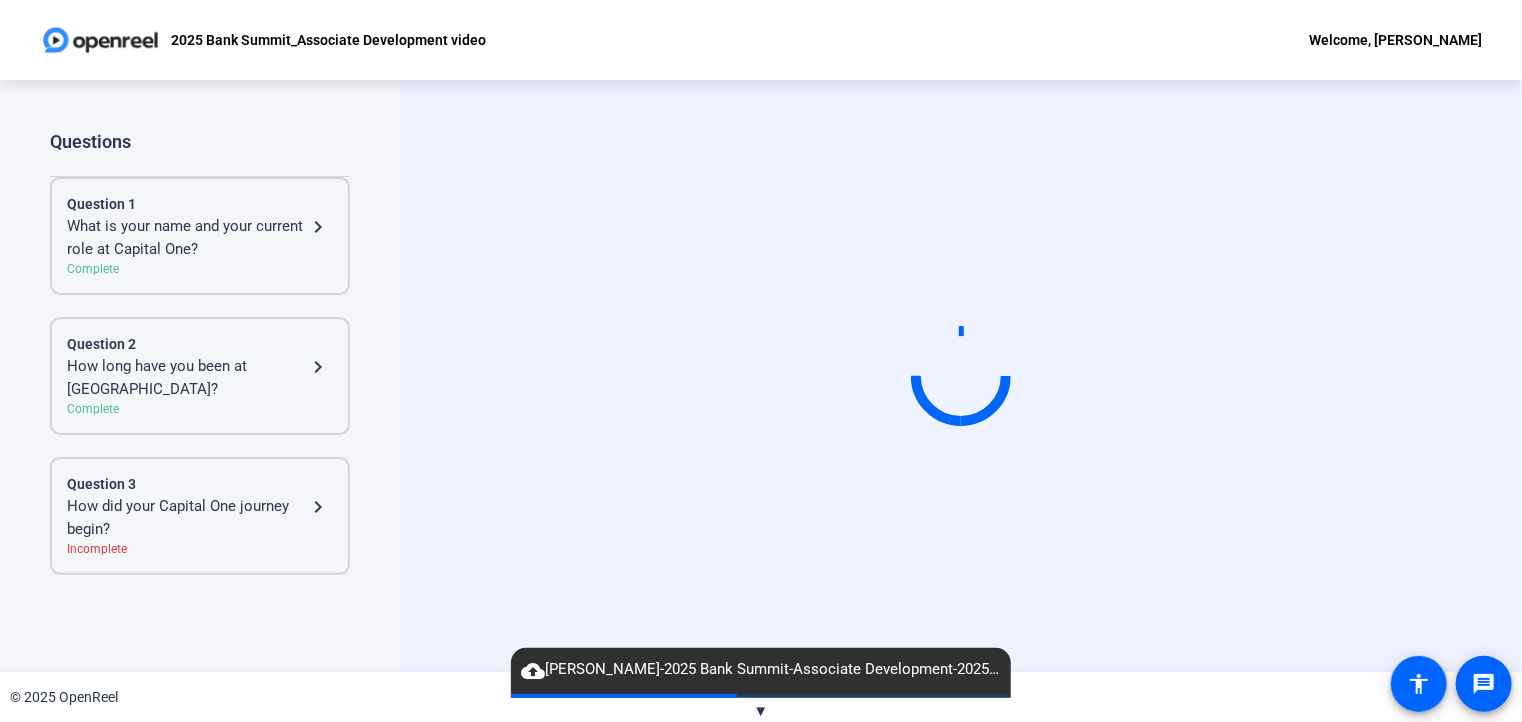 click on "How did your Capital One journey begin?" 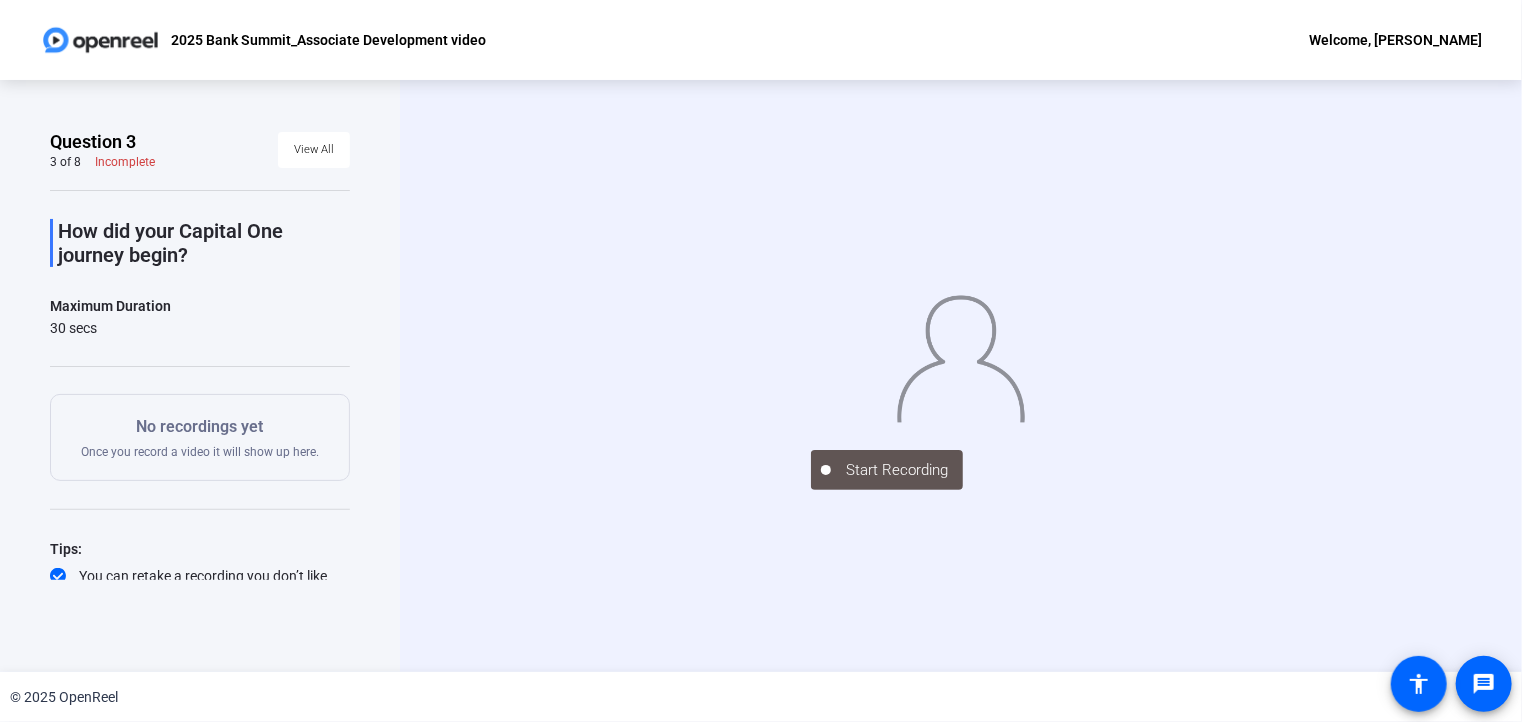 click 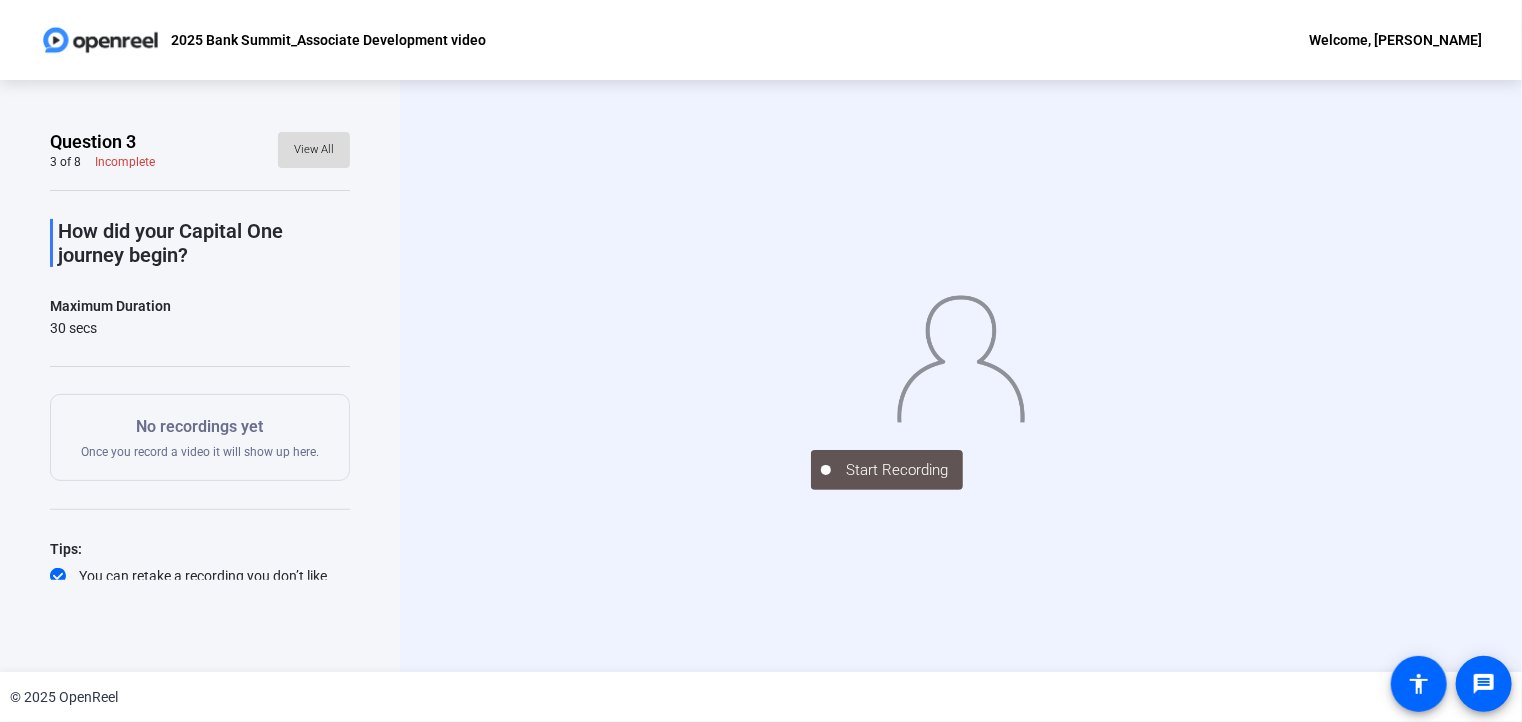 click on "View All" 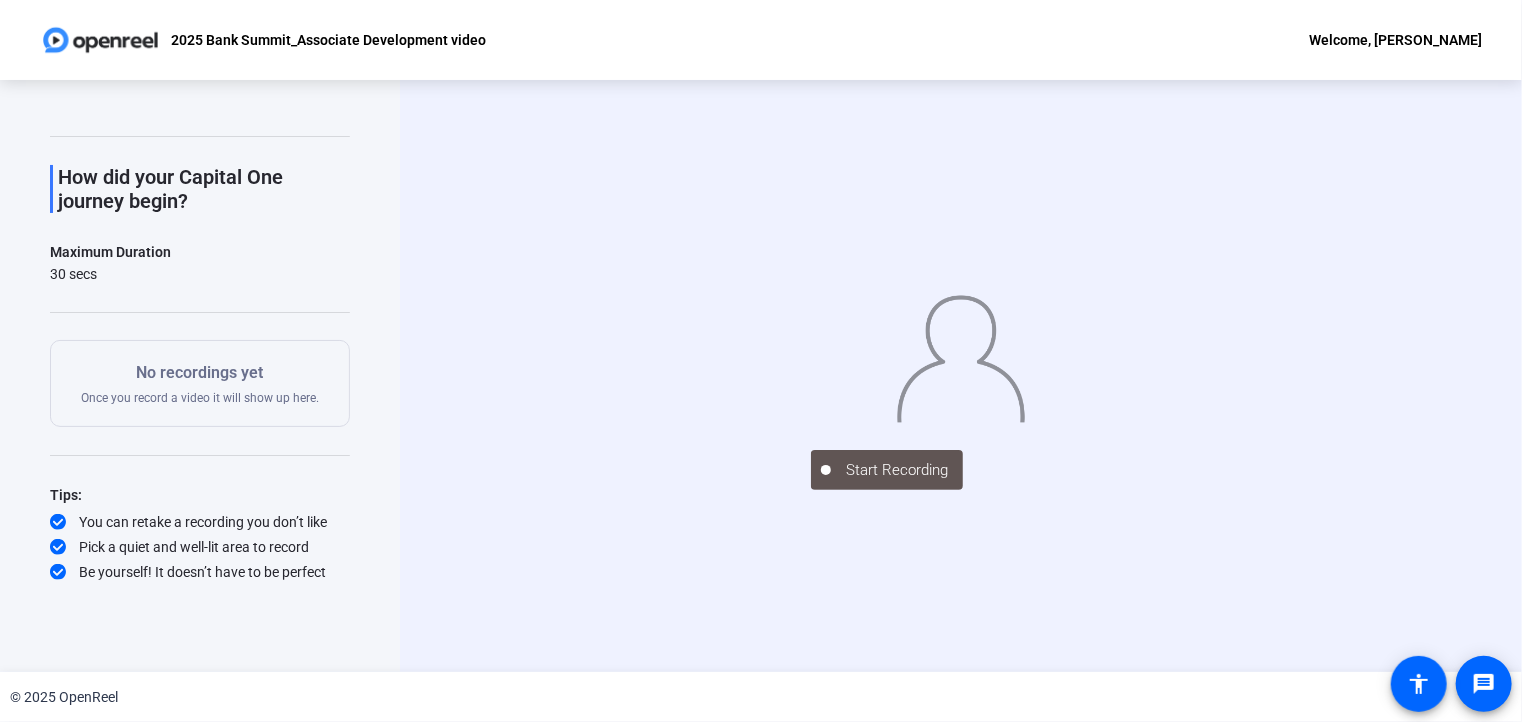 scroll, scrollTop: 0, scrollLeft: 0, axis: both 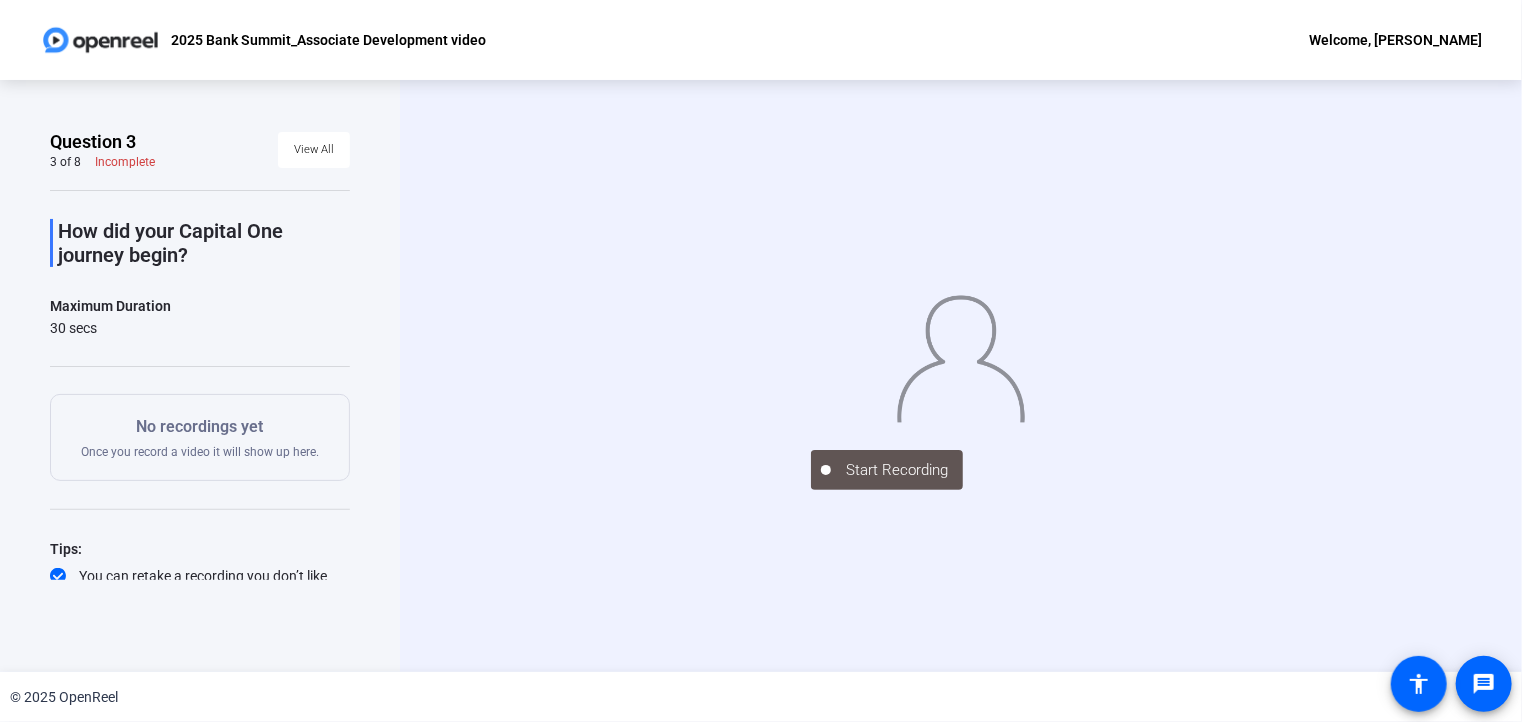 click 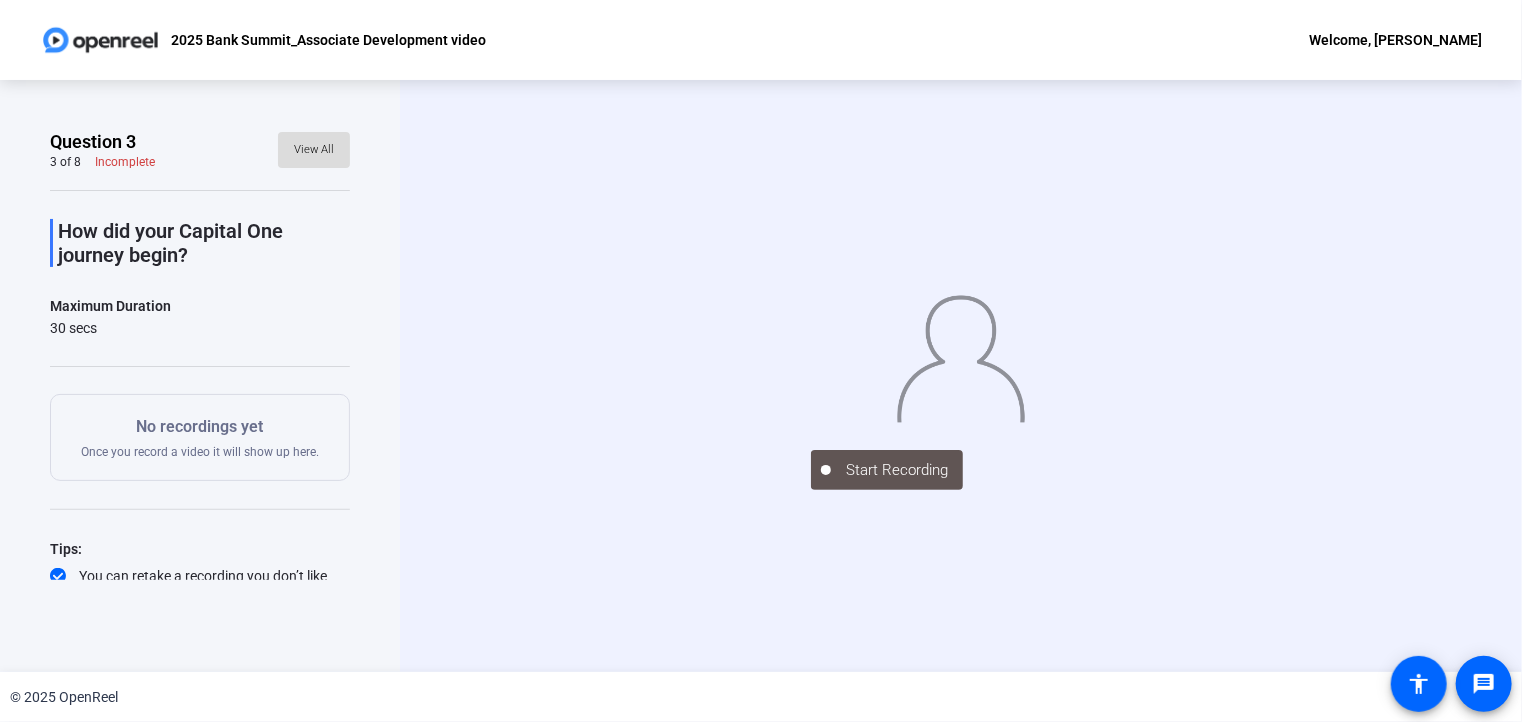 click on "View All" 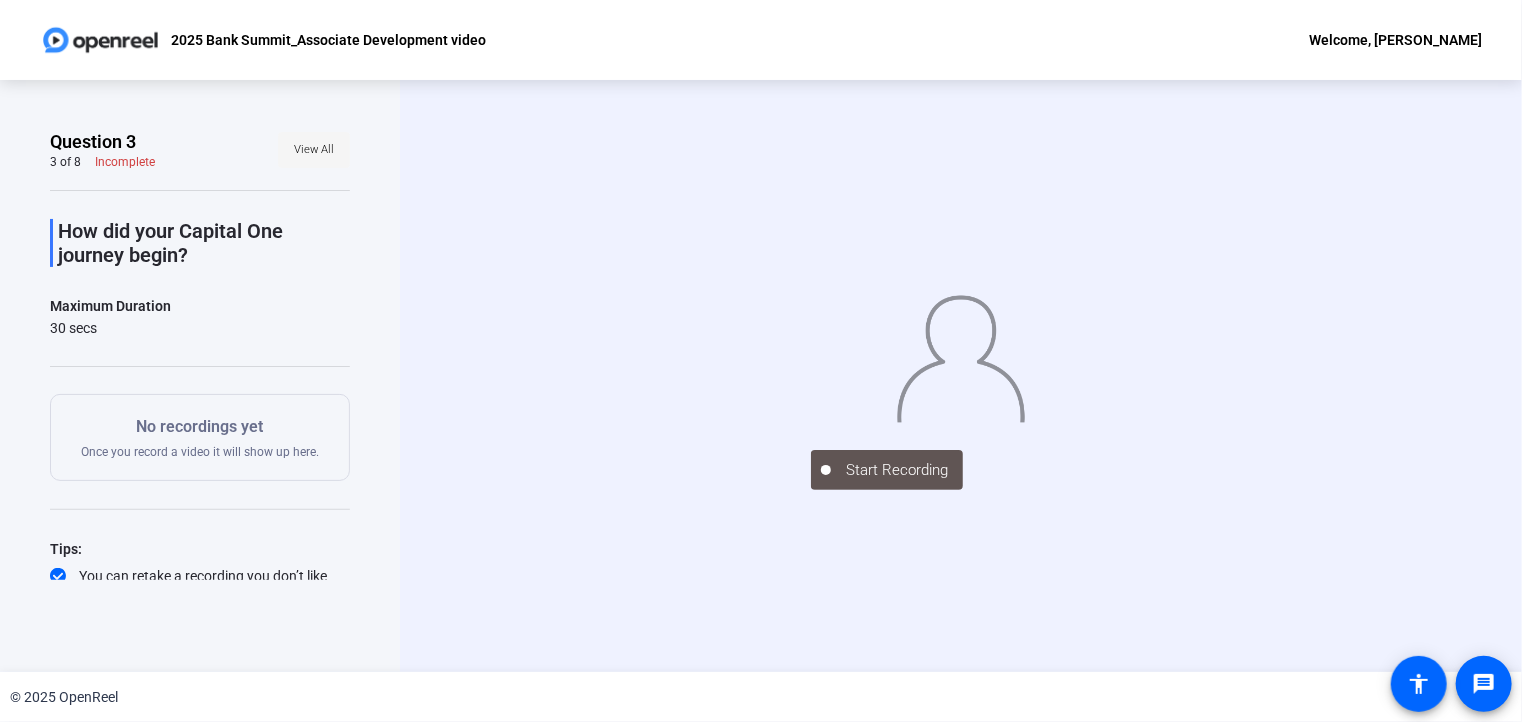 click on "View All" 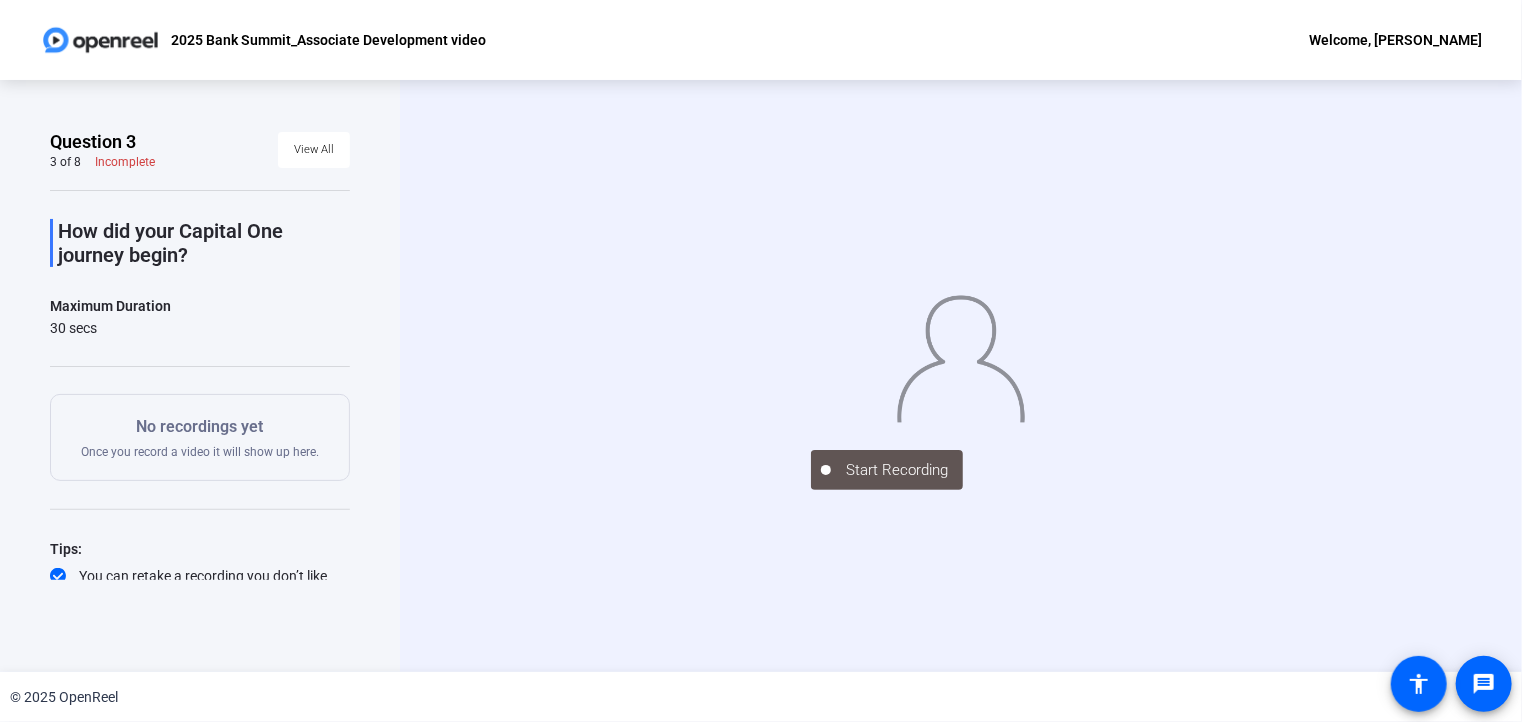 click on "2025 Bank Summit_Associate Development video" 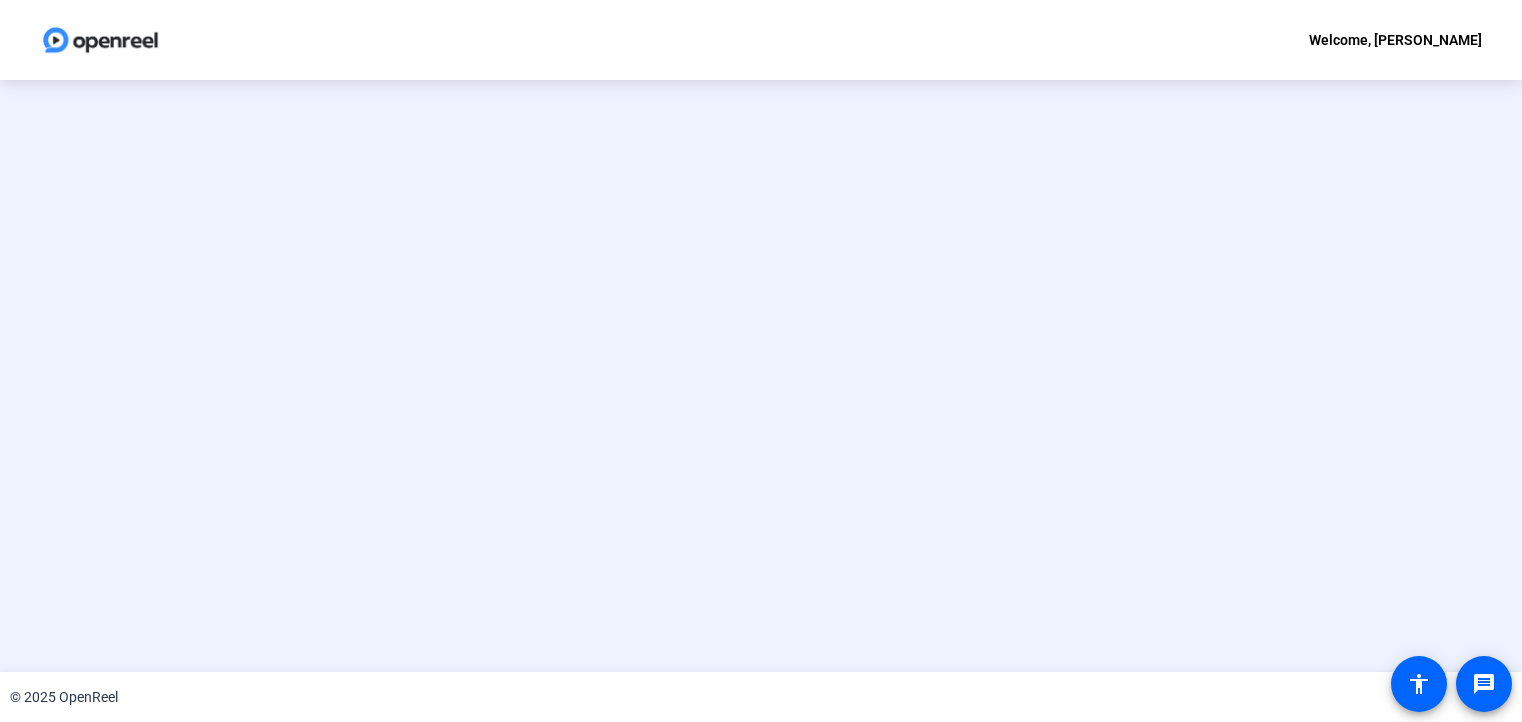 scroll, scrollTop: 0, scrollLeft: 0, axis: both 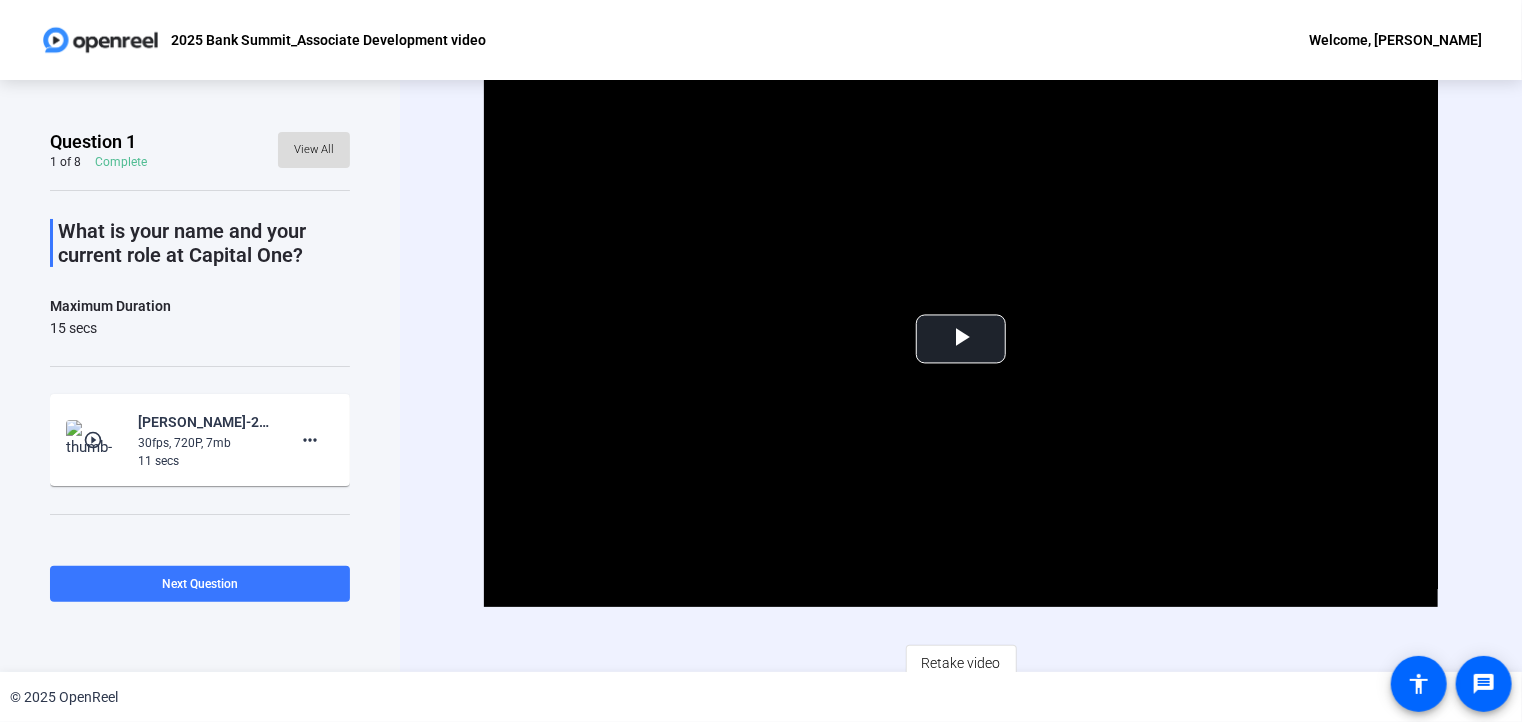 click on "View All" 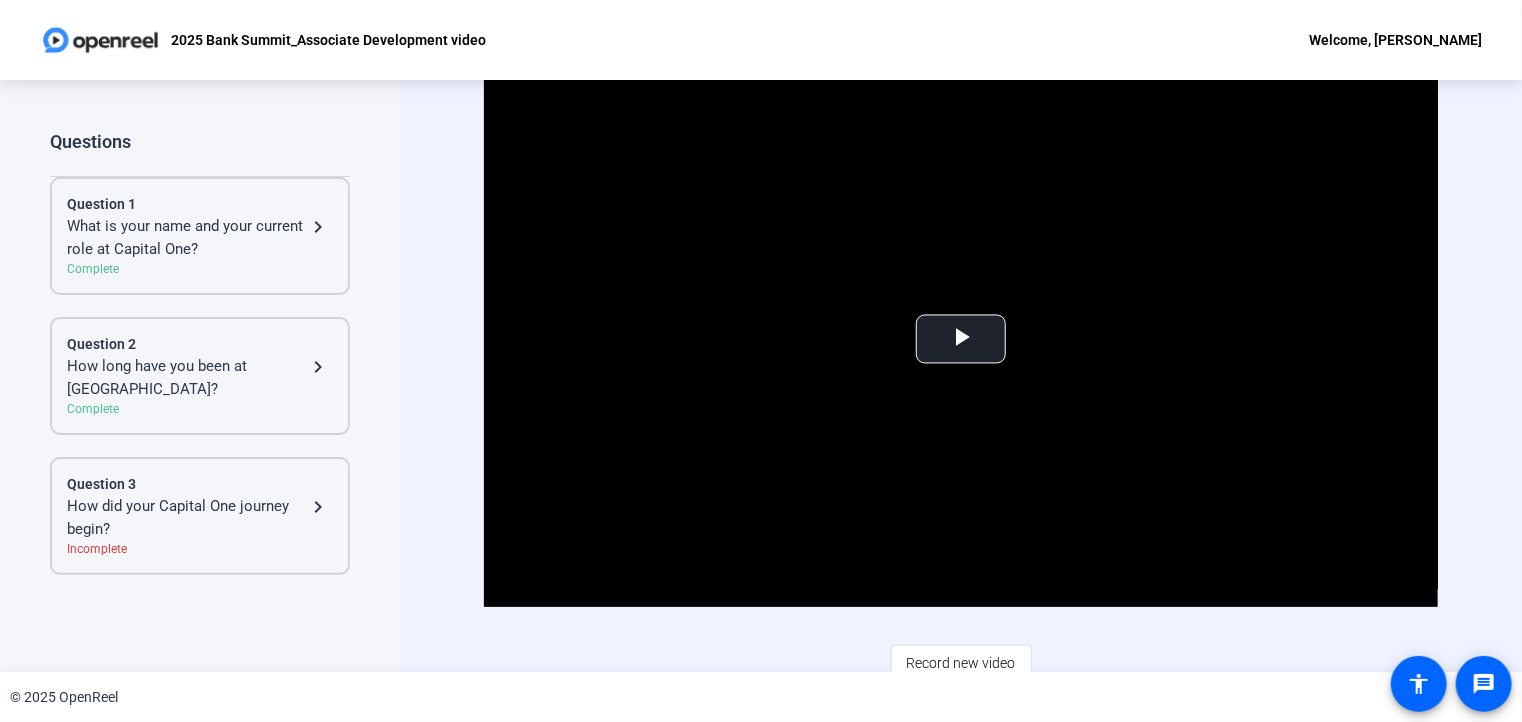 click on "How did your Capital One journey begin?" 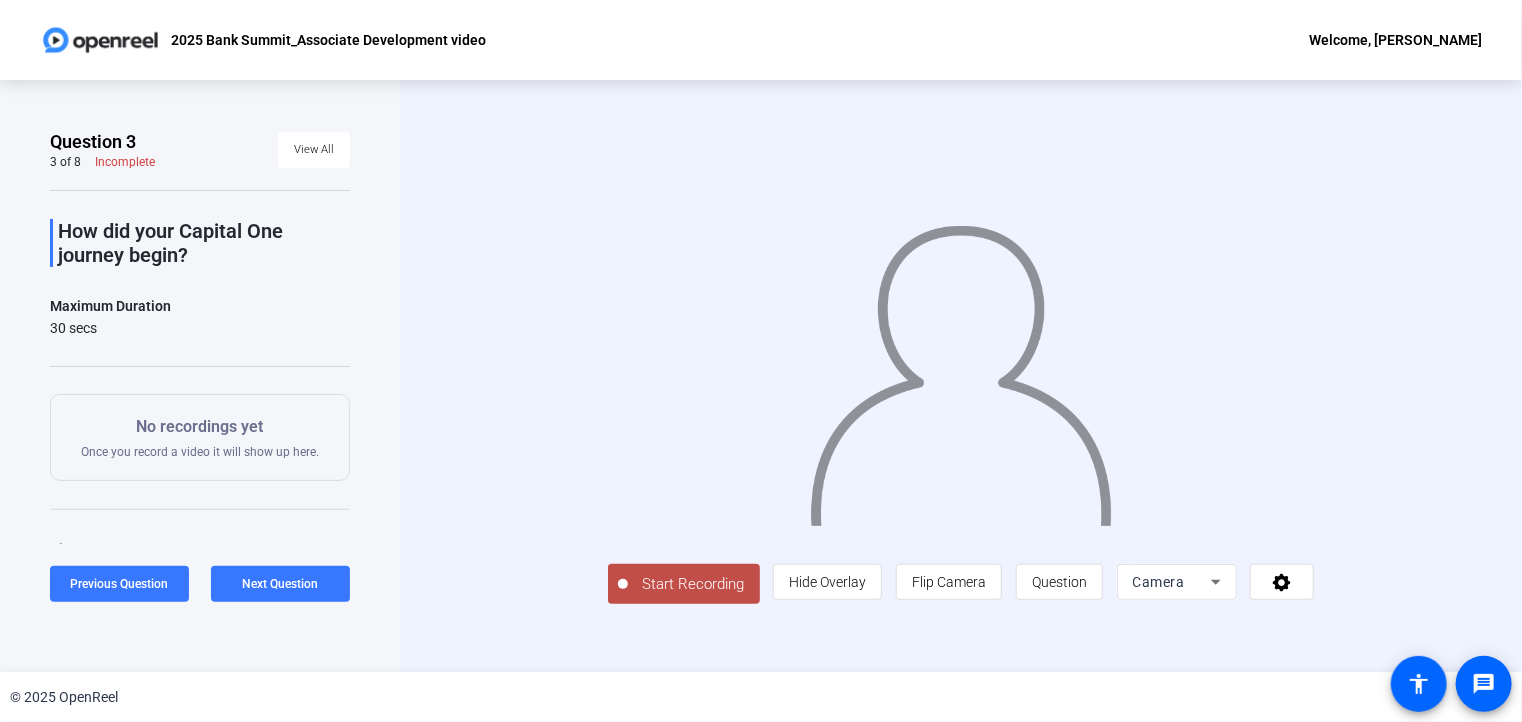 click on "Start Recording" 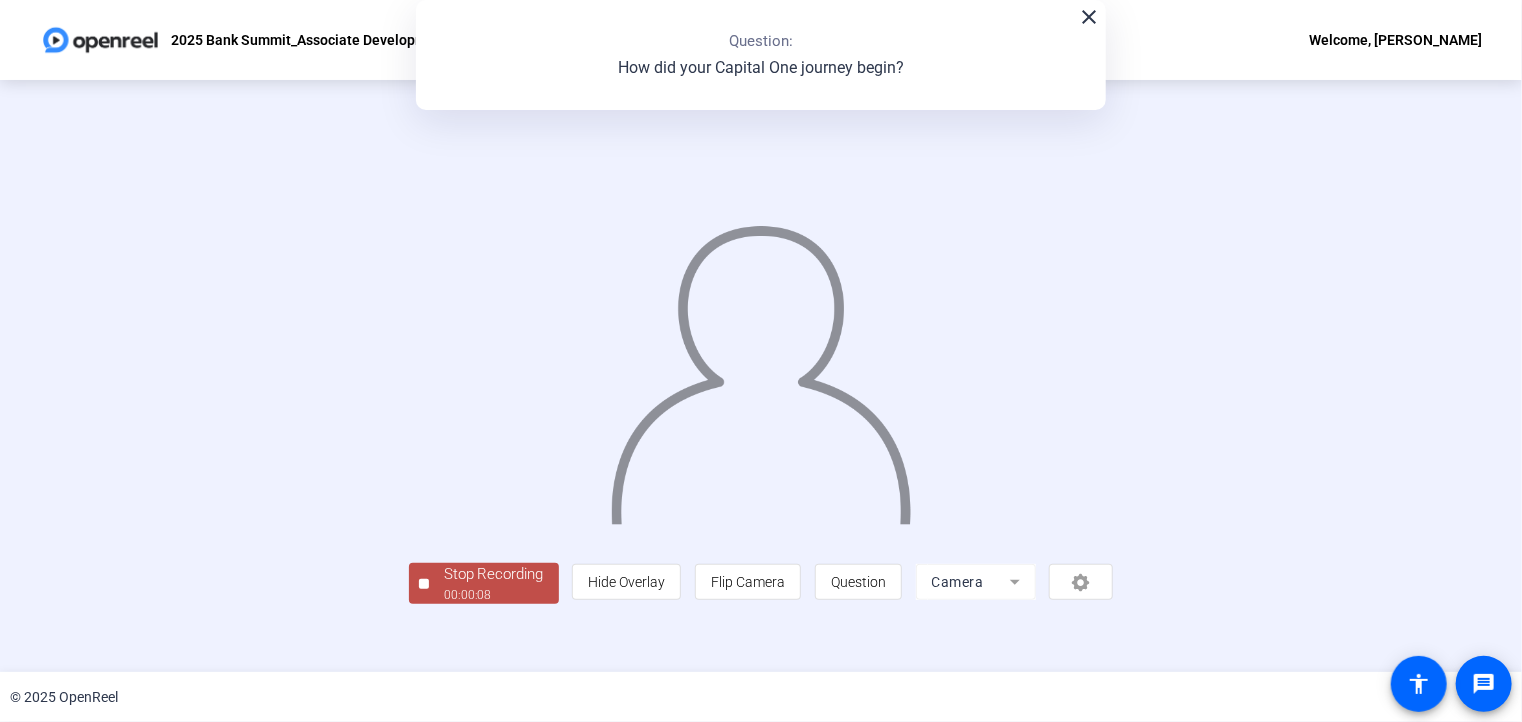 click 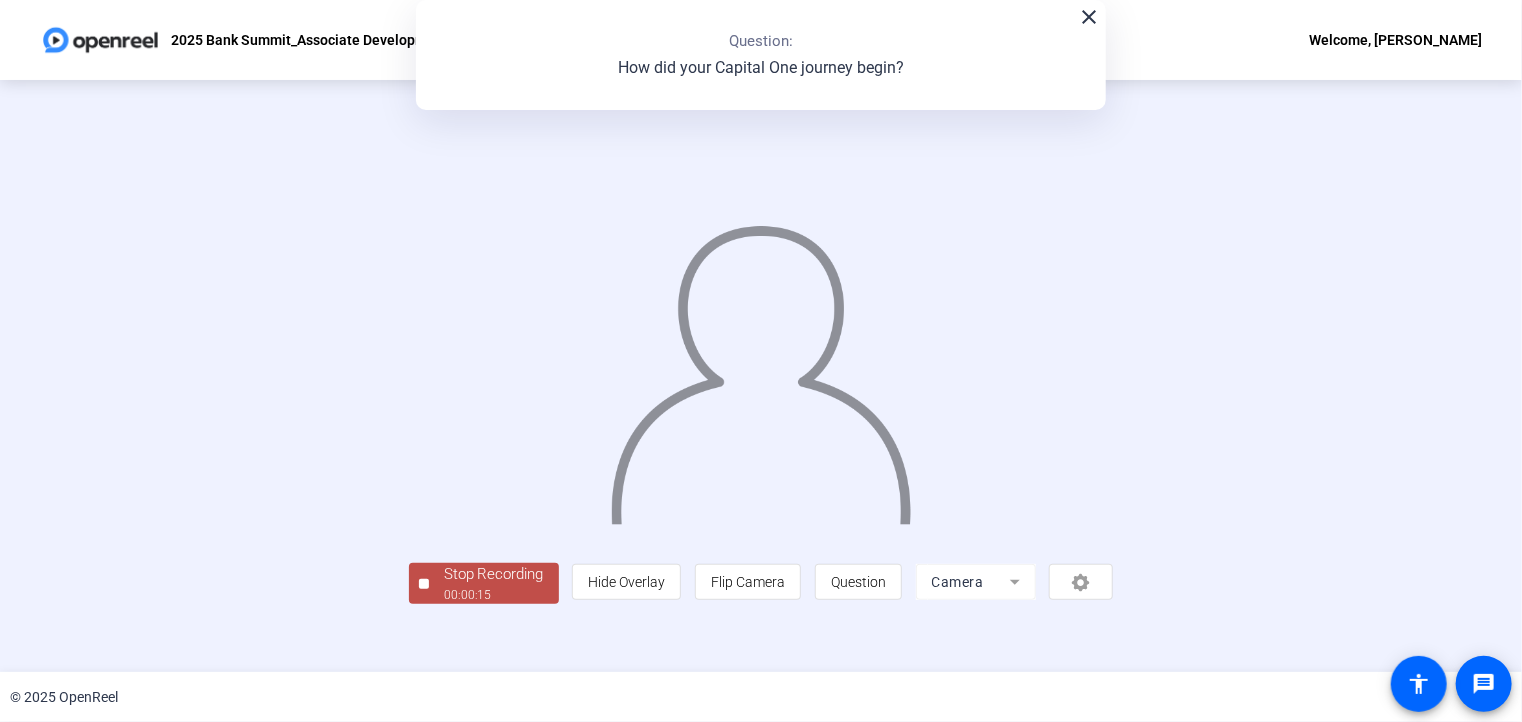 click 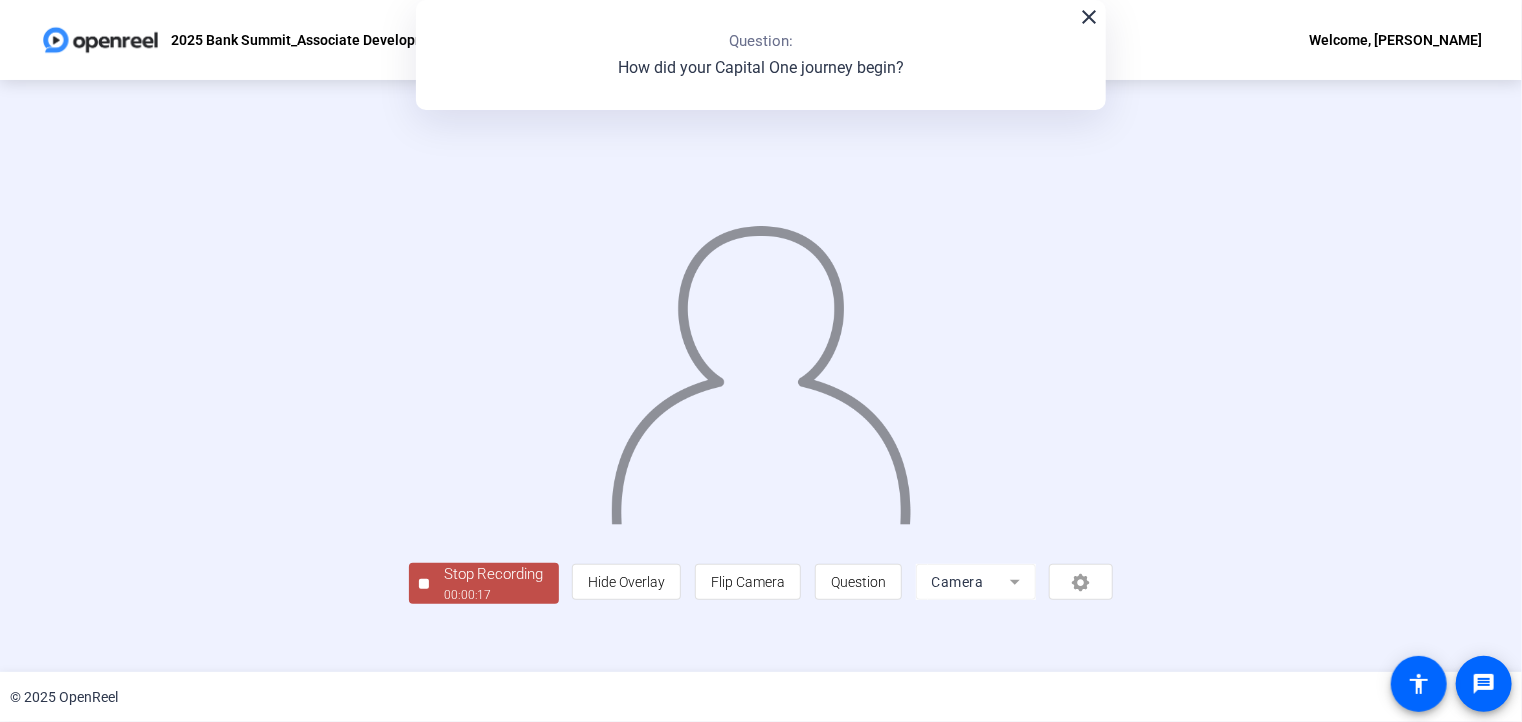 click on "00:00:17" 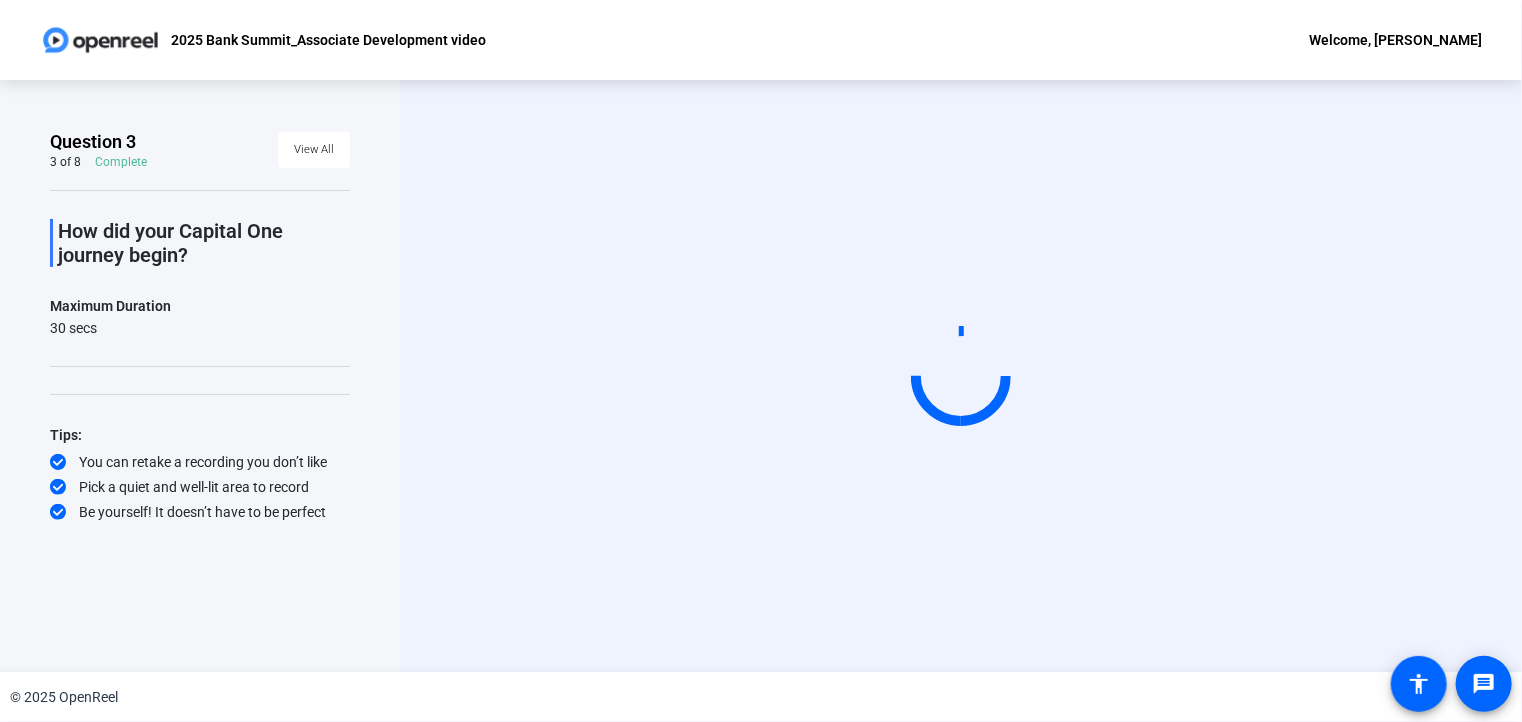 scroll, scrollTop: 0, scrollLeft: 0, axis: both 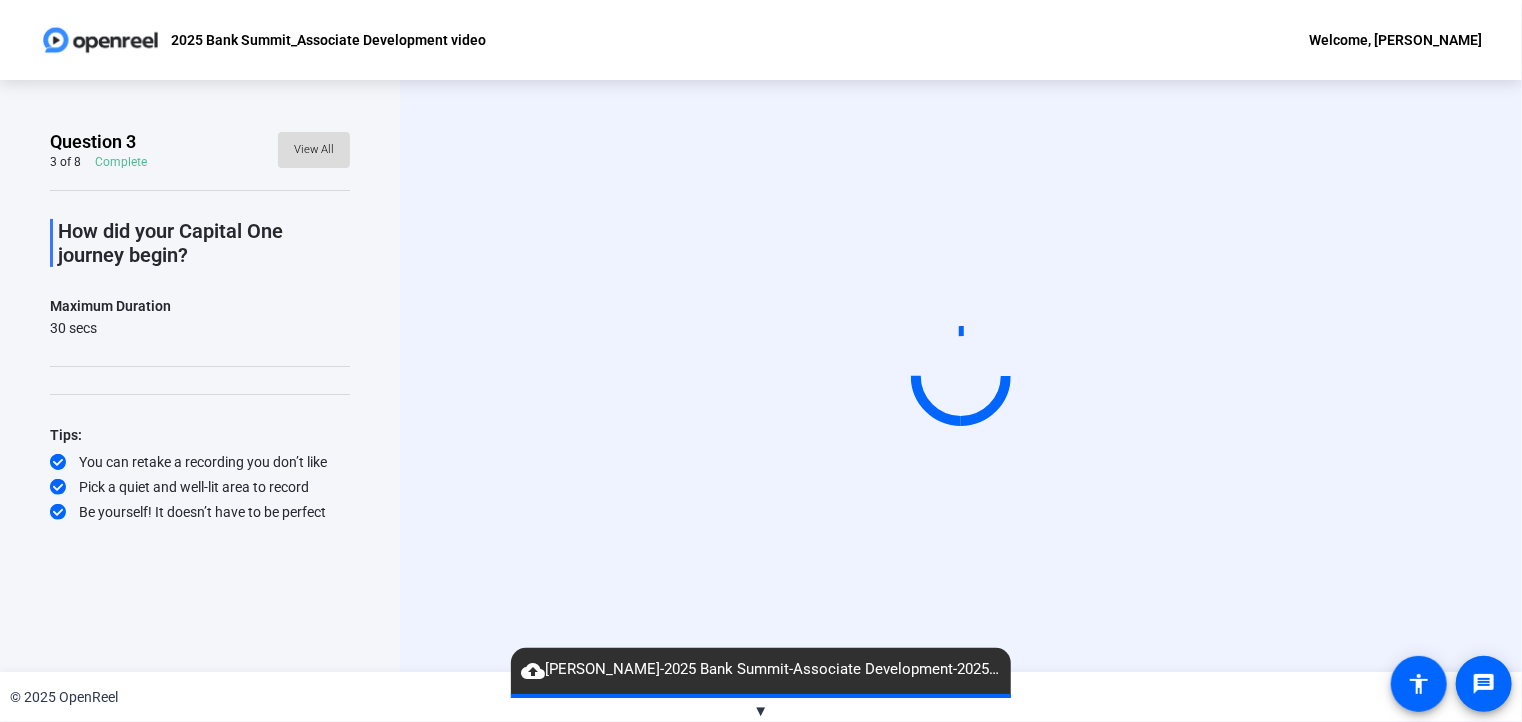 click on "View All" 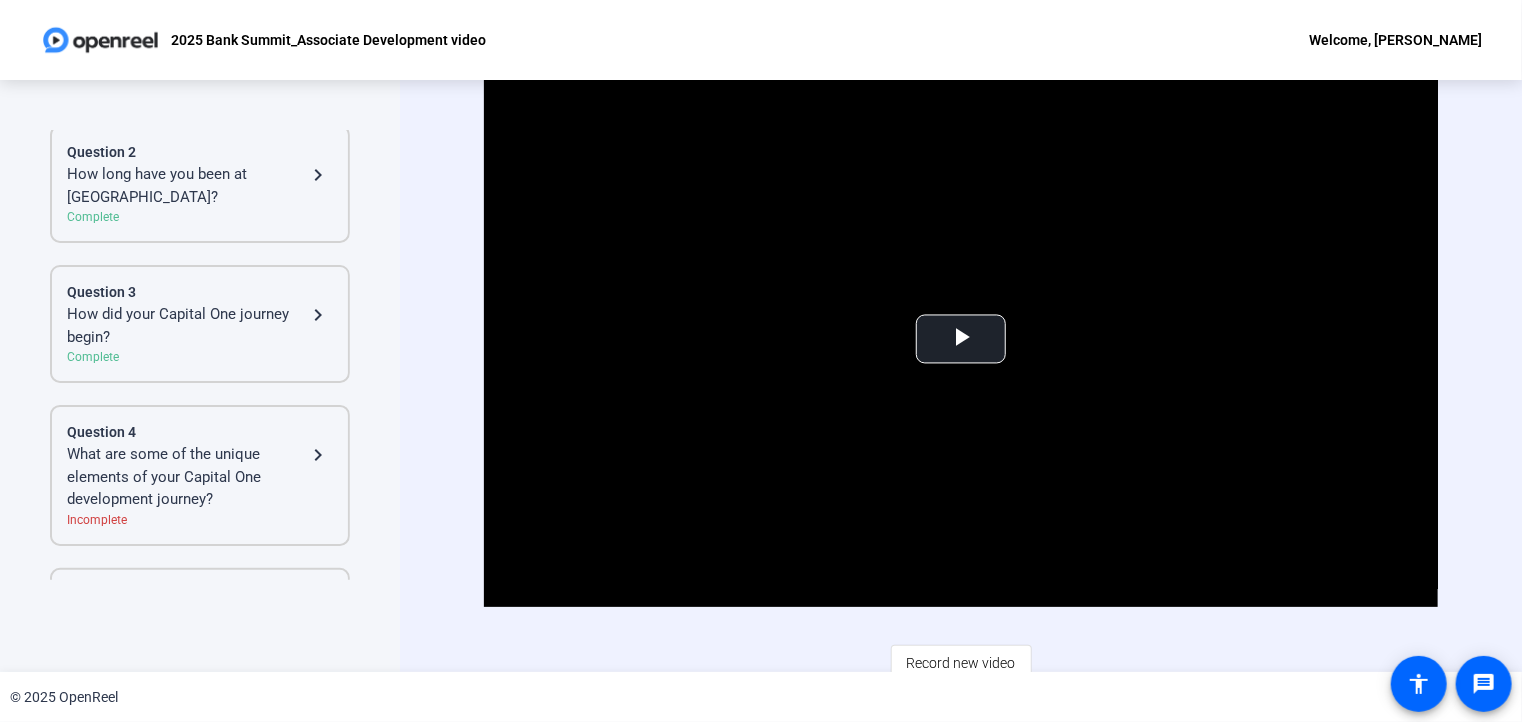 scroll, scrollTop: 186, scrollLeft: 0, axis: vertical 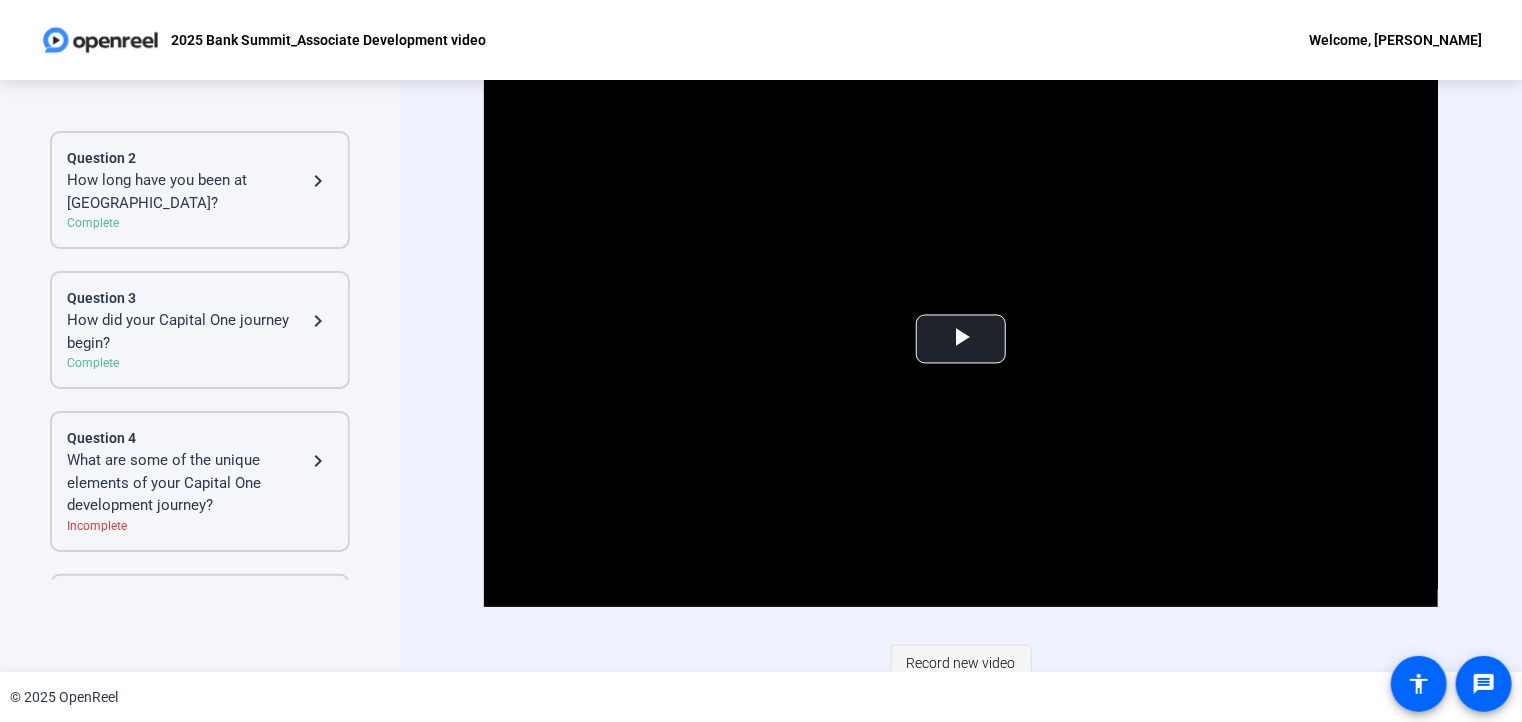 click on "Record new video" 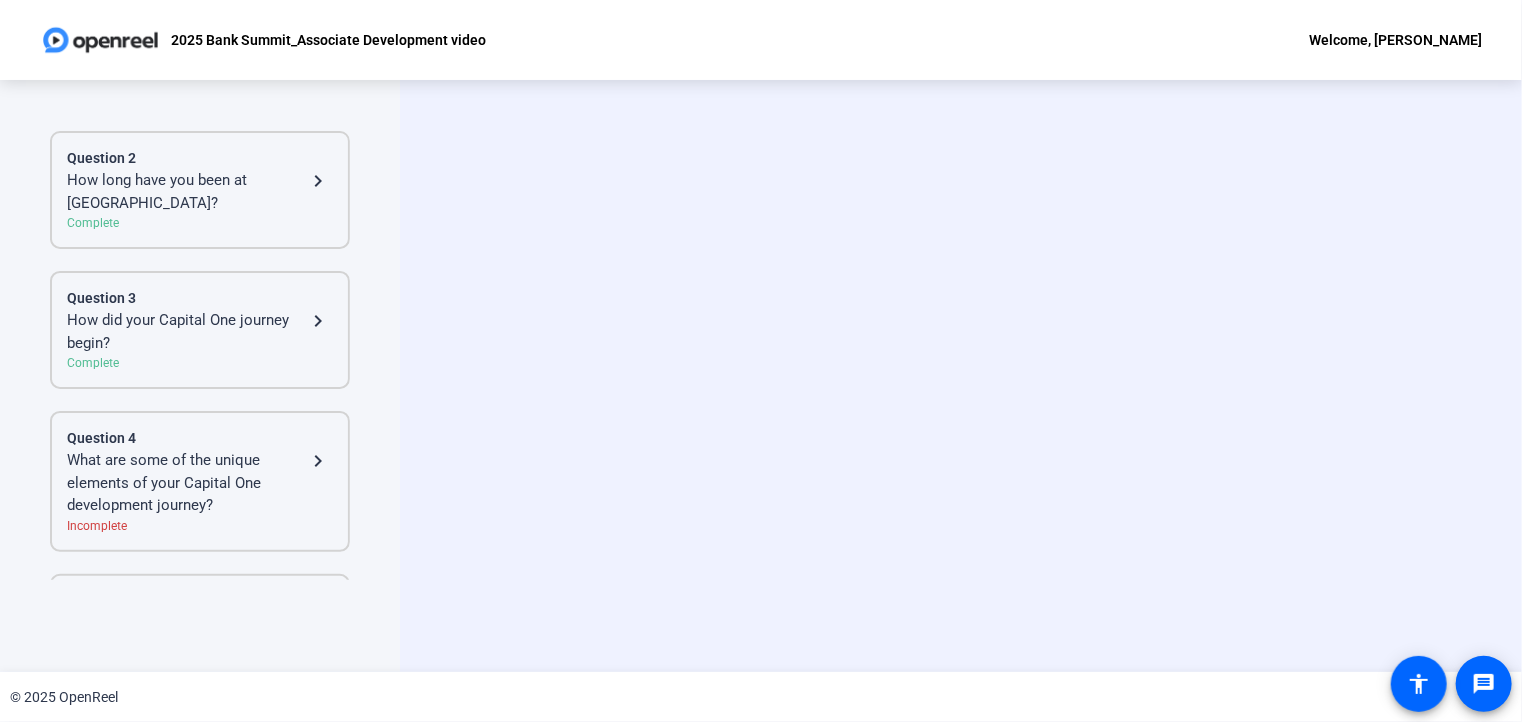 click on "How did your Capital One journey begin?" 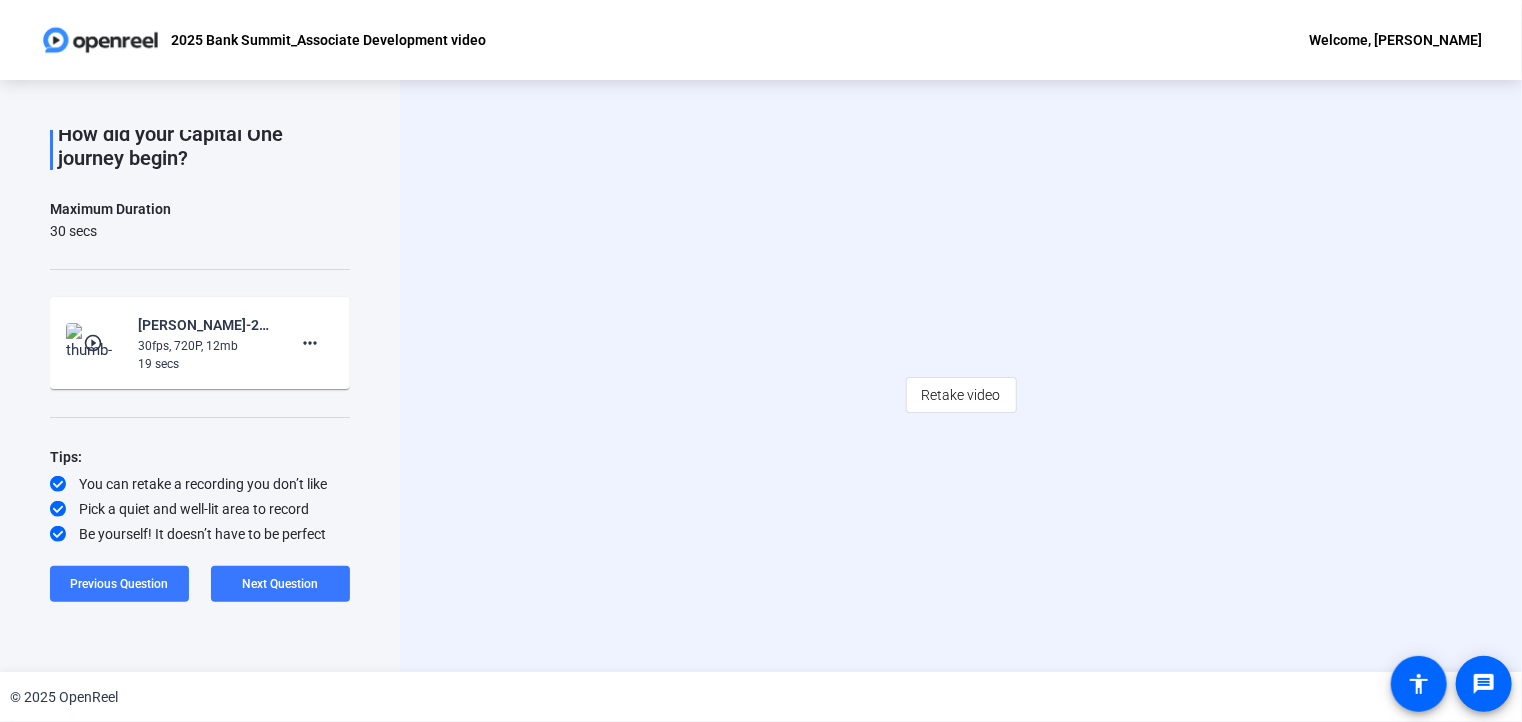 scroll, scrollTop: 96, scrollLeft: 0, axis: vertical 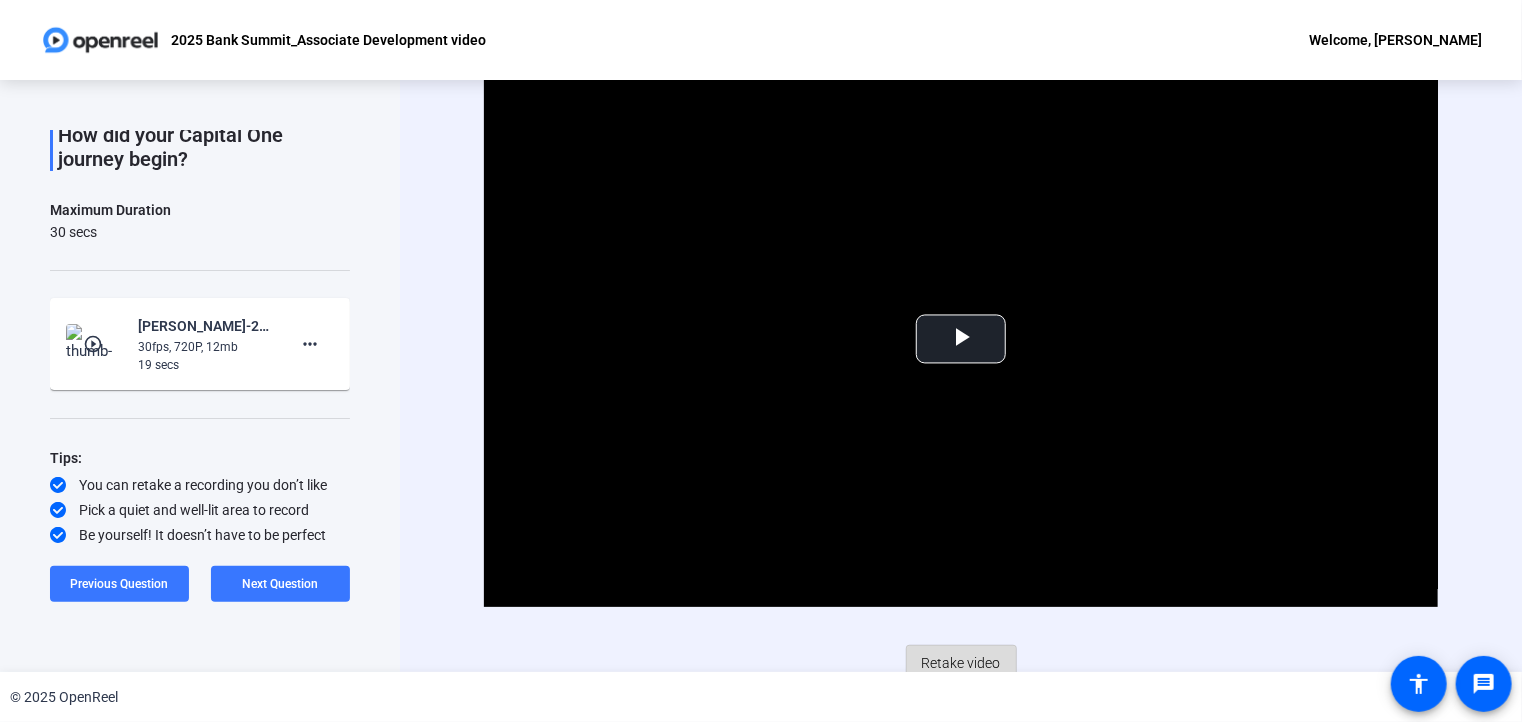 click on "Retake video" 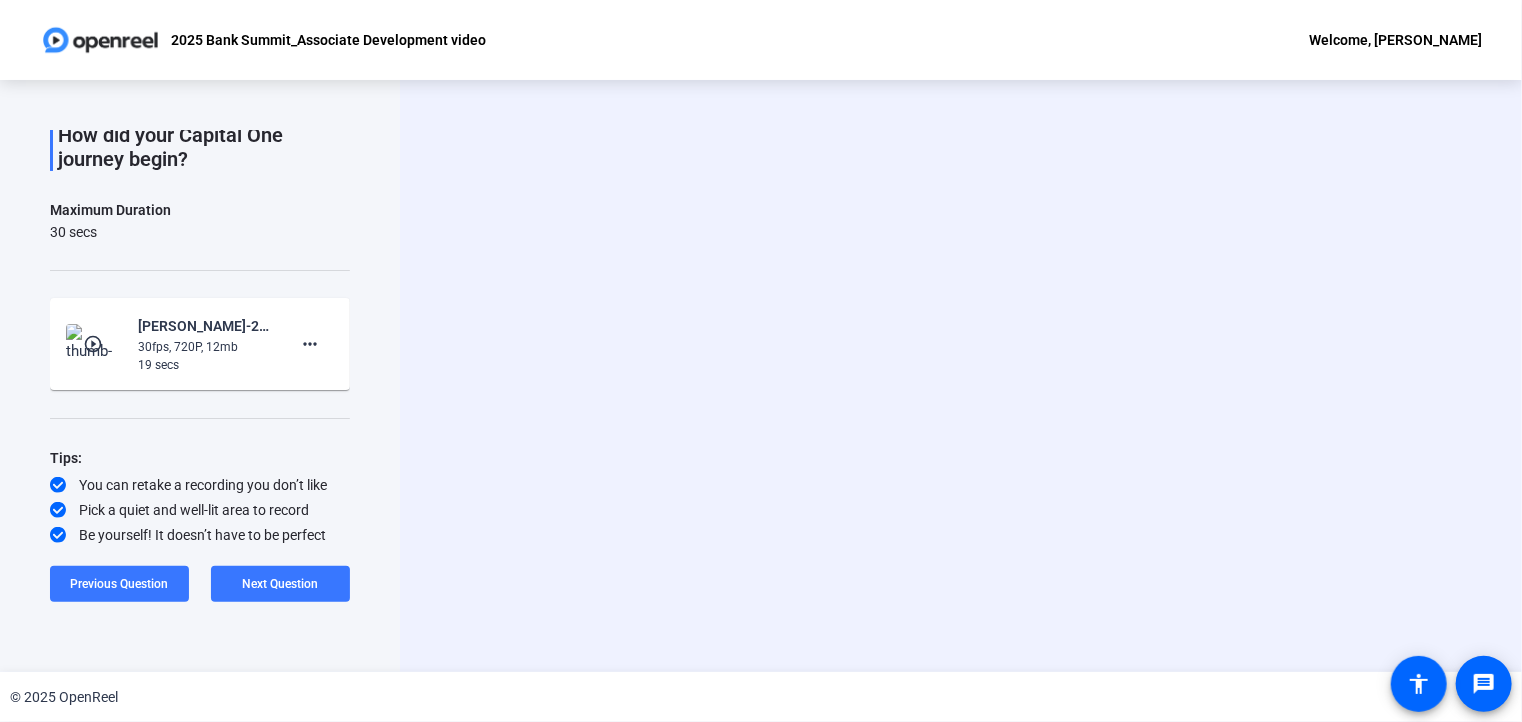 scroll, scrollTop: 0, scrollLeft: 0, axis: both 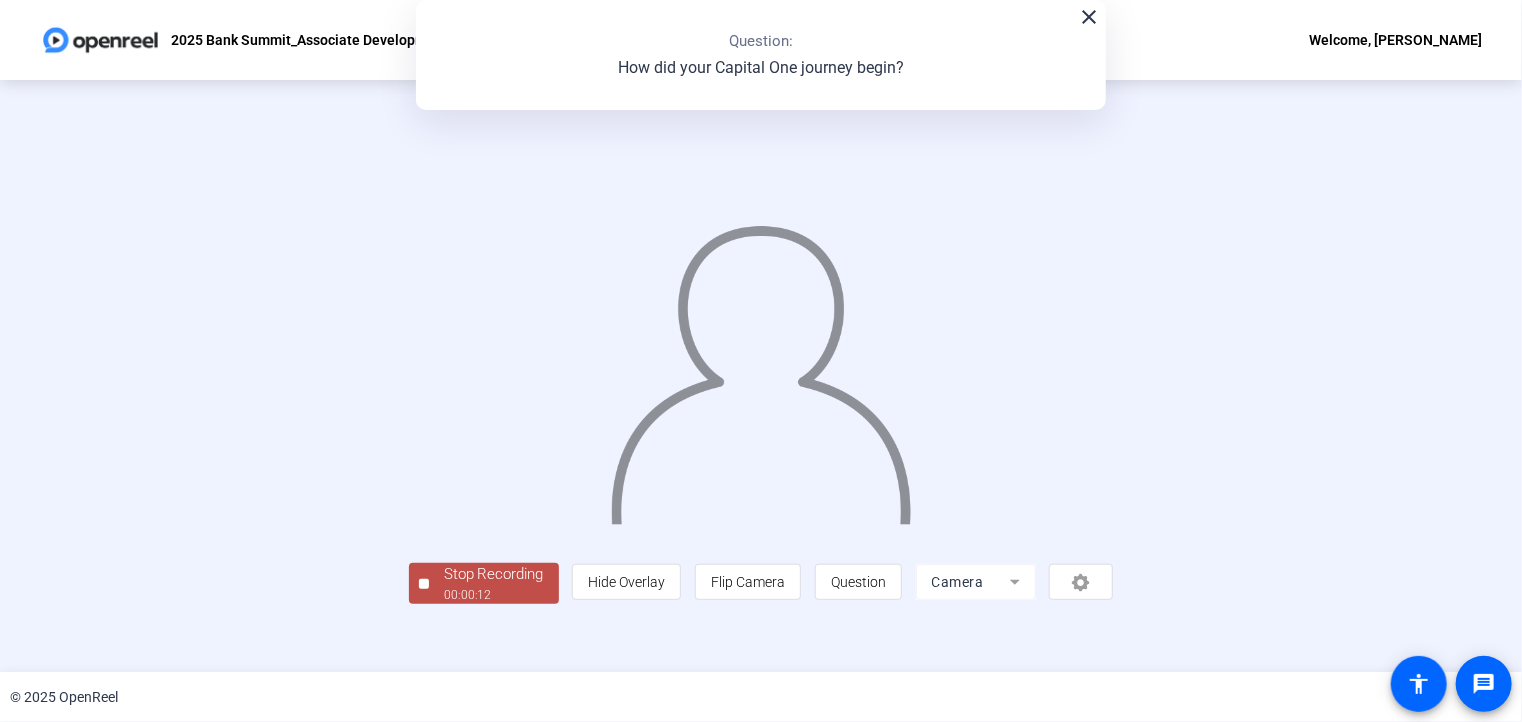 click 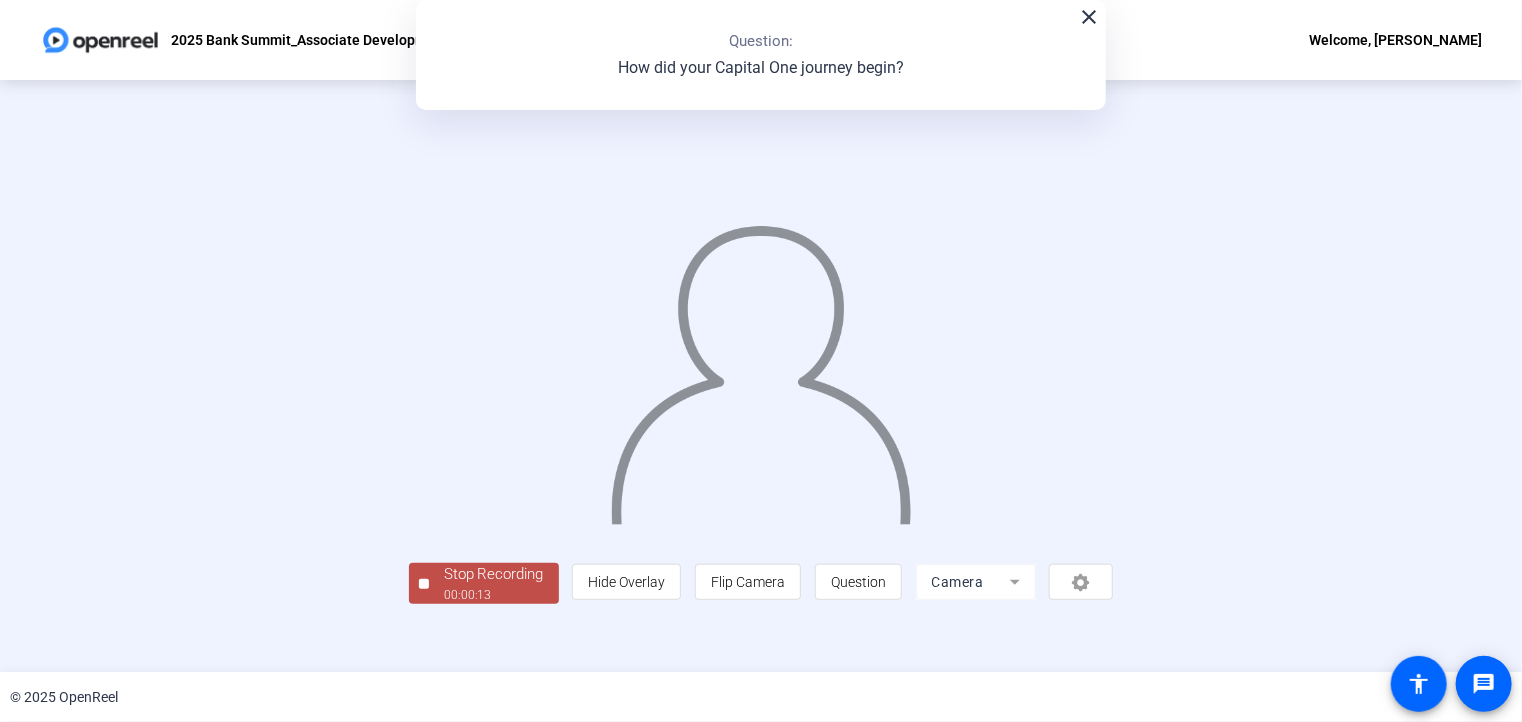 scroll, scrollTop: 64, scrollLeft: 0, axis: vertical 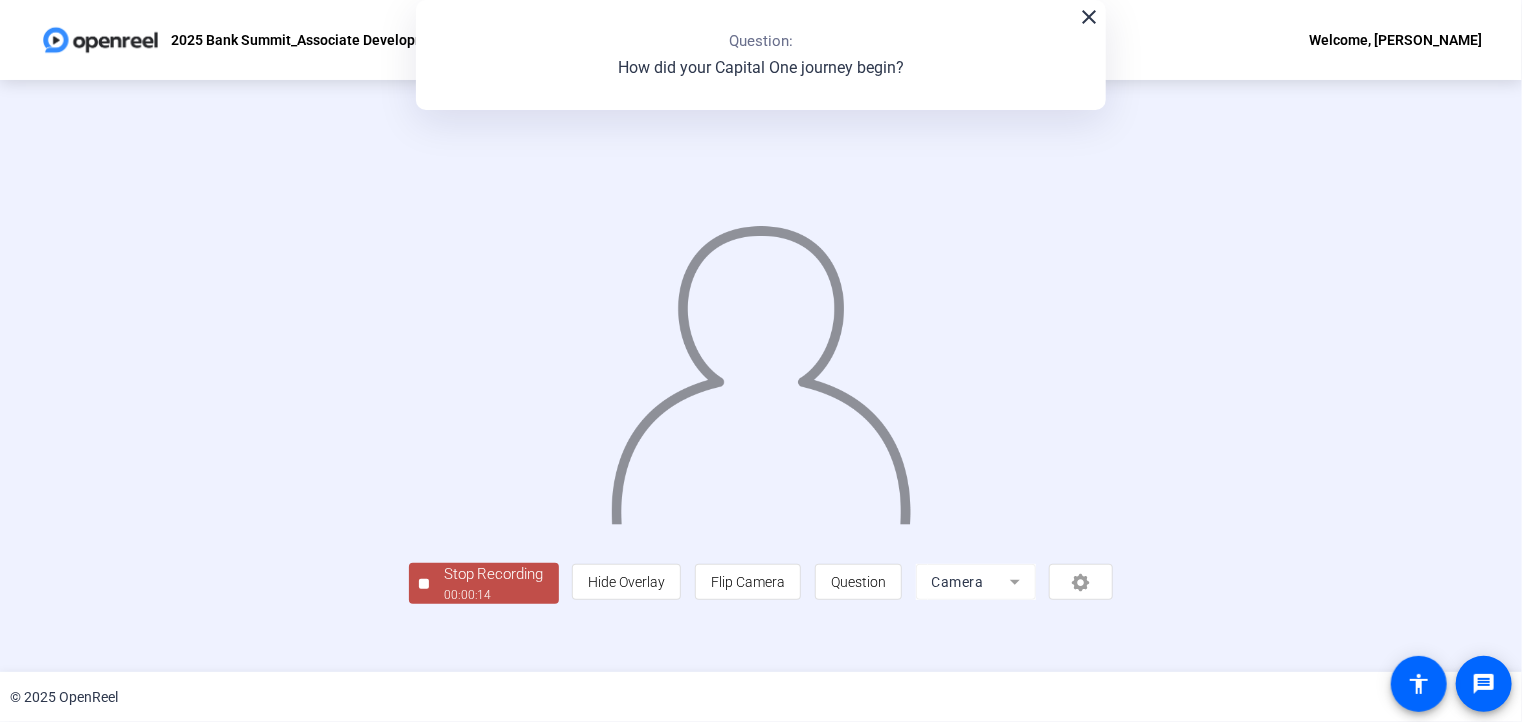 click on "00:00:14" 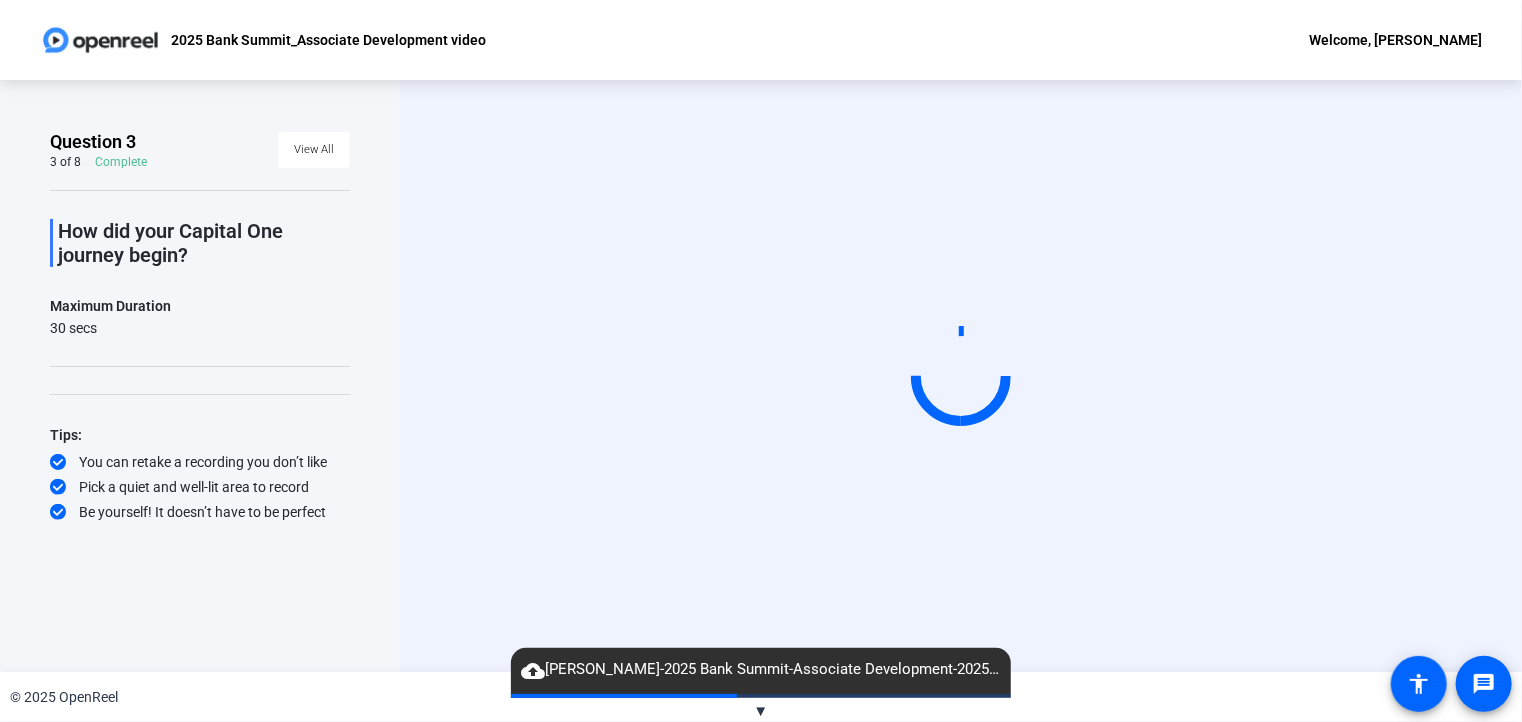 click on "▼" 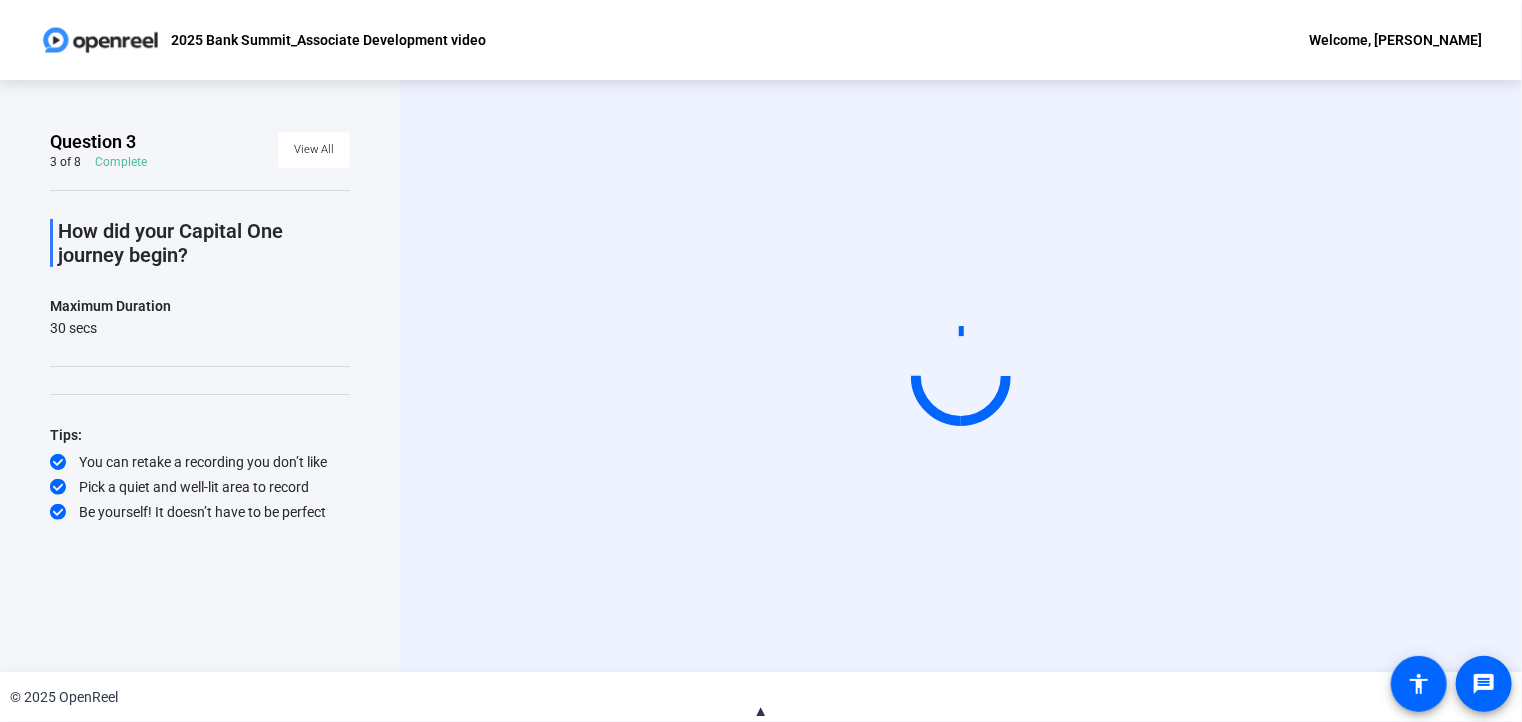click 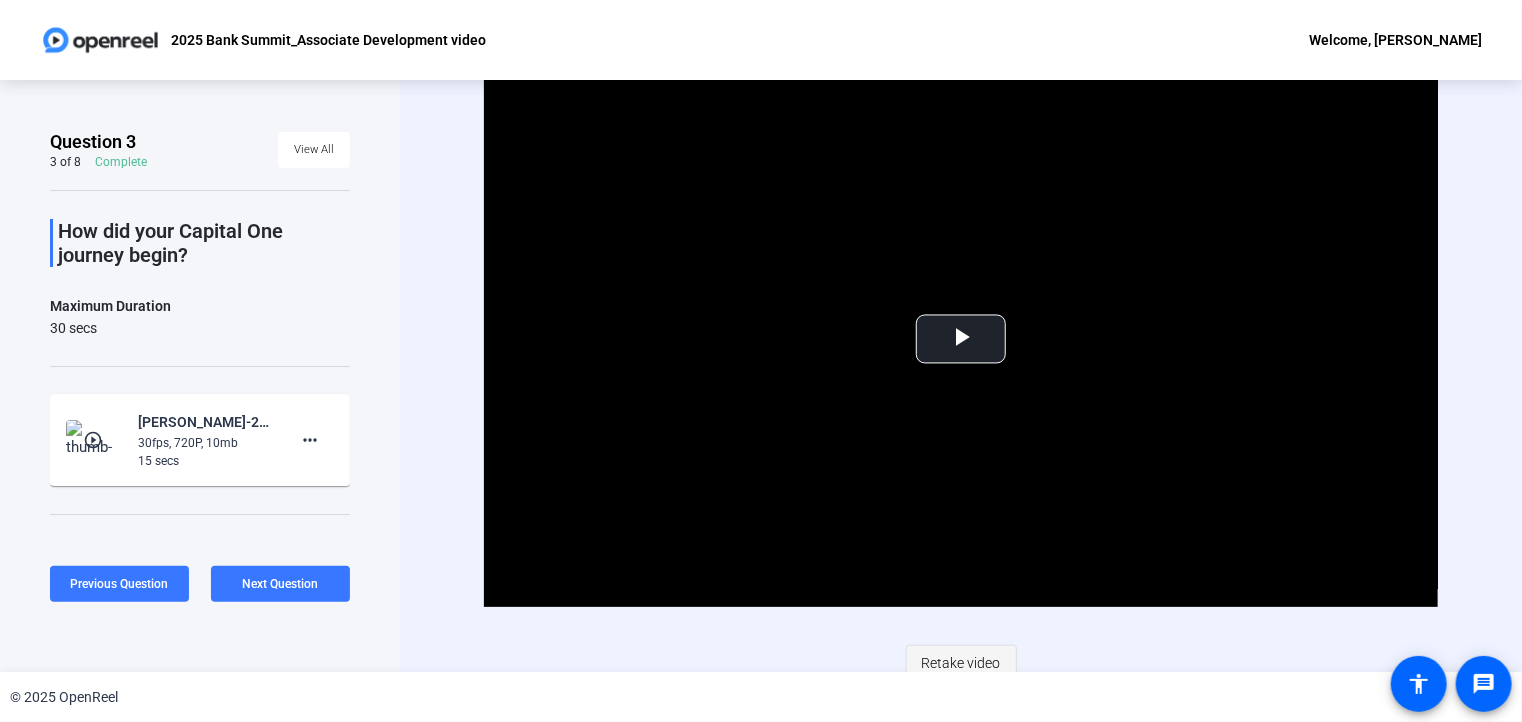 click on "Retake video" 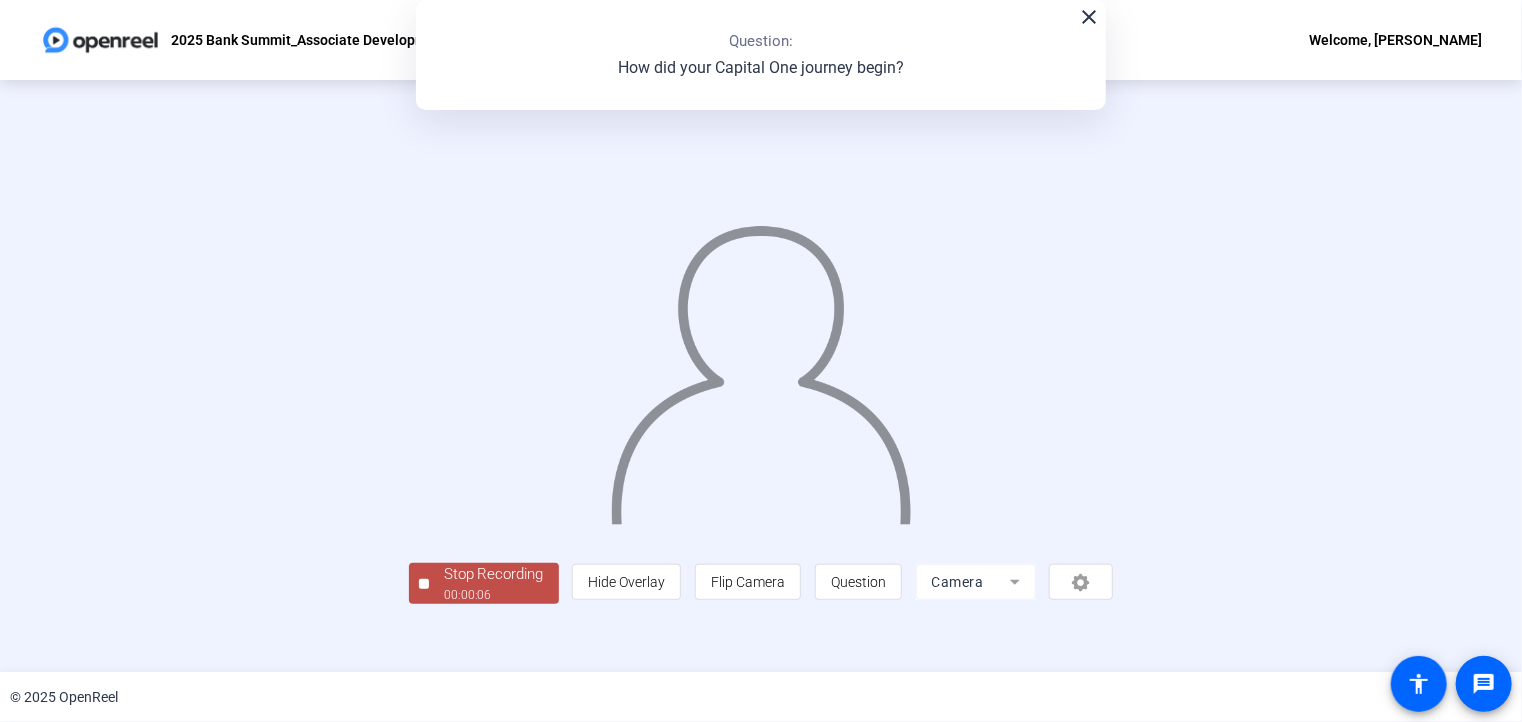 click 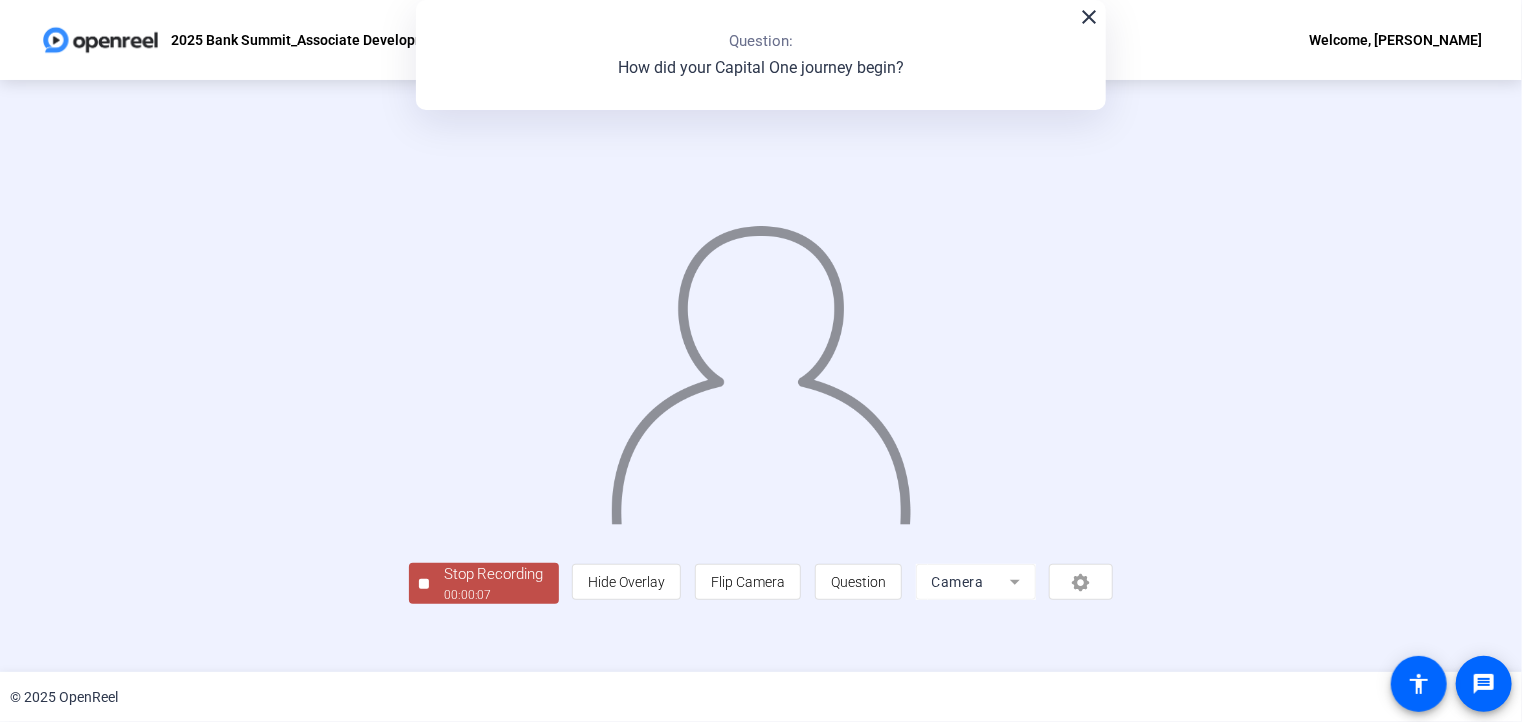 scroll, scrollTop: 64, scrollLeft: 0, axis: vertical 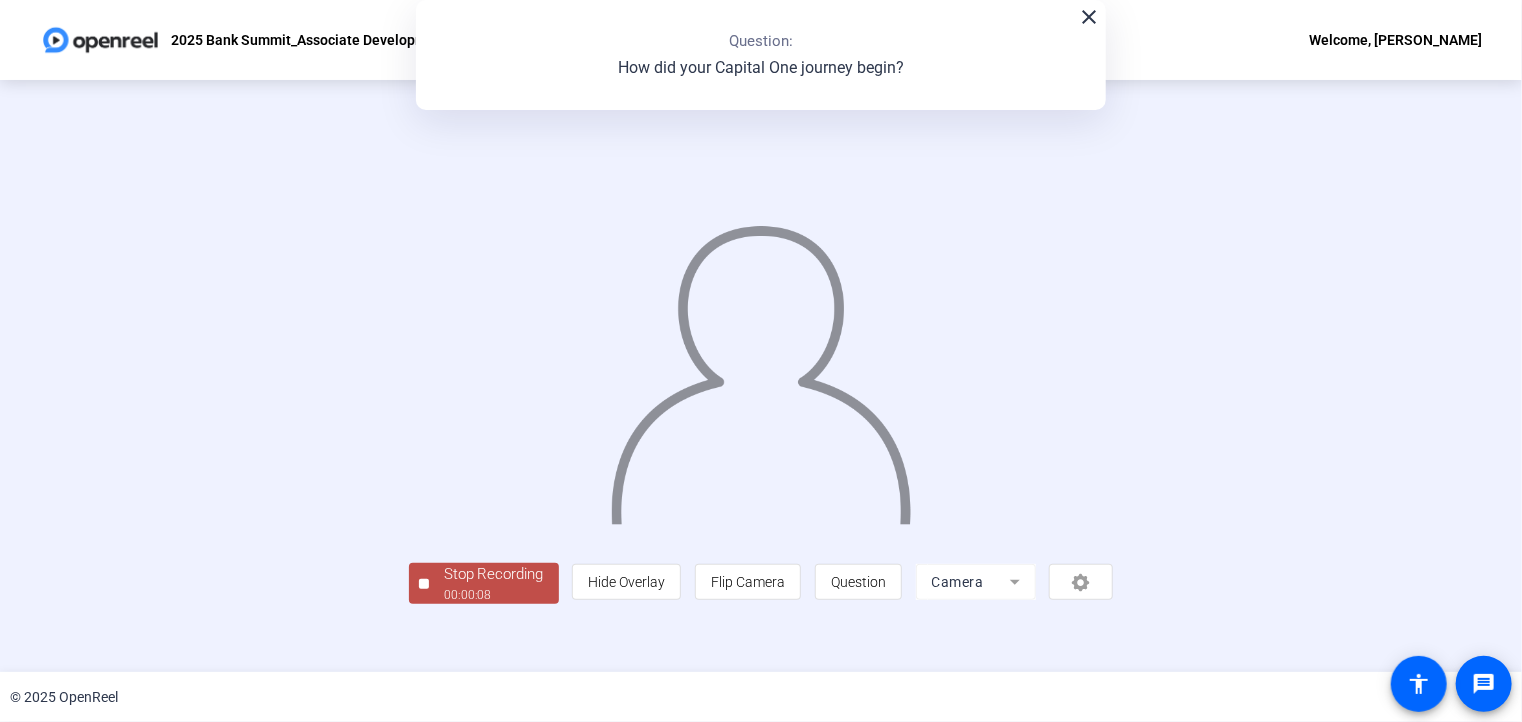 click on "00:00:08" 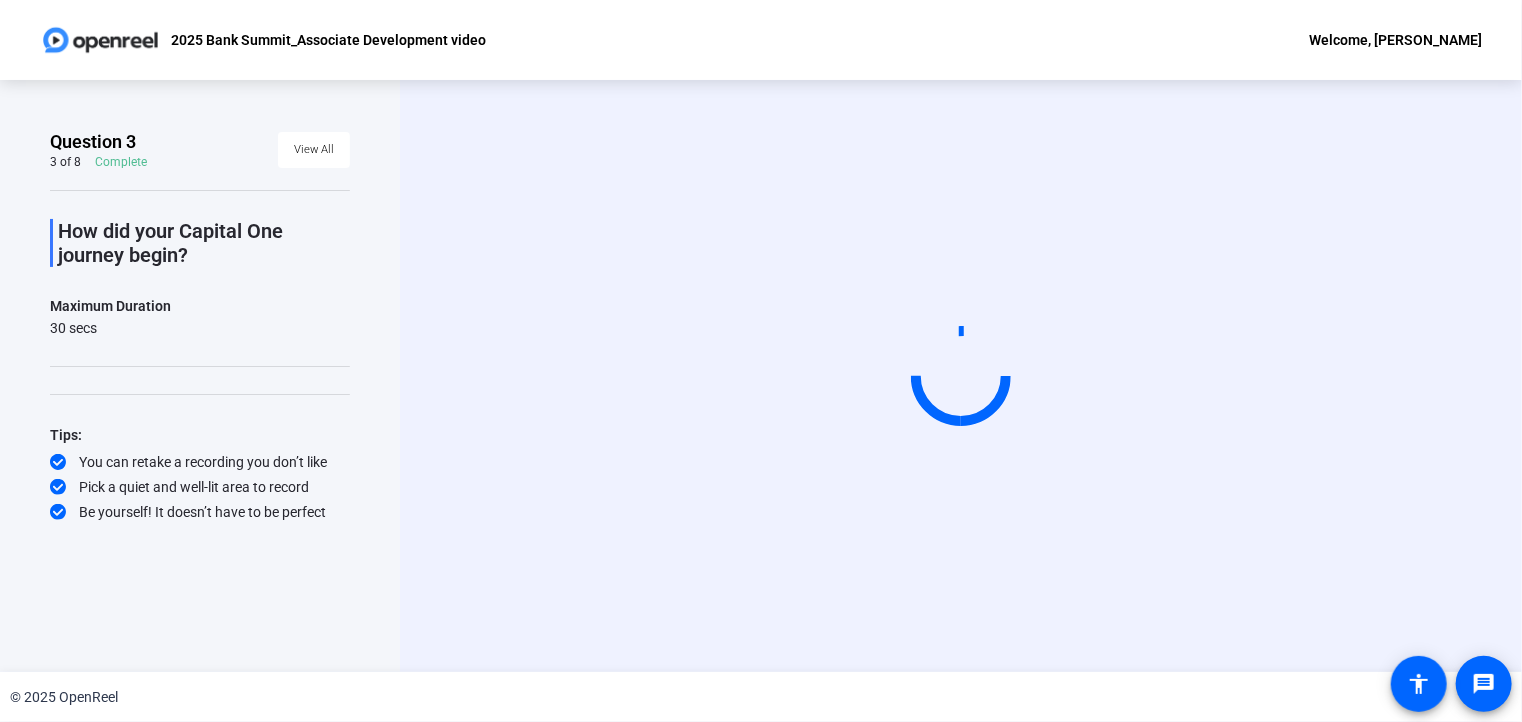 scroll, scrollTop: 0, scrollLeft: 0, axis: both 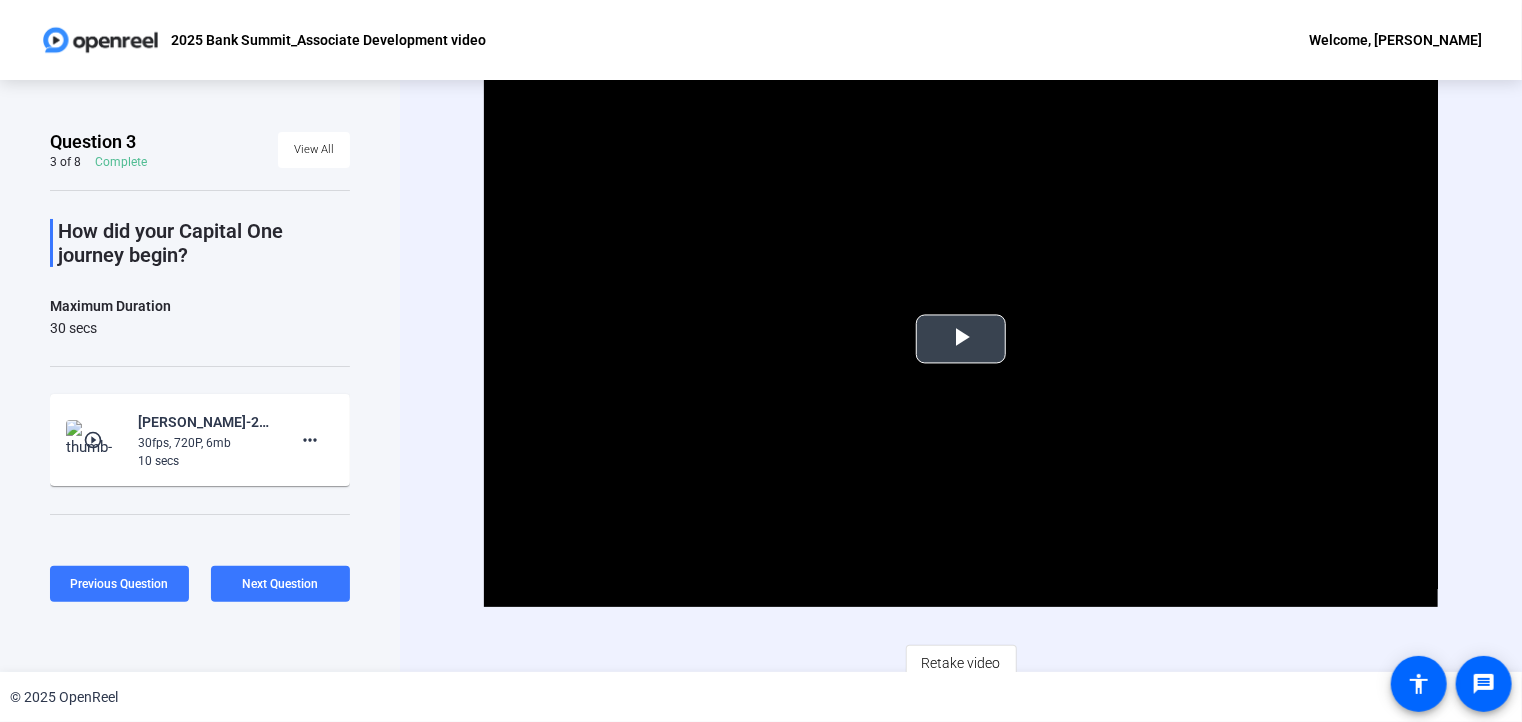 click at bounding box center (961, 339) 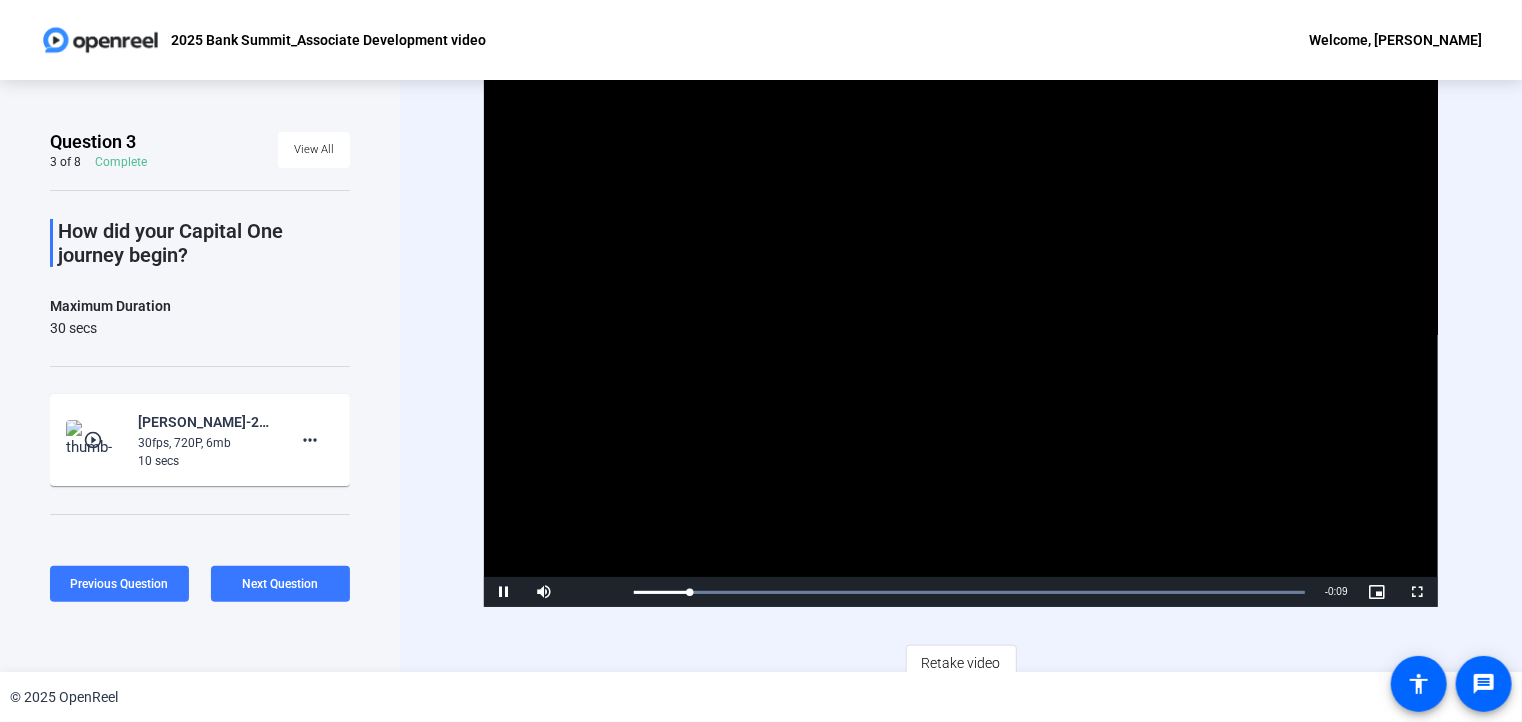 click at bounding box center (961, 339) 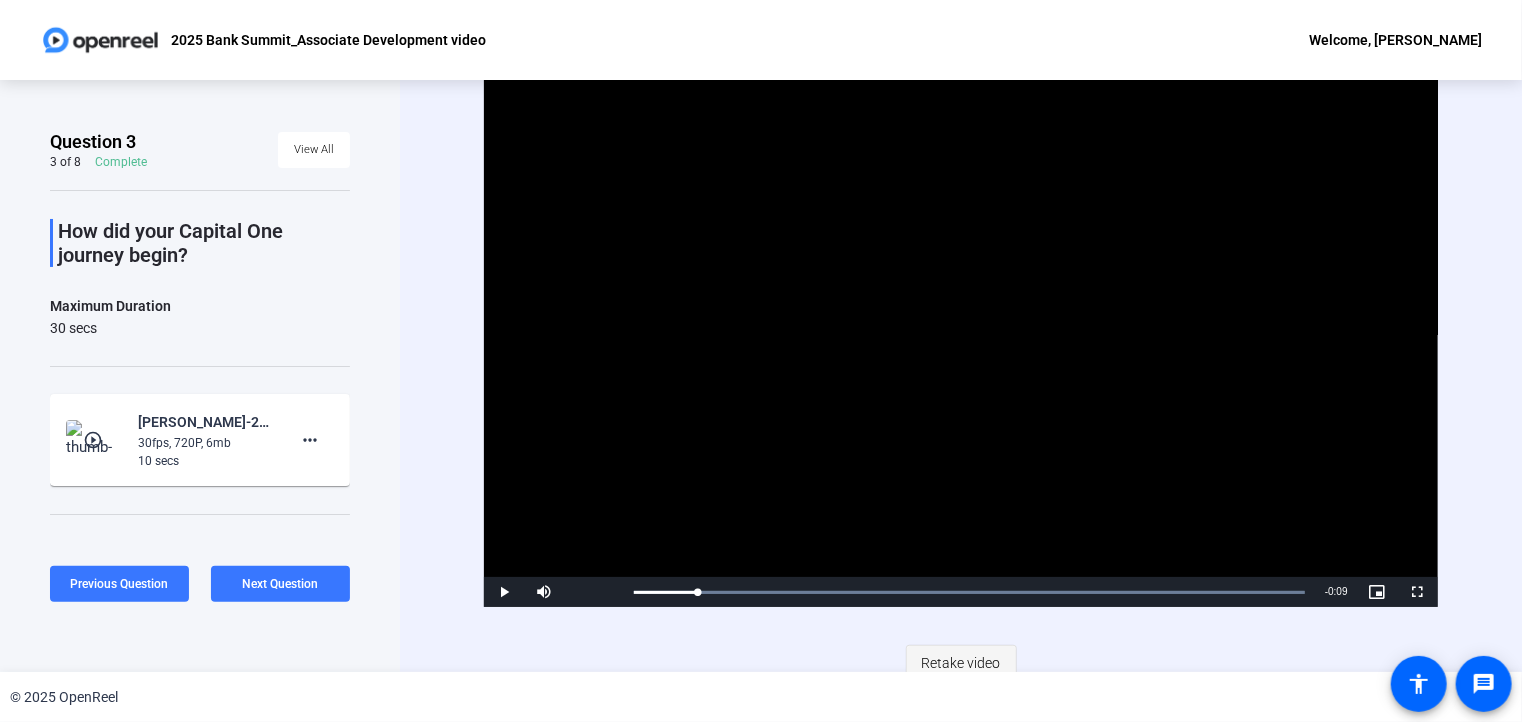 click on "Retake video" 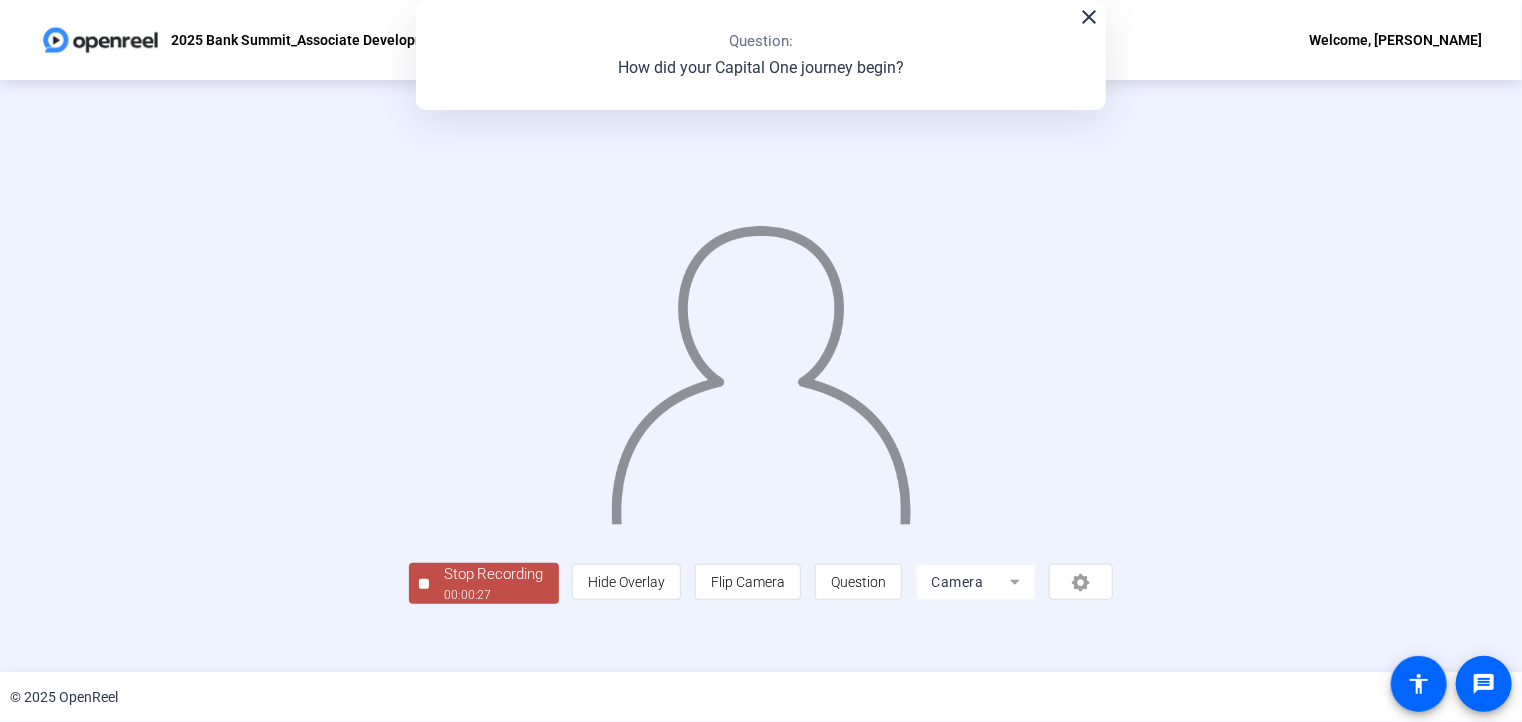 click 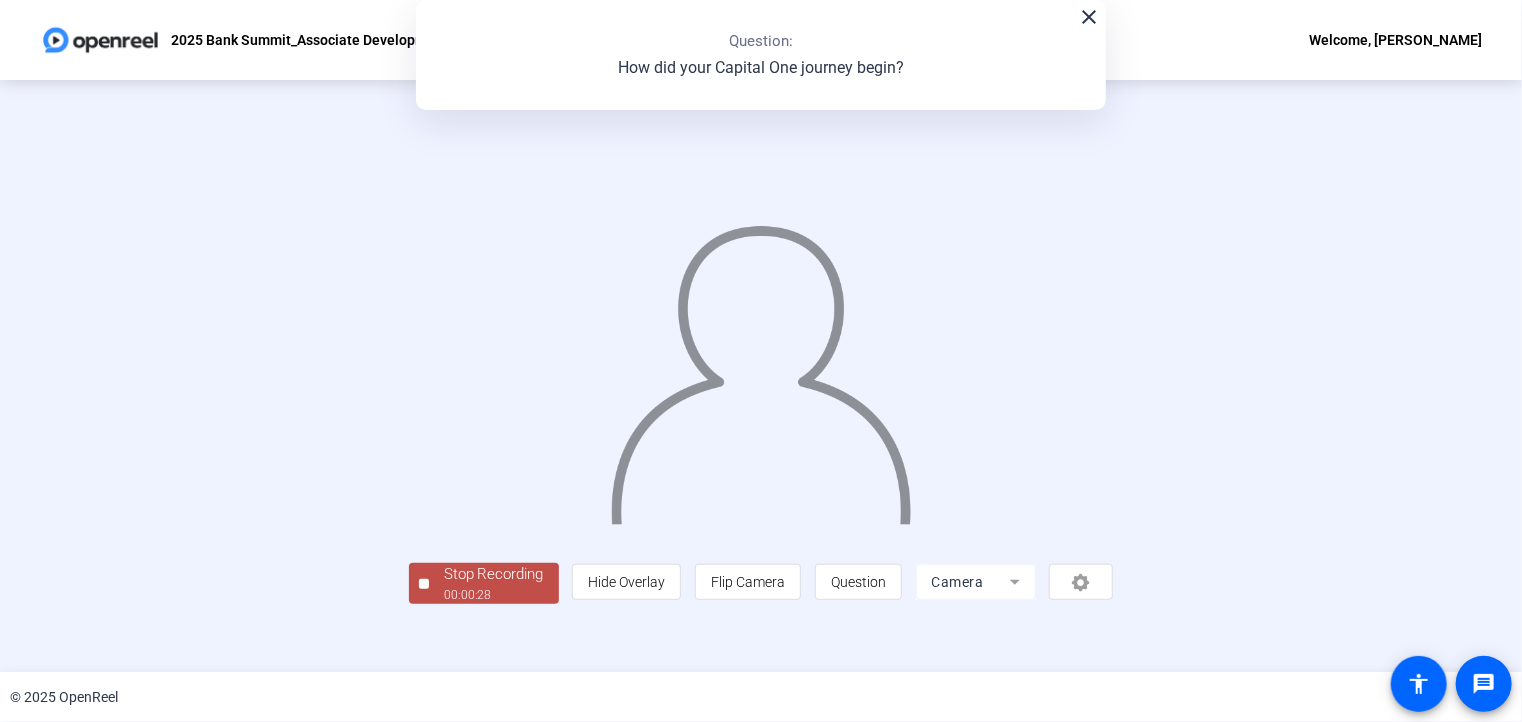 scroll, scrollTop: 64, scrollLeft: 0, axis: vertical 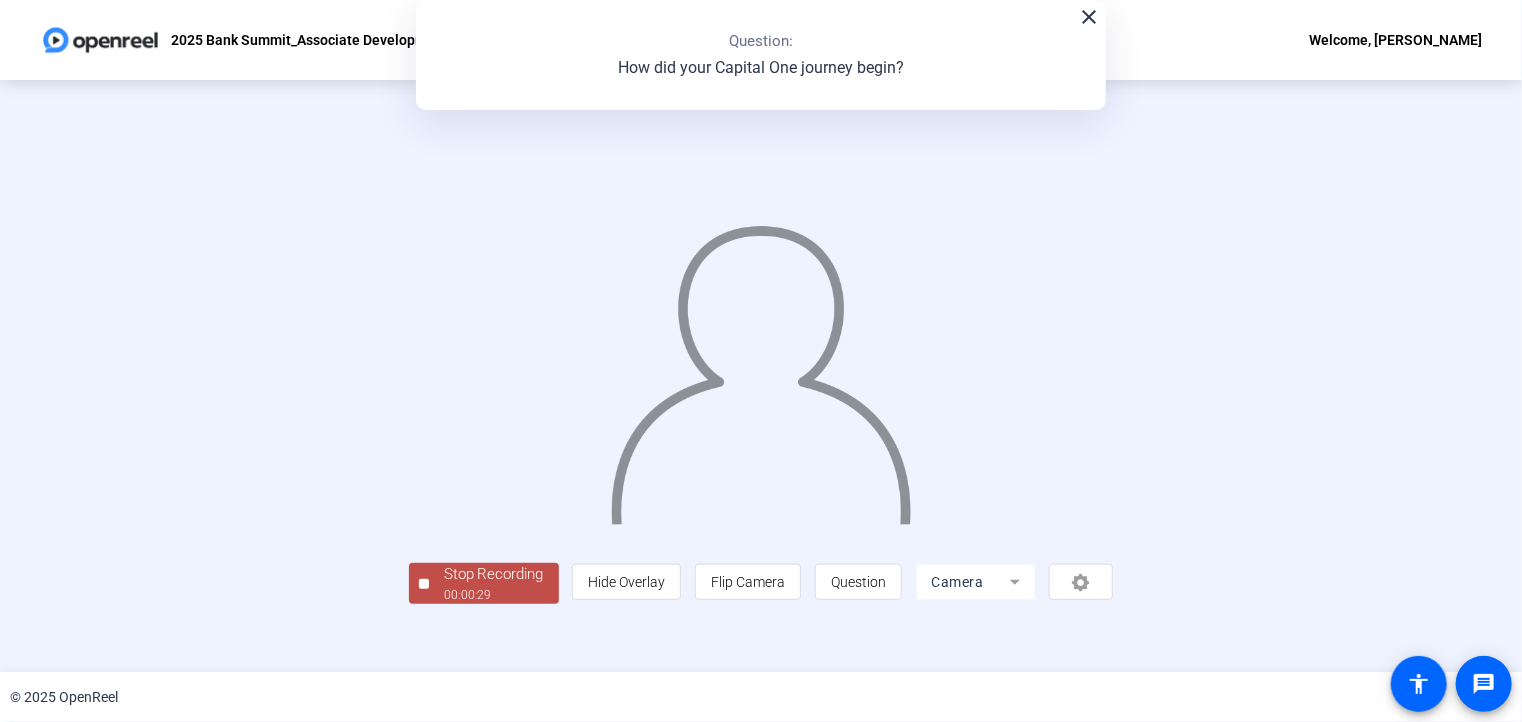 click on "Stop Recording  00:00:29" 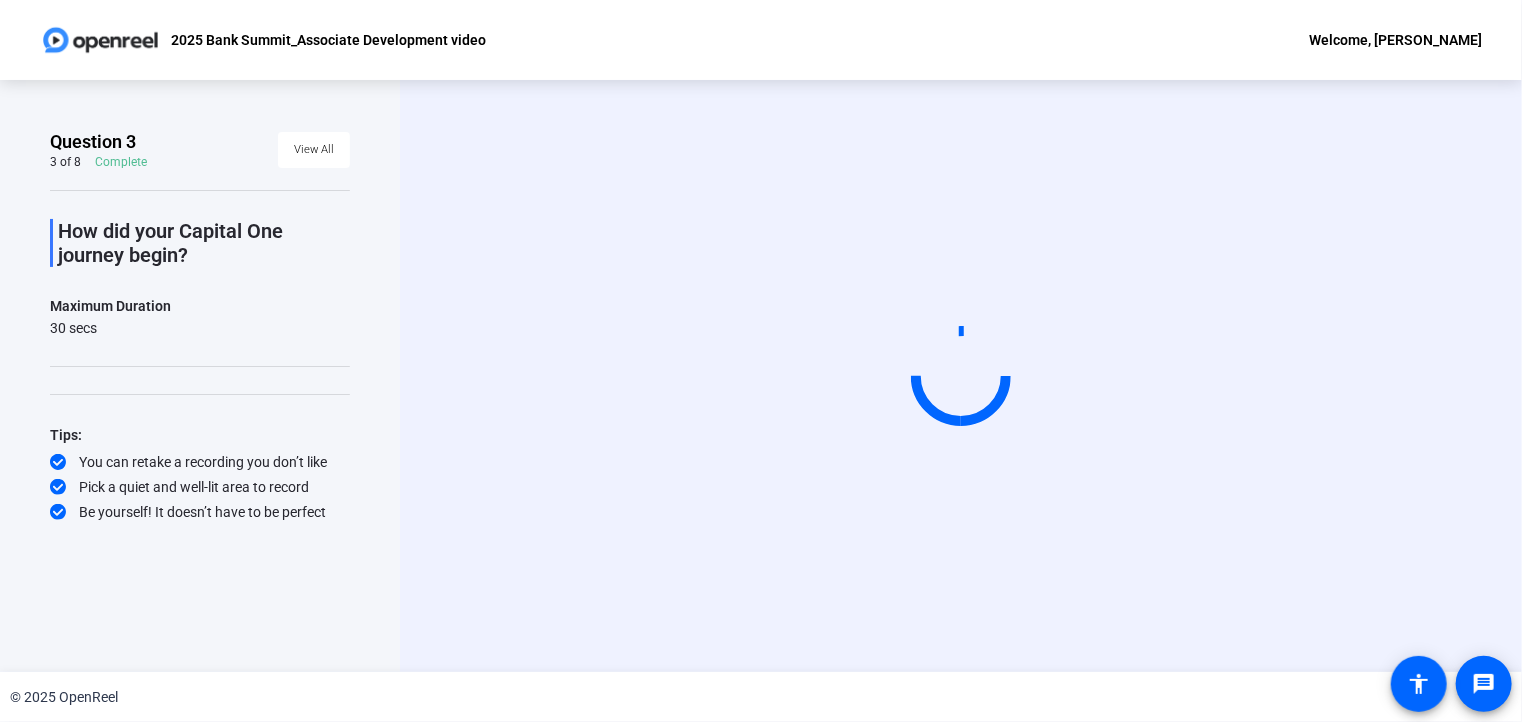 scroll, scrollTop: 0, scrollLeft: 0, axis: both 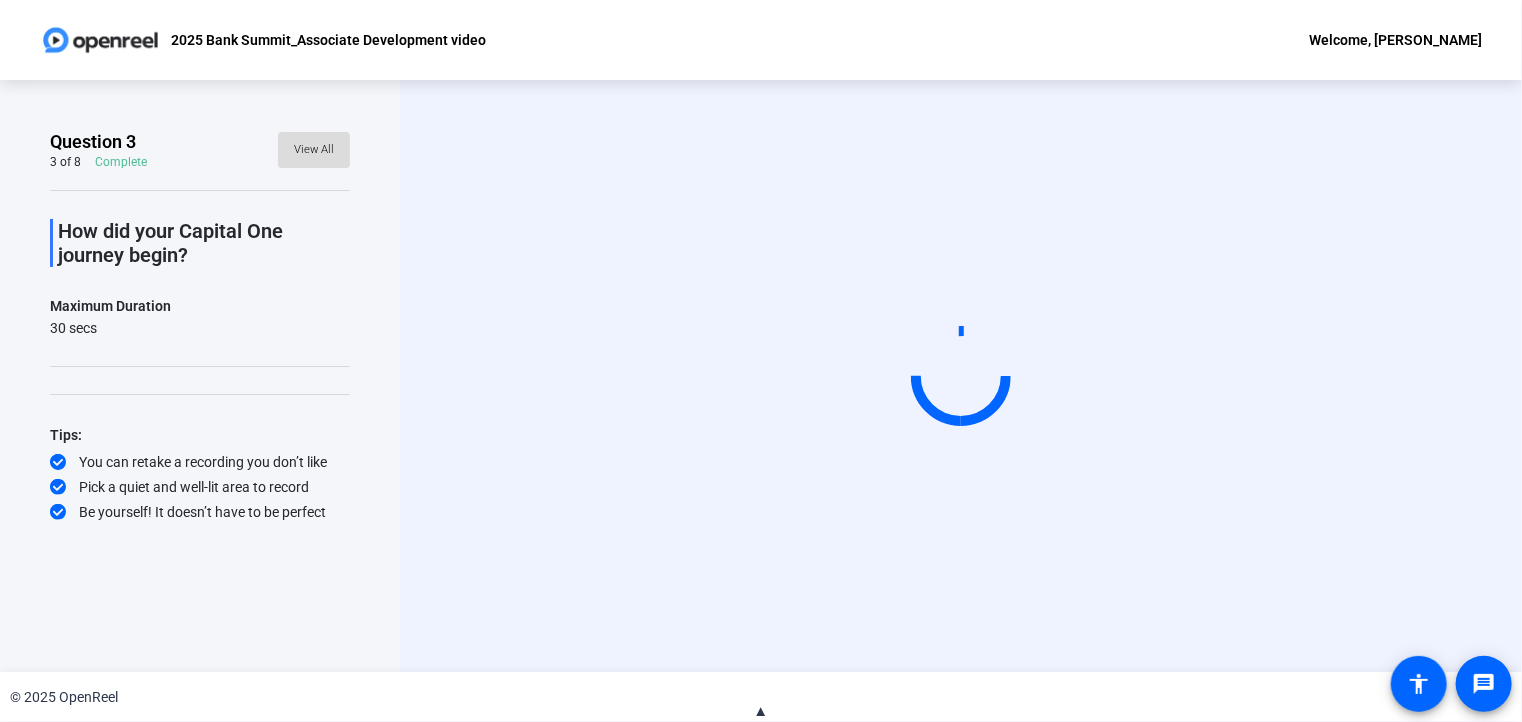 click on "View All" 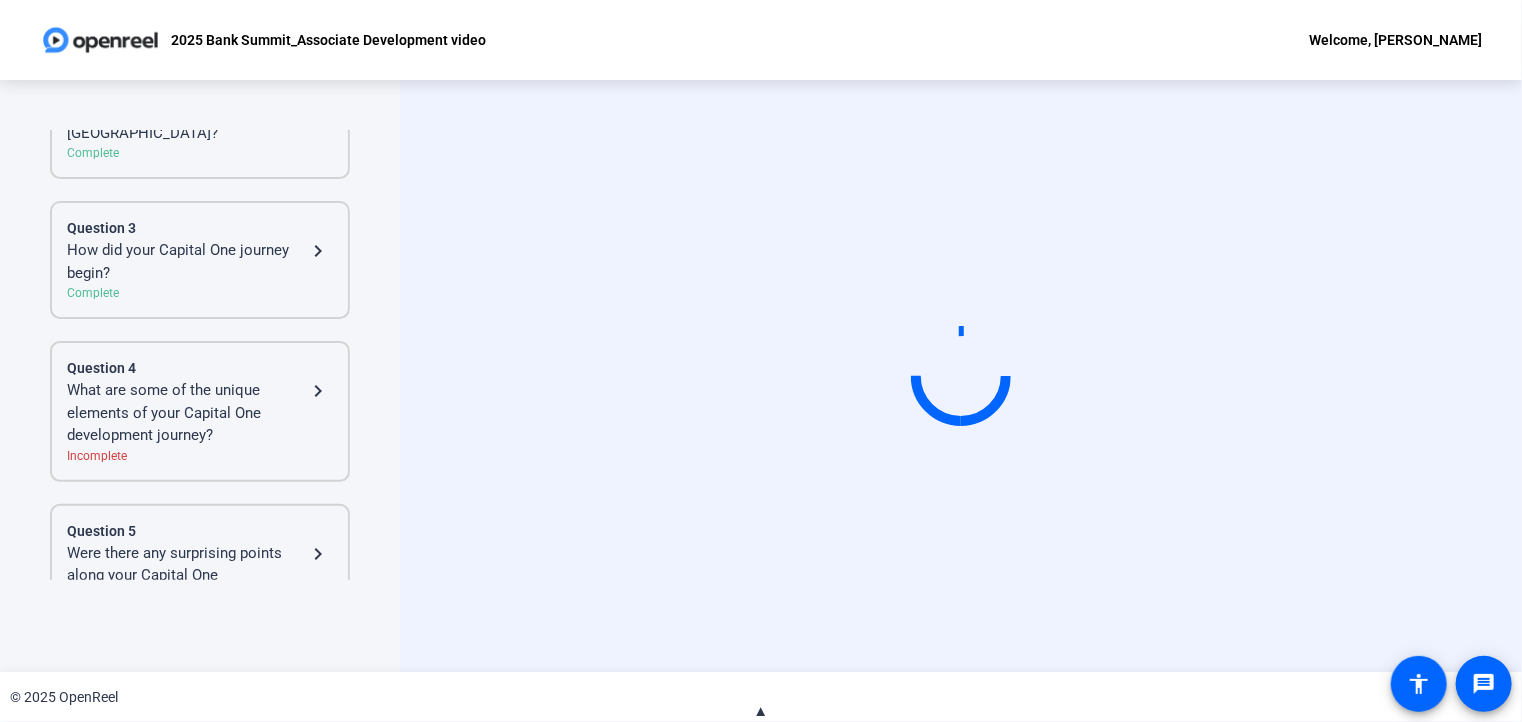 scroll, scrollTop: 382, scrollLeft: 0, axis: vertical 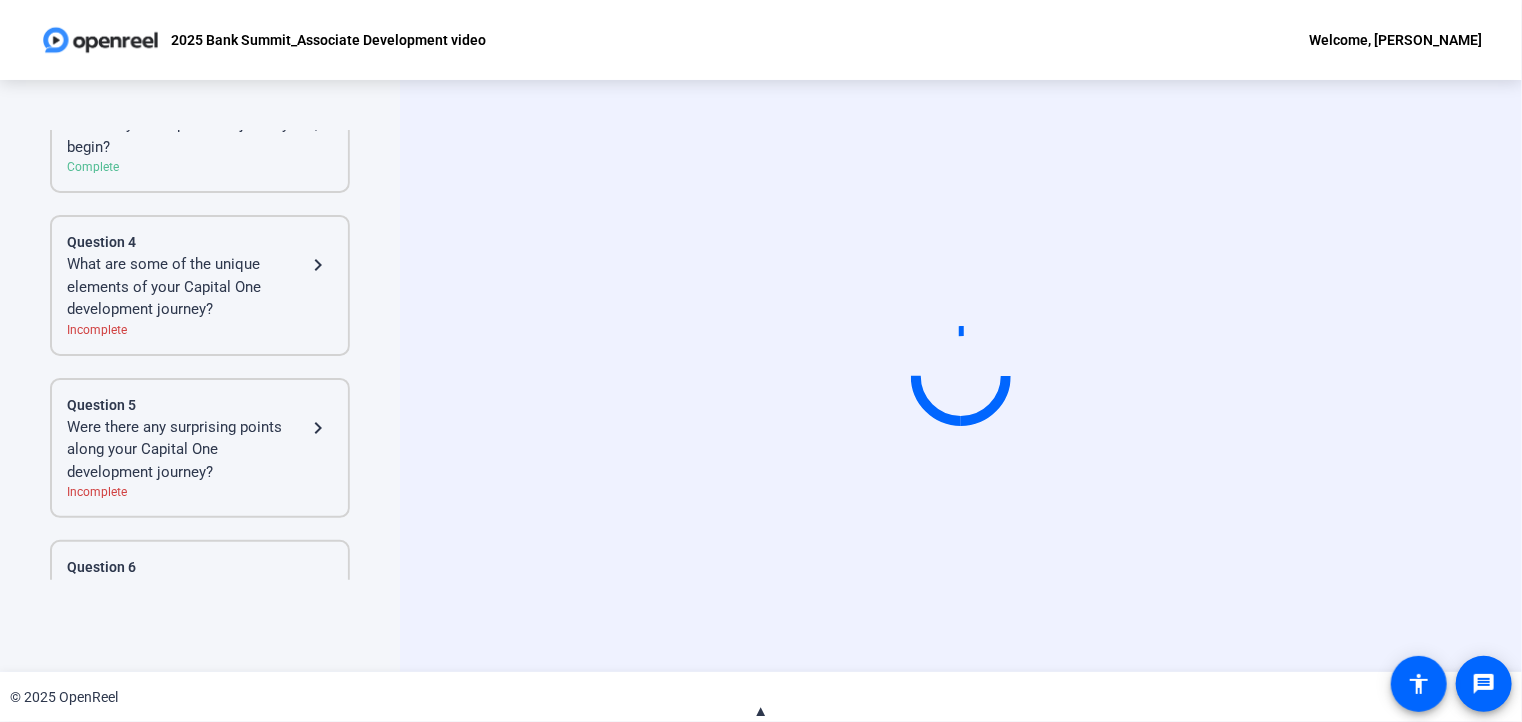 click on "Question 4" 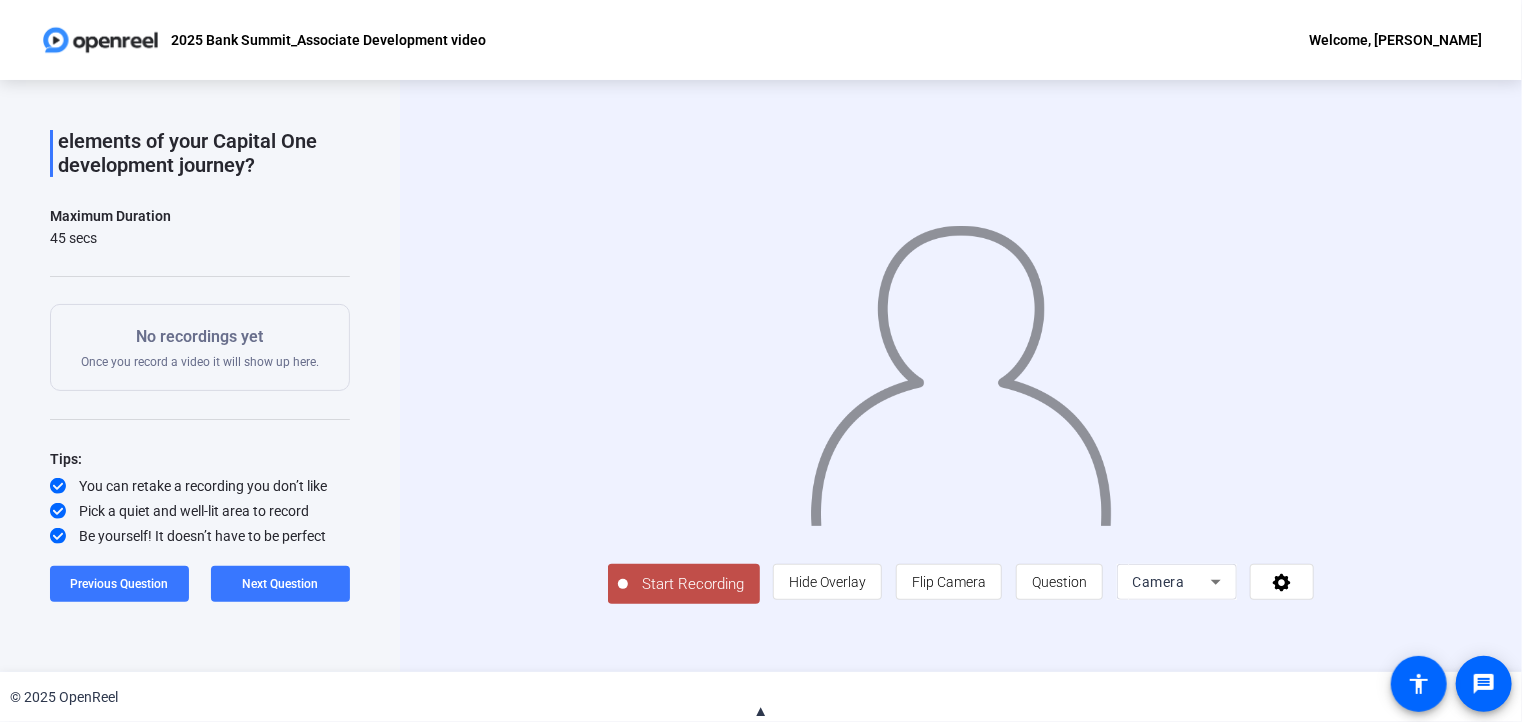 scroll, scrollTop: 0, scrollLeft: 0, axis: both 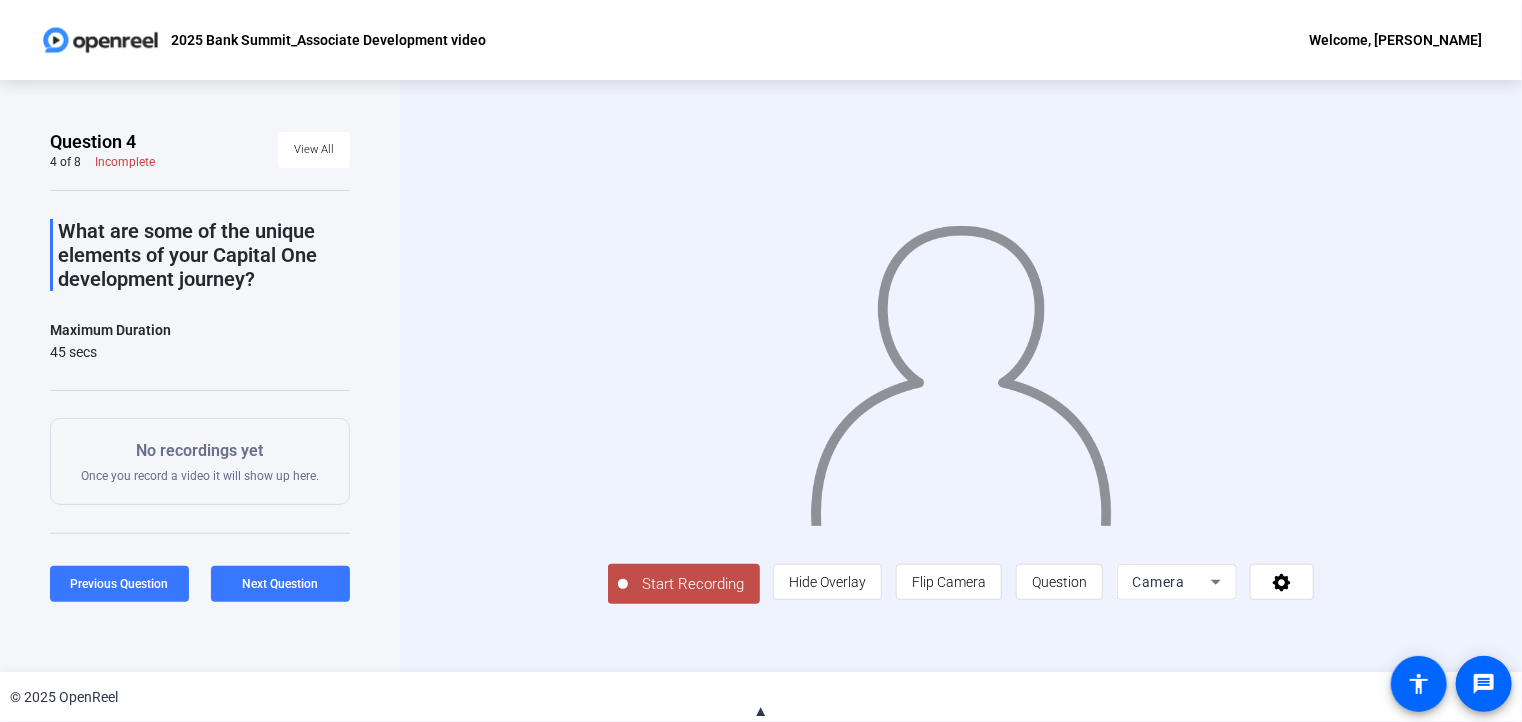 click on "Start Recording" 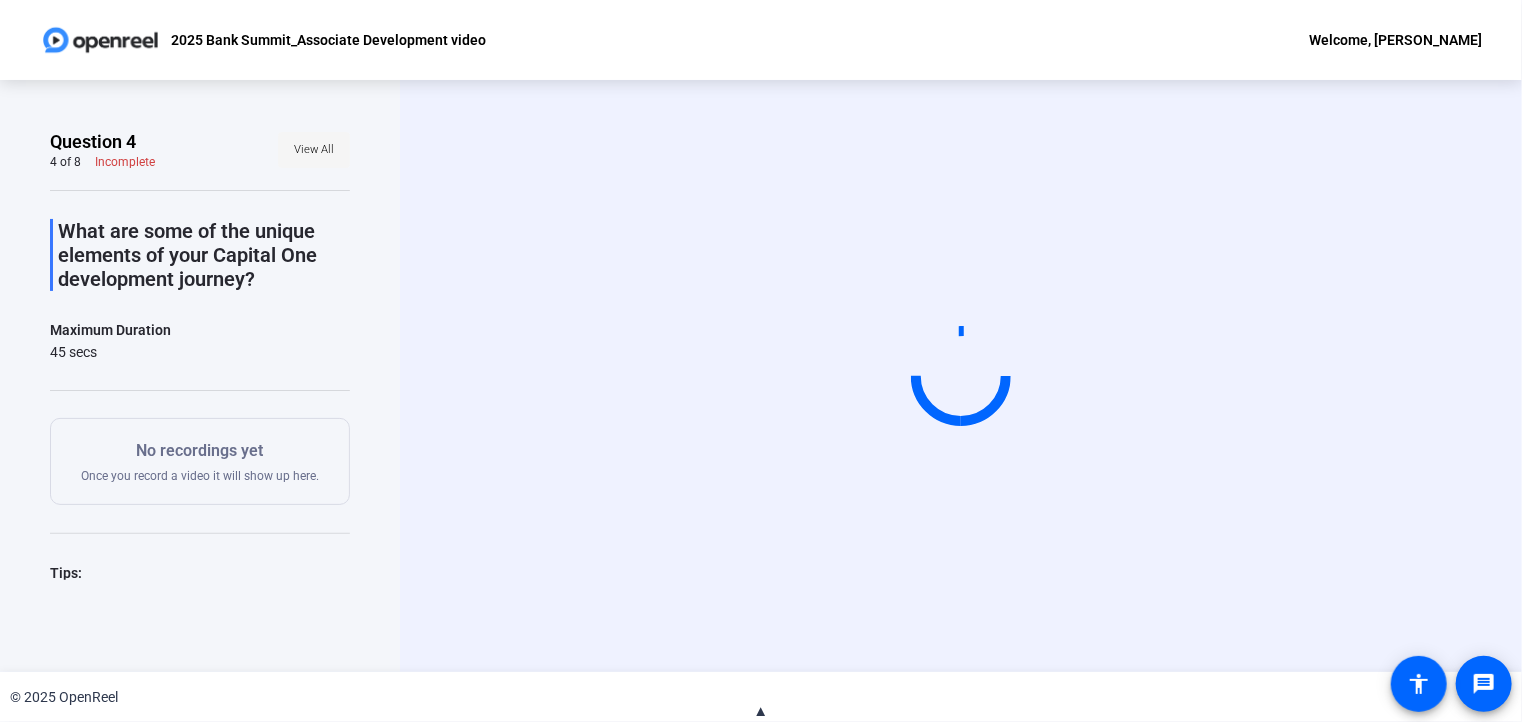click on "View All" 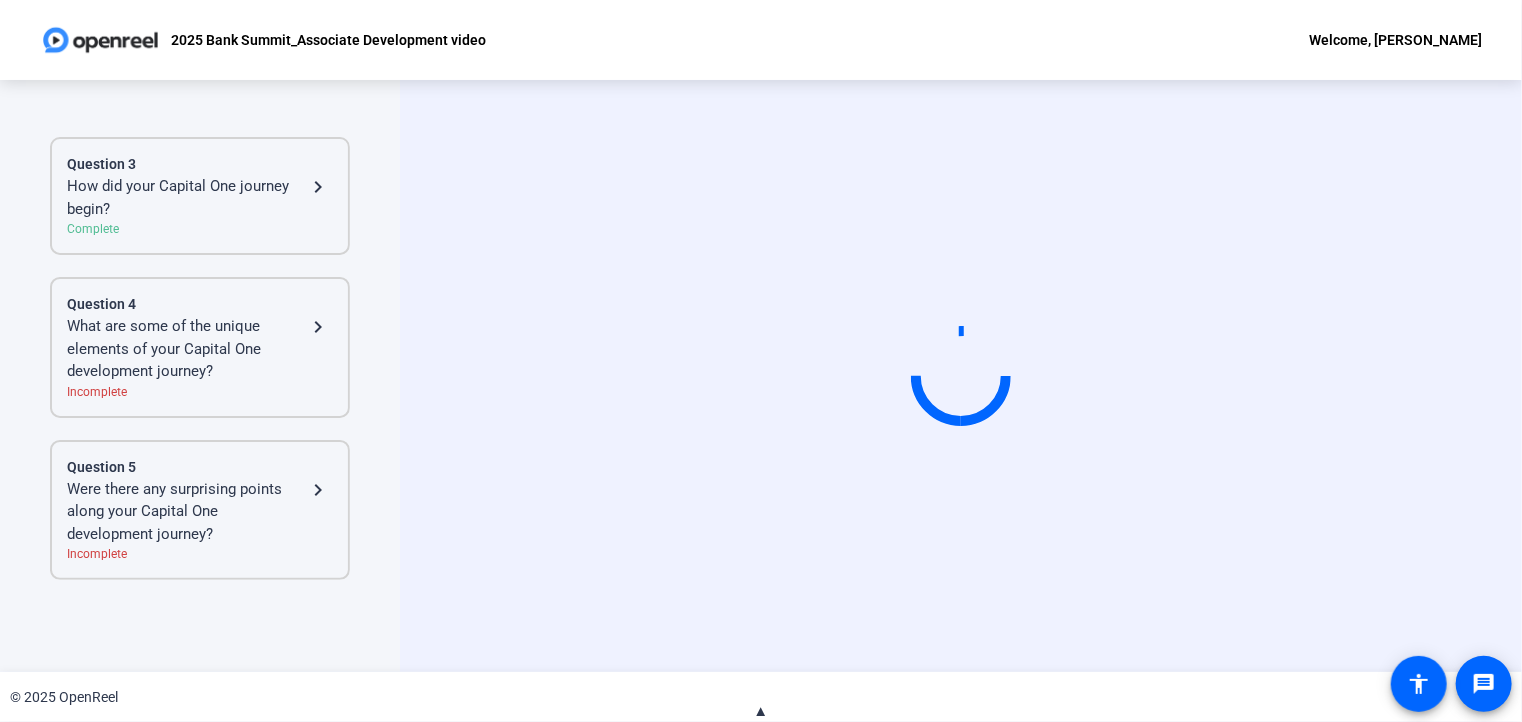 scroll, scrollTop: 322, scrollLeft: 0, axis: vertical 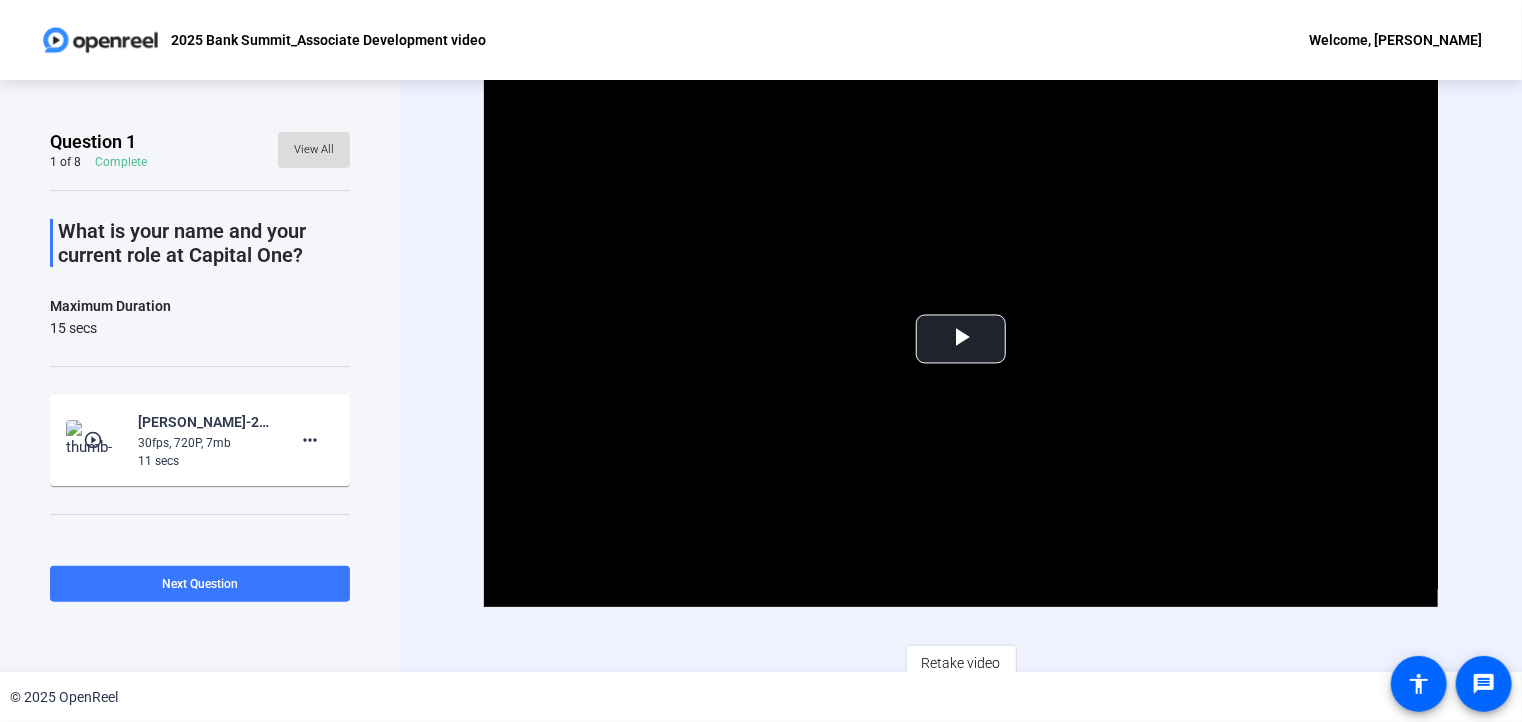 click on "View All" 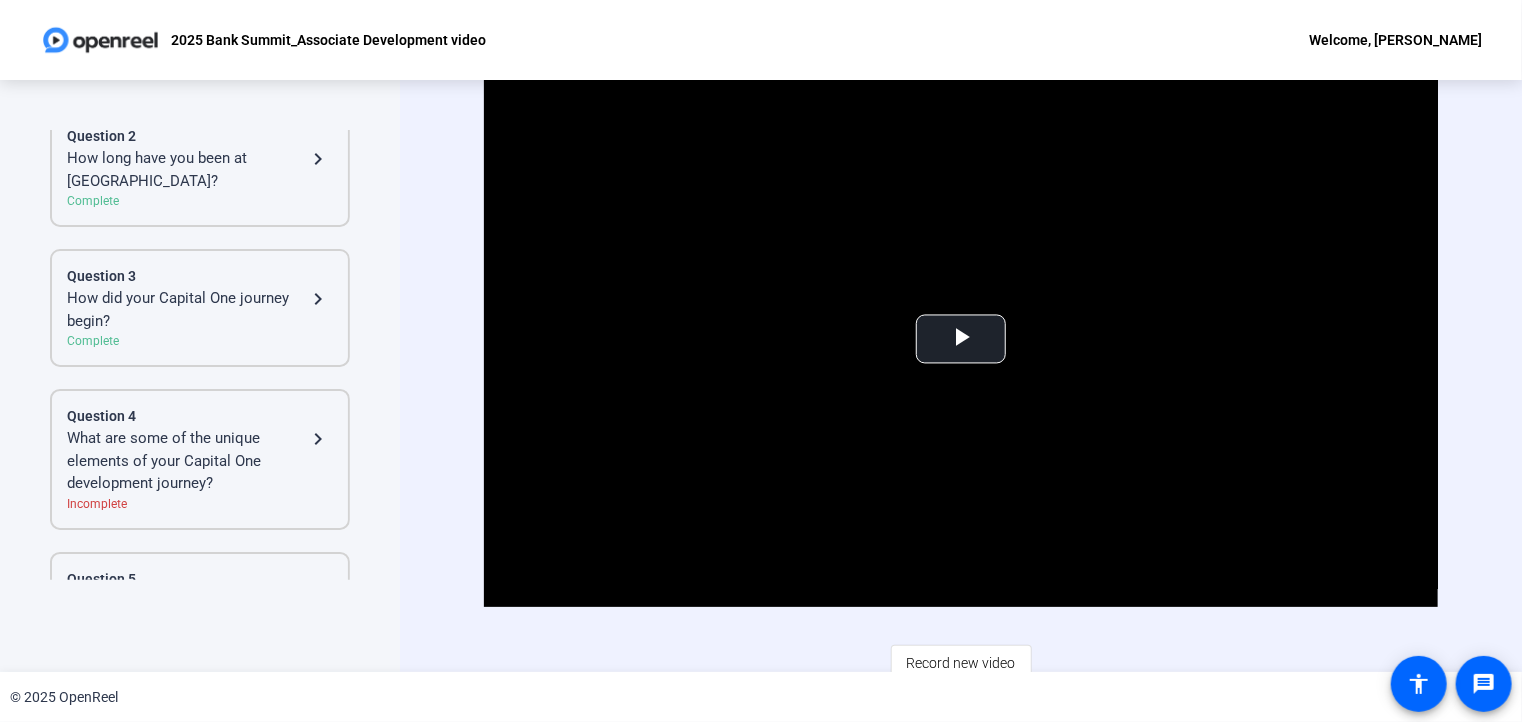 click on "Complete" 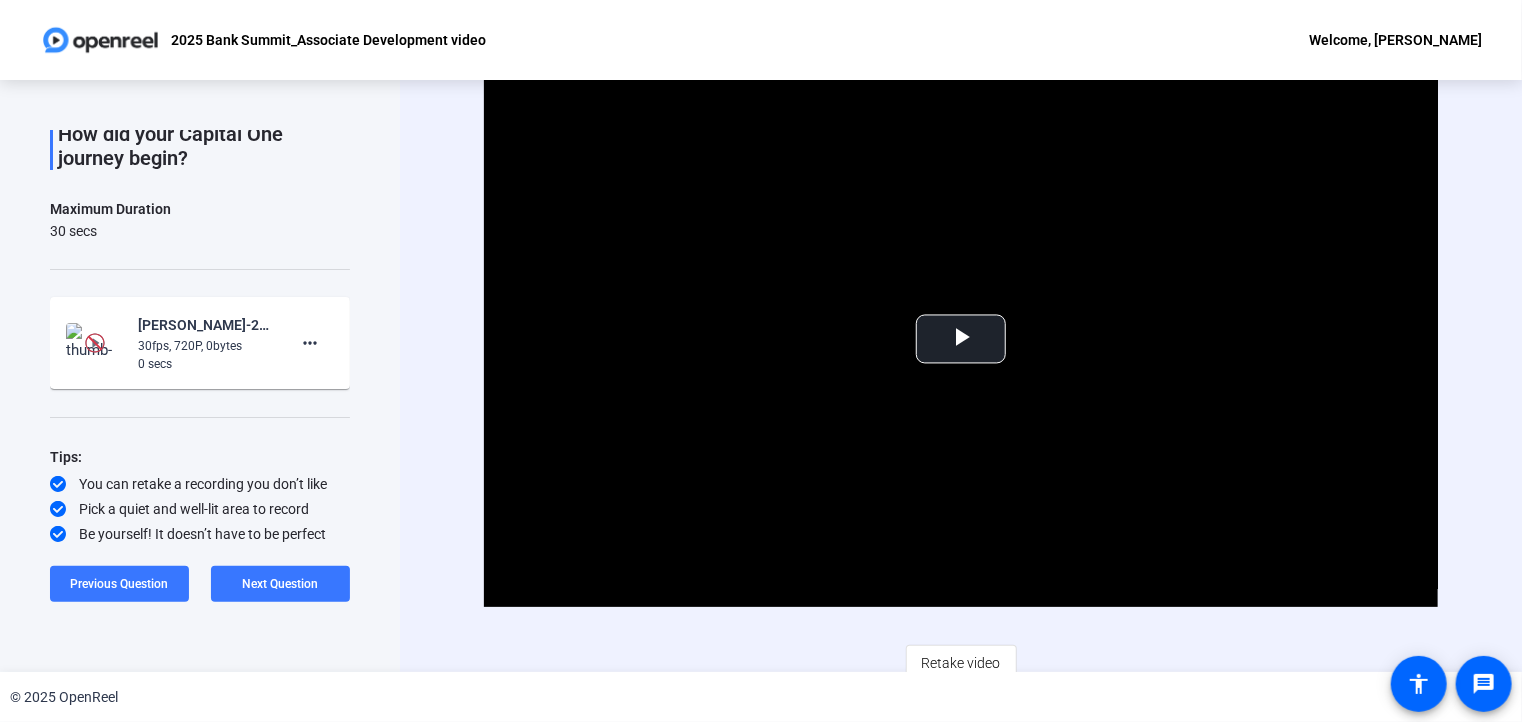 scroll, scrollTop: 96, scrollLeft: 0, axis: vertical 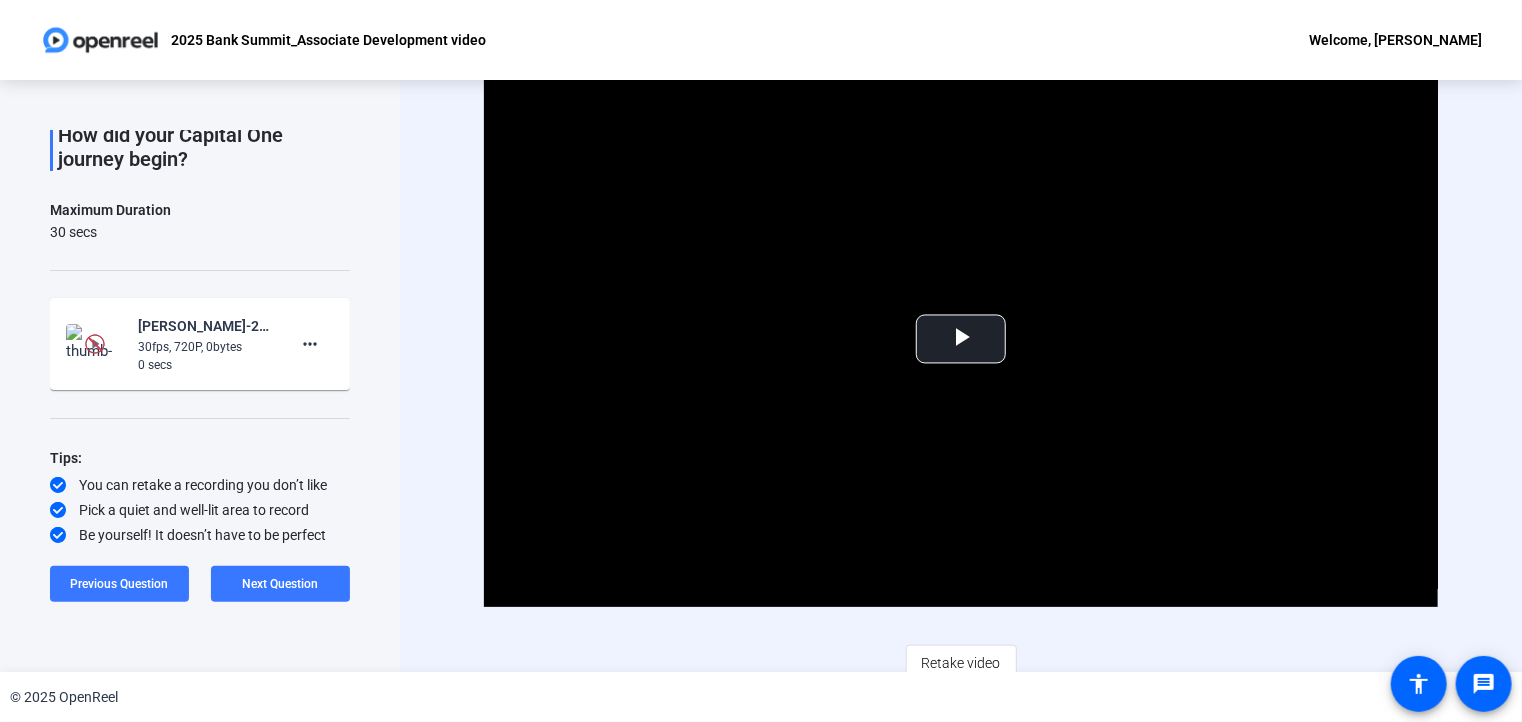 click on "30fps, 720P, 0bytes" 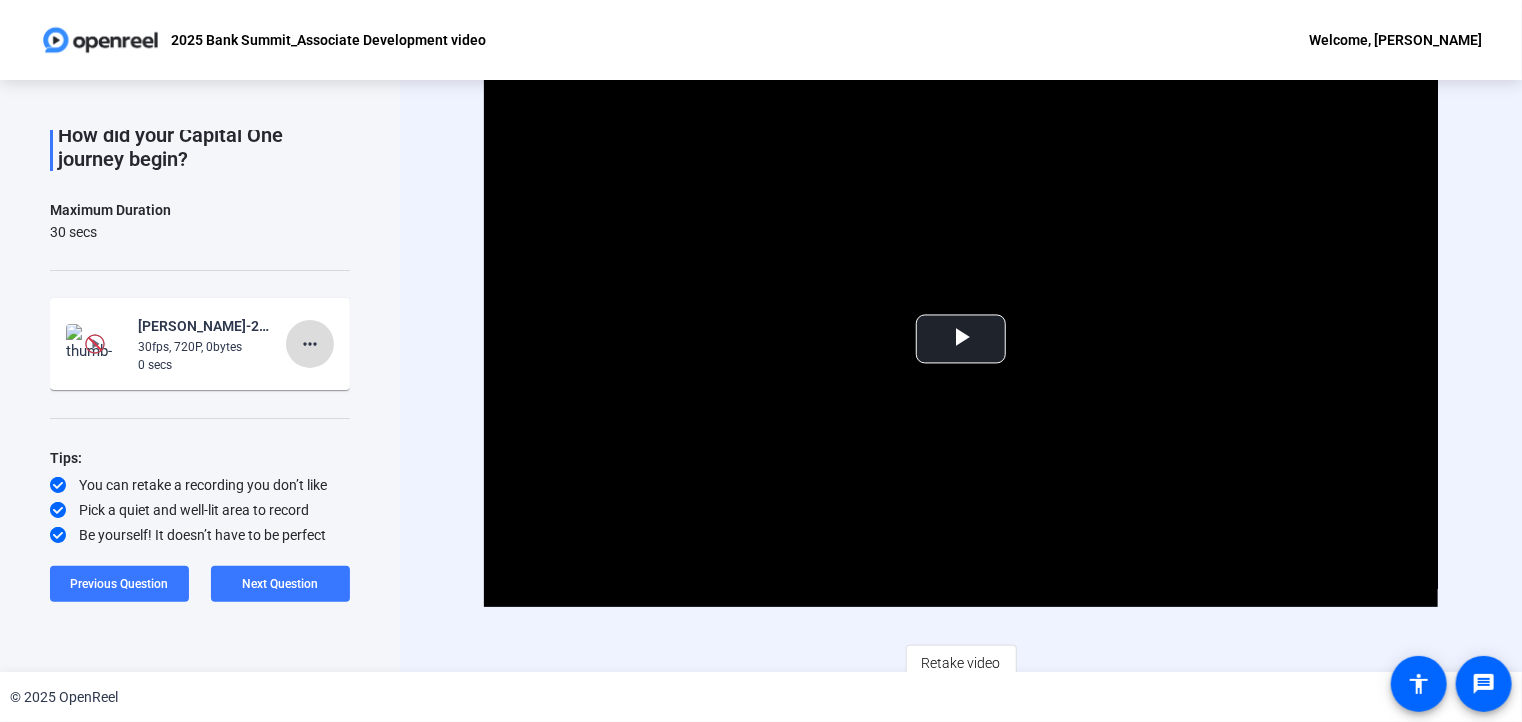 click on "more_horiz" 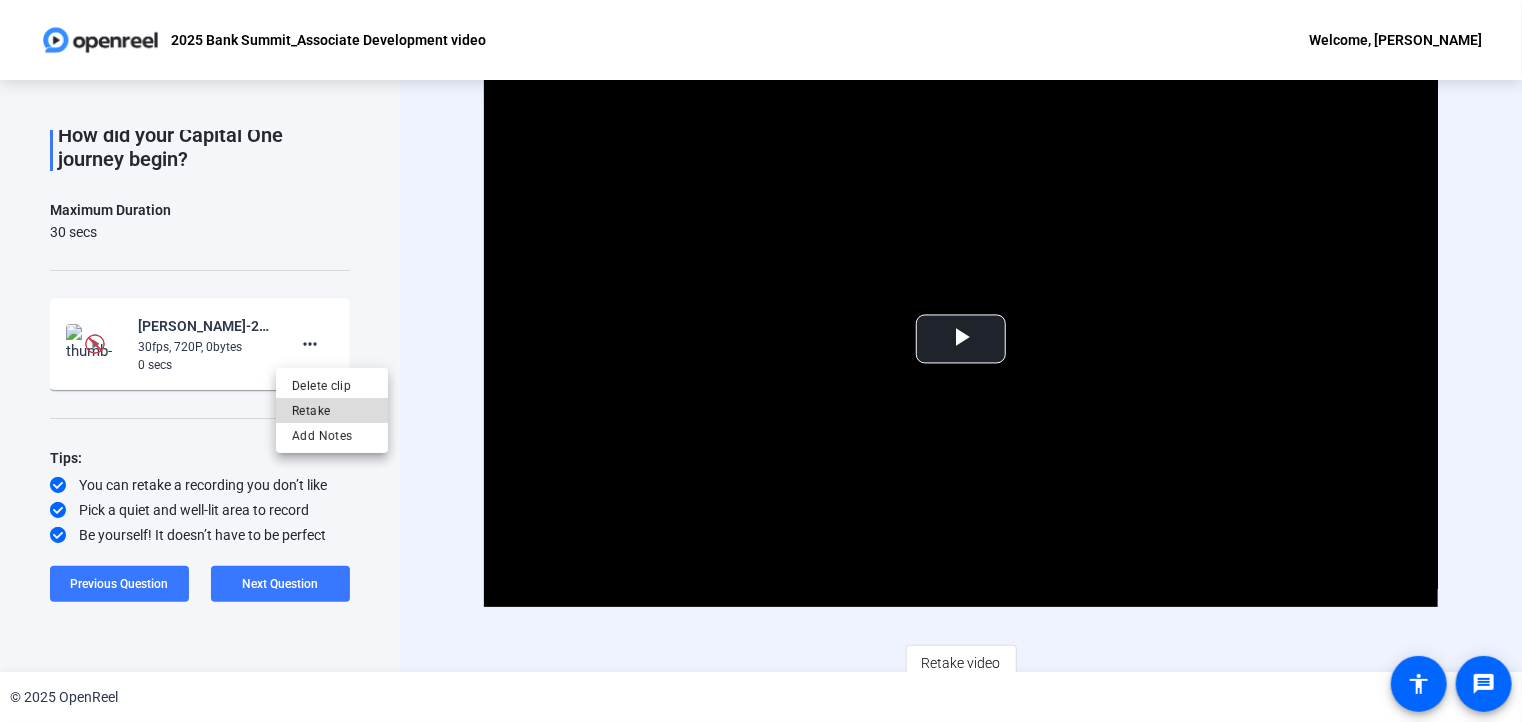 click on "Retake" at bounding box center (332, 410) 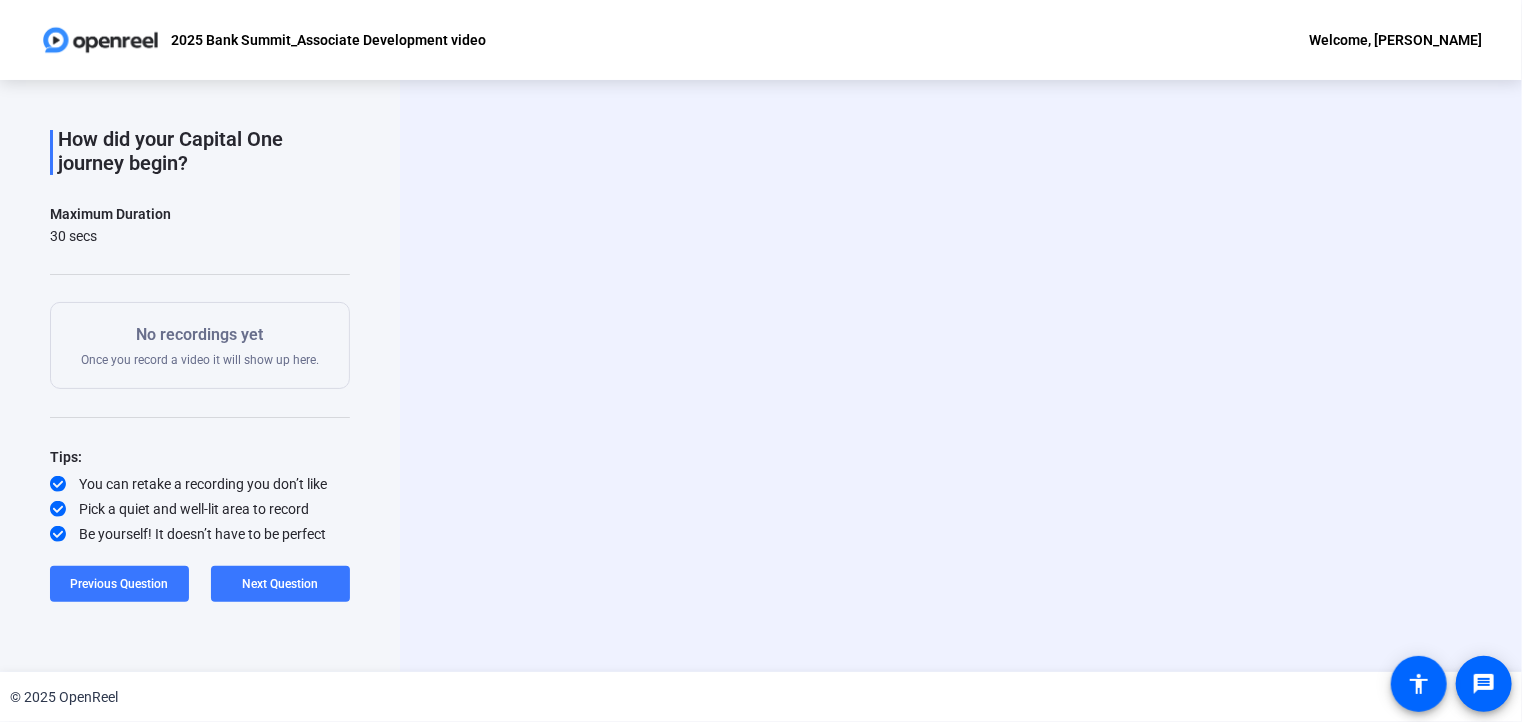 scroll, scrollTop: 90, scrollLeft: 0, axis: vertical 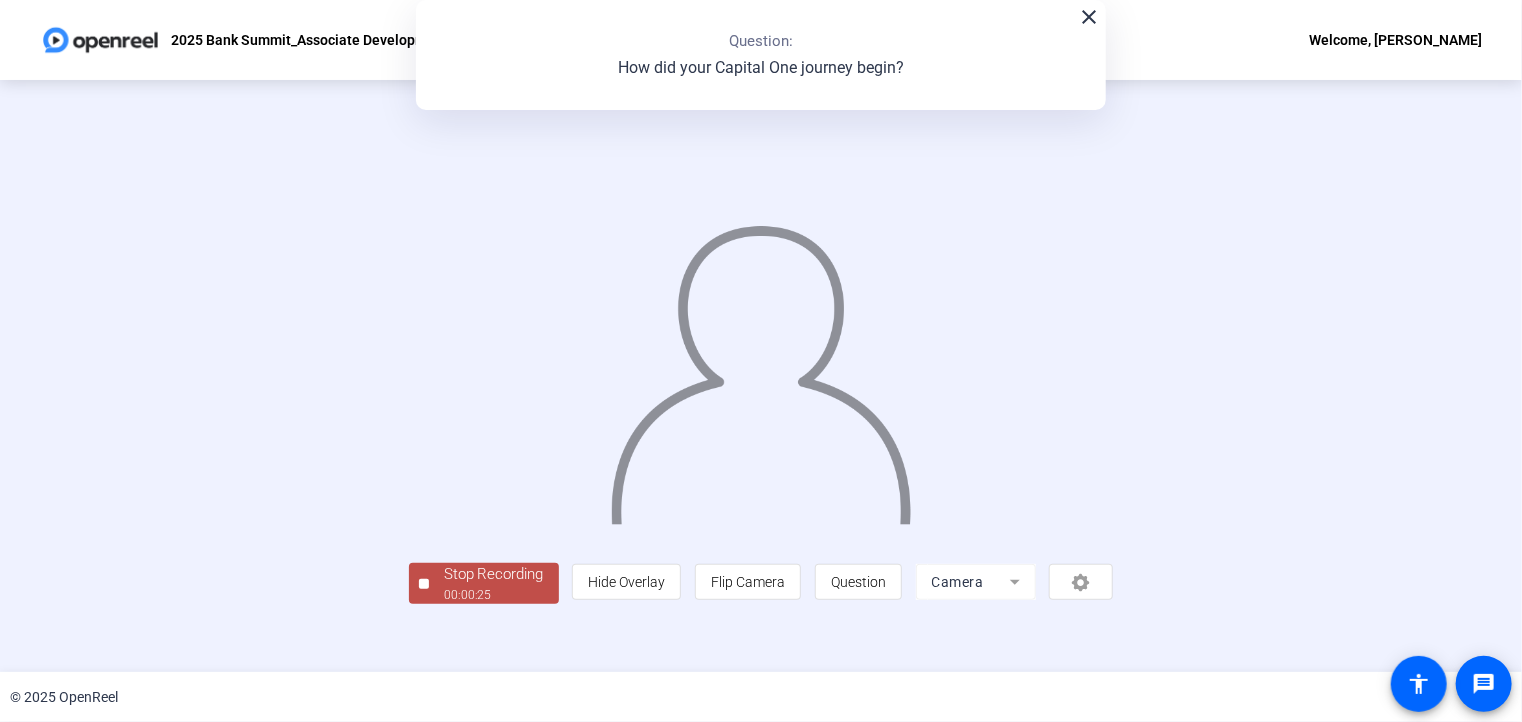 click 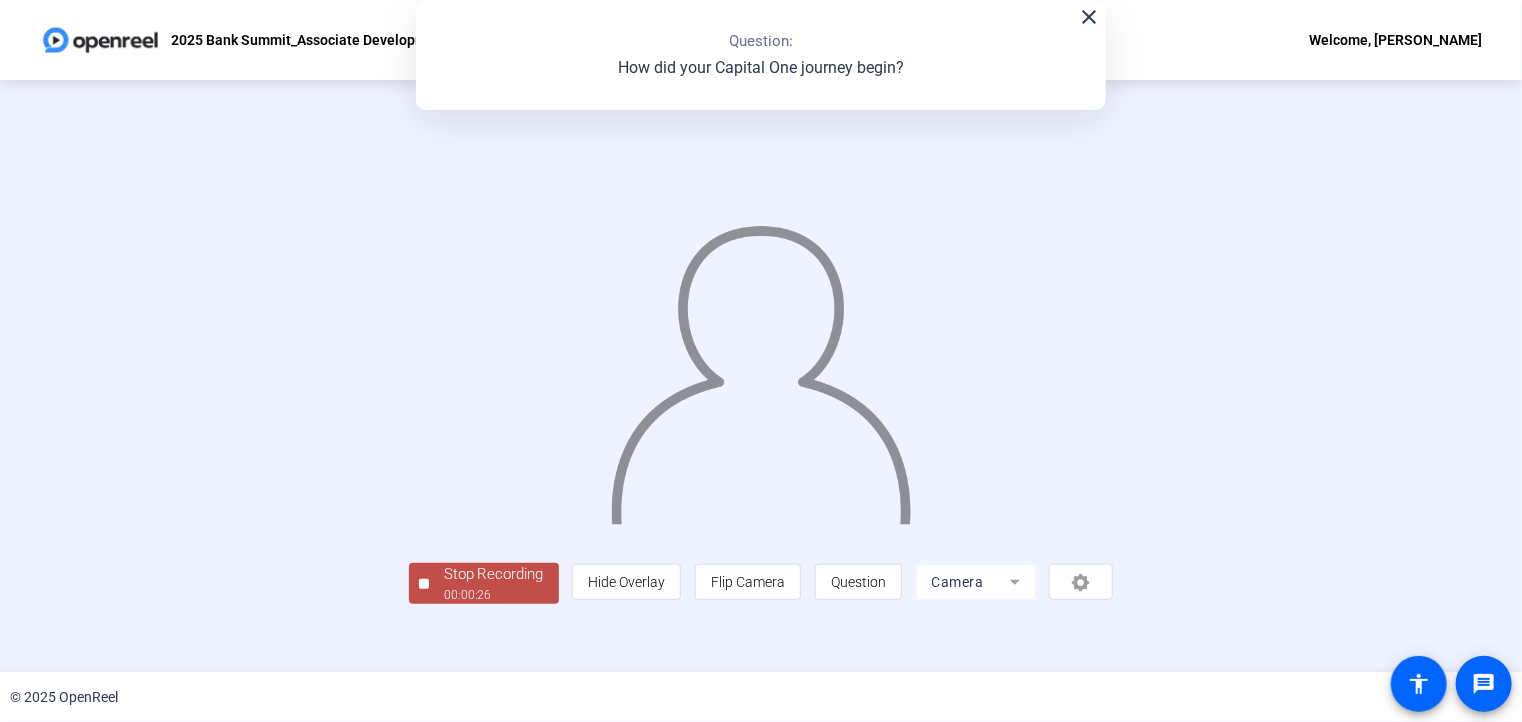 scroll, scrollTop: 64, scrollLeft: 0, axis: vertical 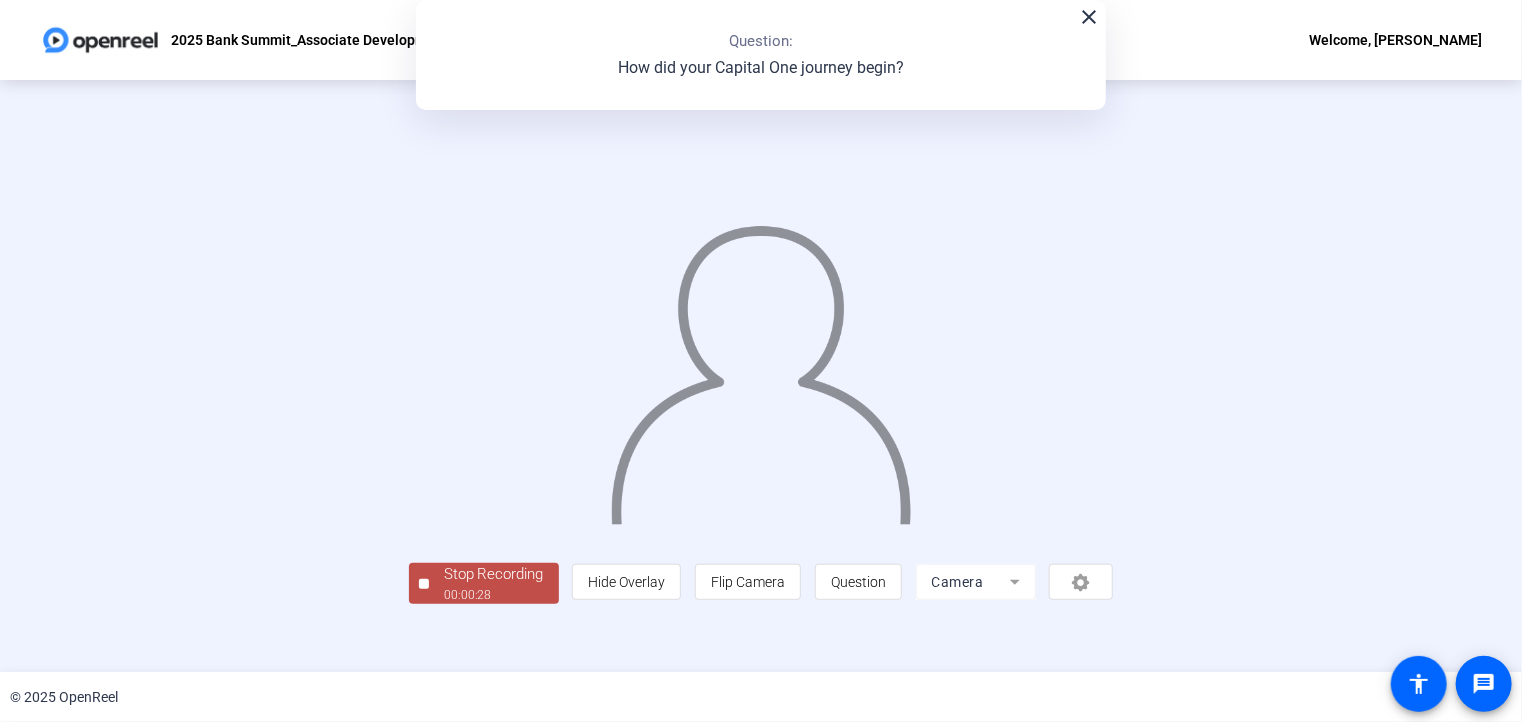 click on "00:00:28" 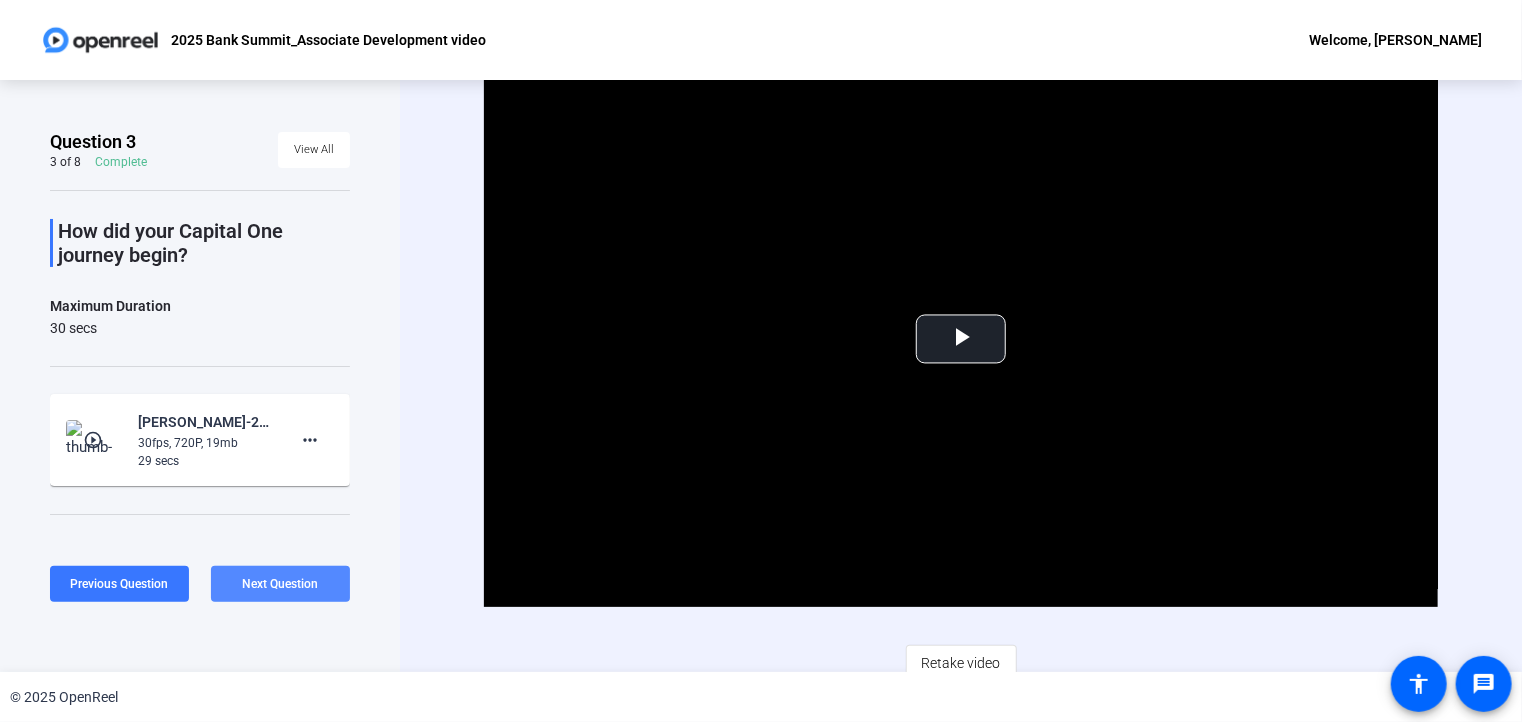 click on "Next Question" 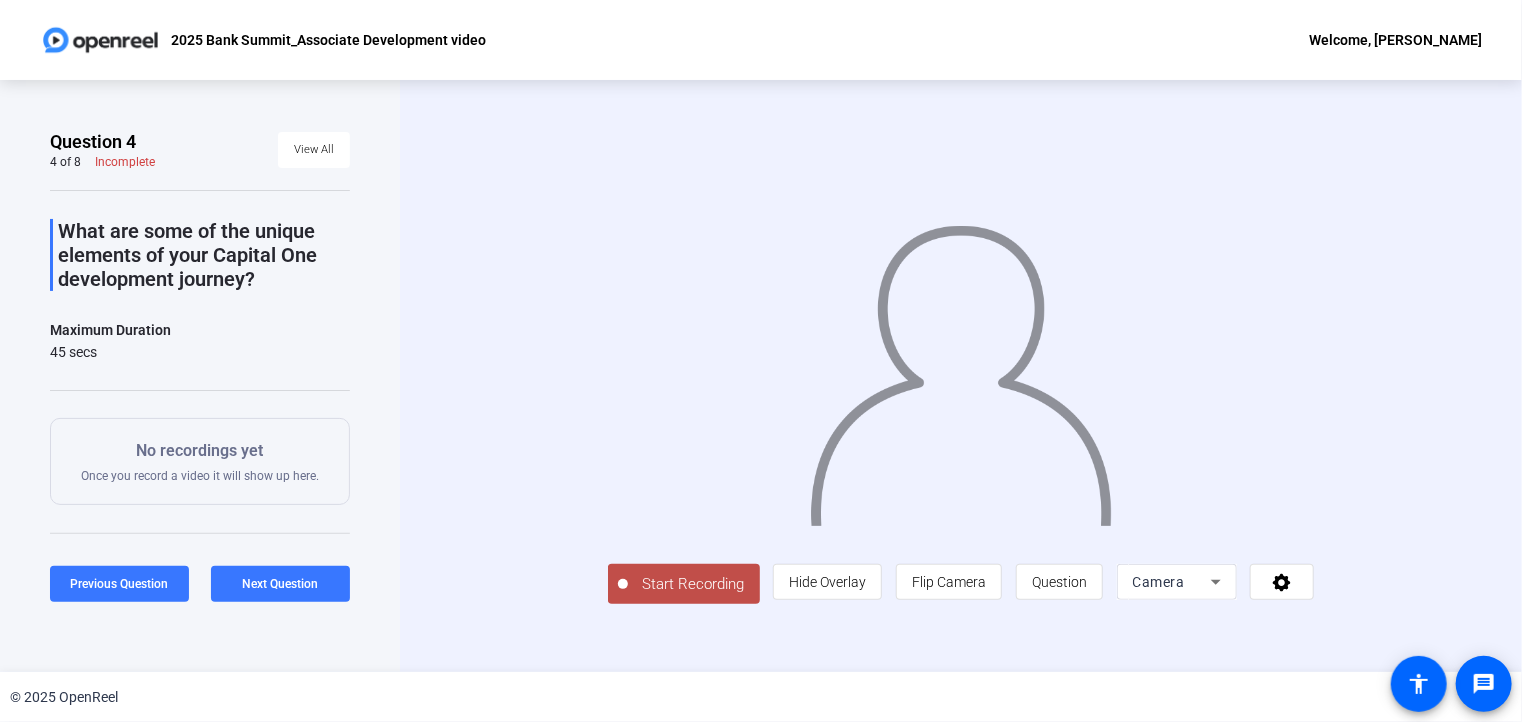 click on "Start Recording" 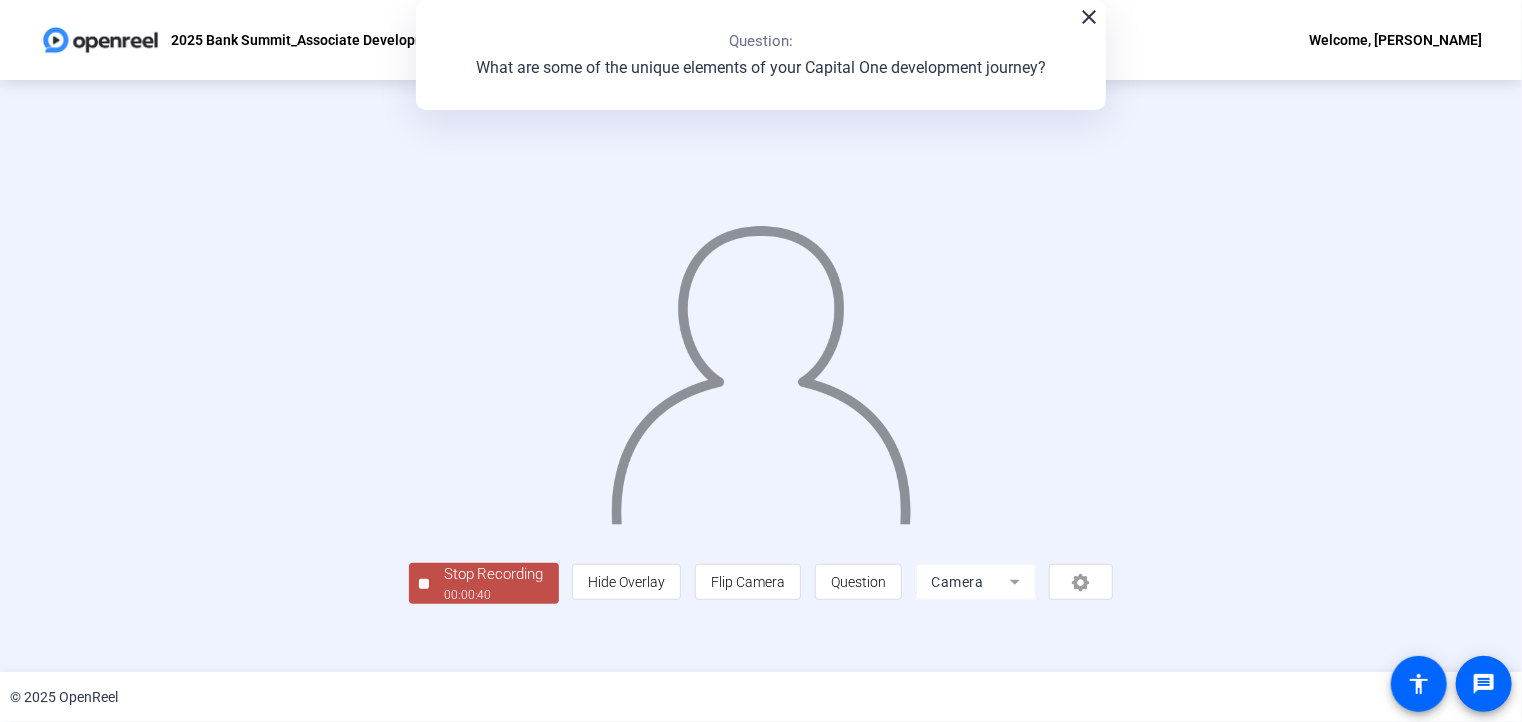 scroll, scrollTop: 64, scrollLeft: 0, axis: vertical 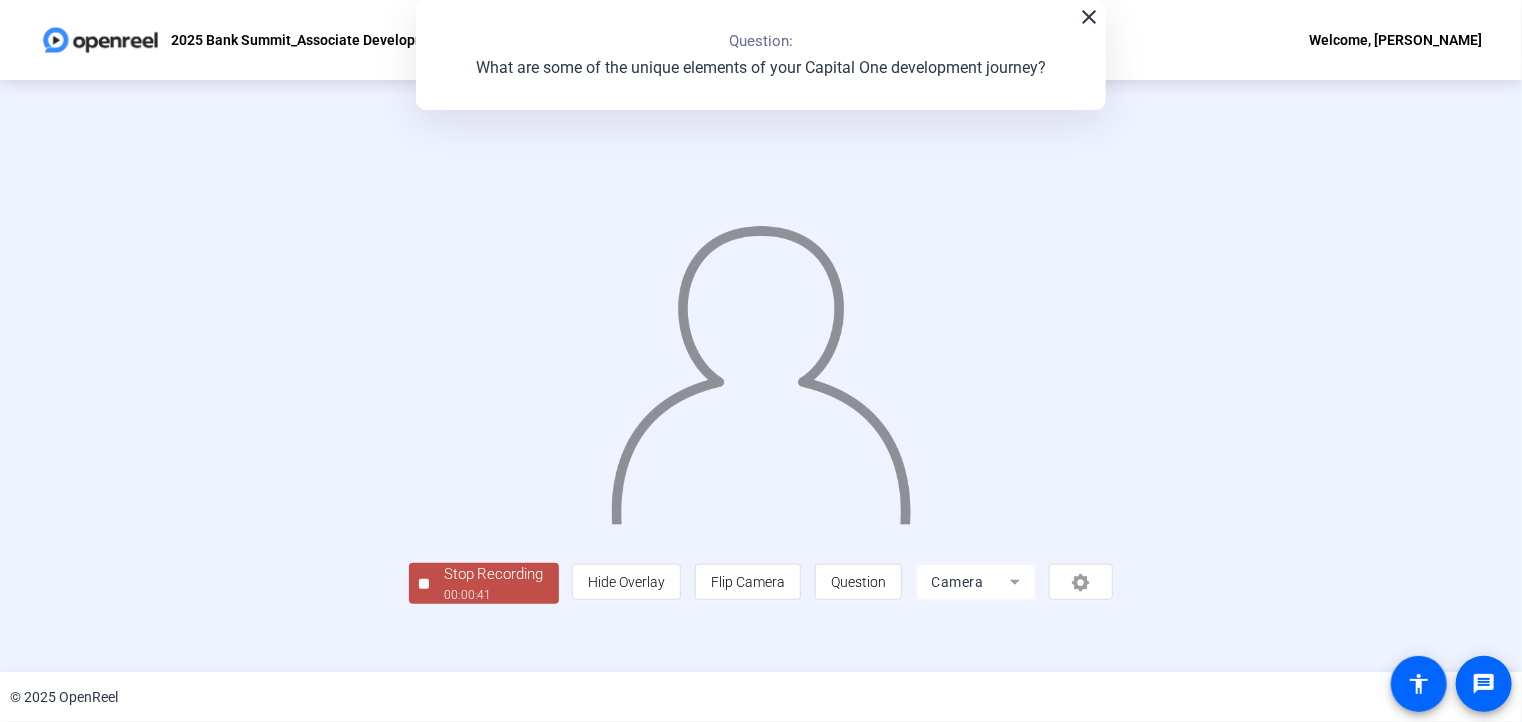 click on "00:00:41" 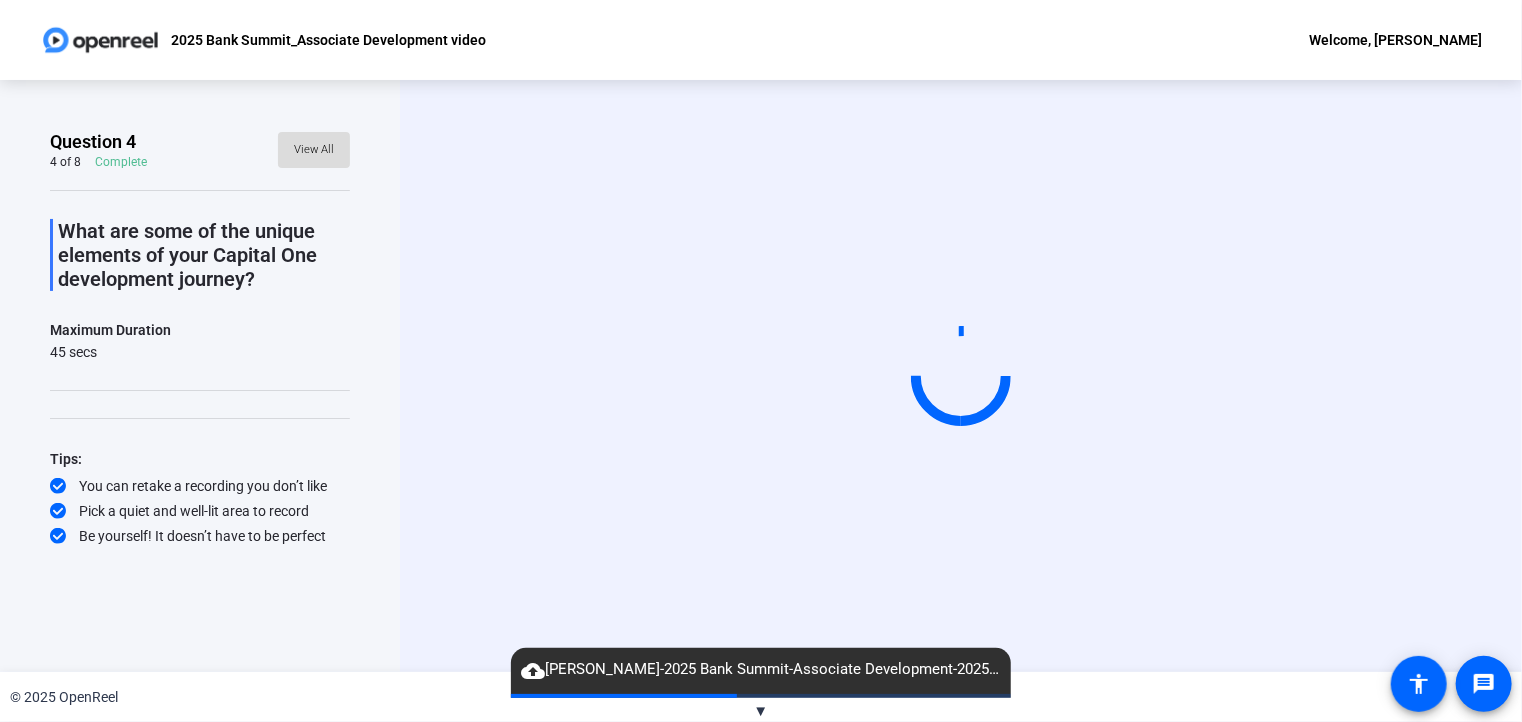 click on "View All" 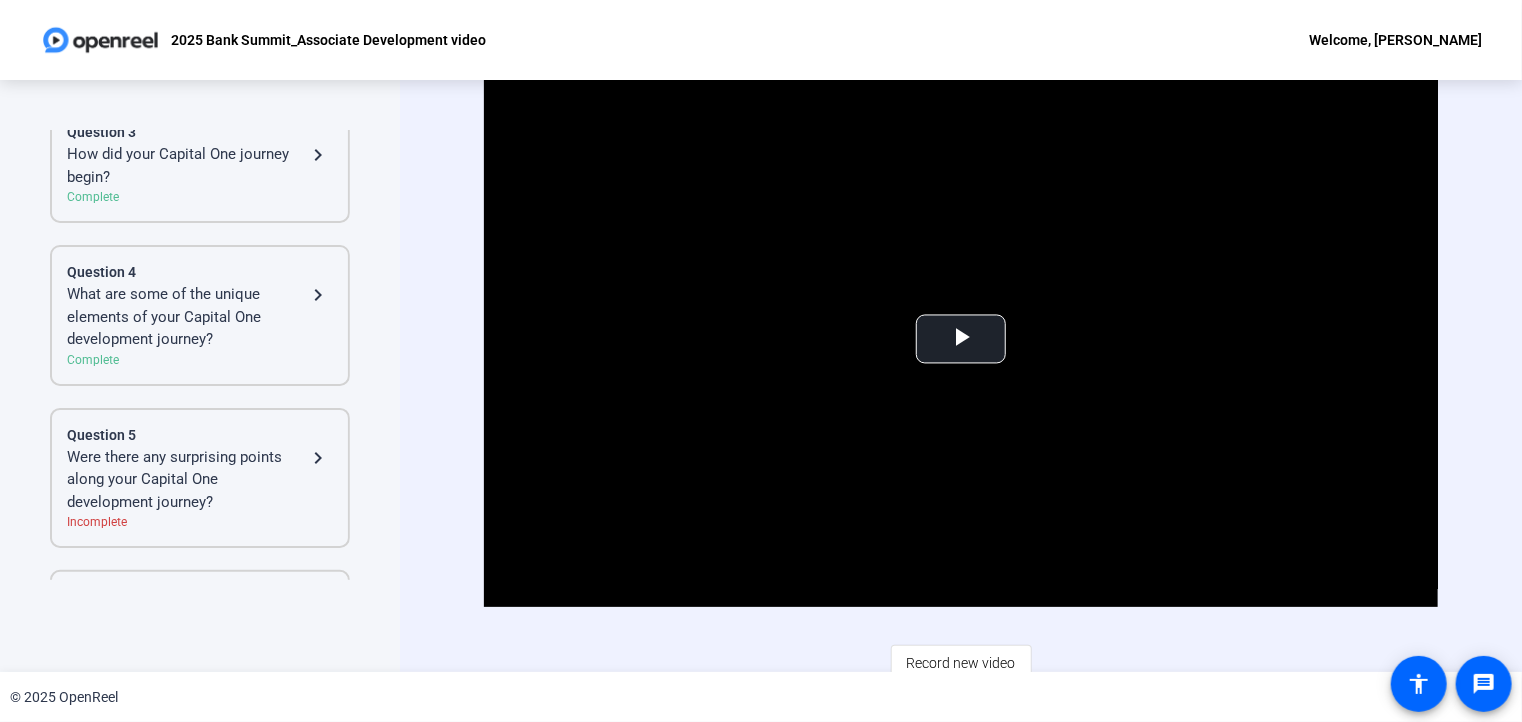 scroll, scrollTop: 0, scrollLeft: 0, axis: both 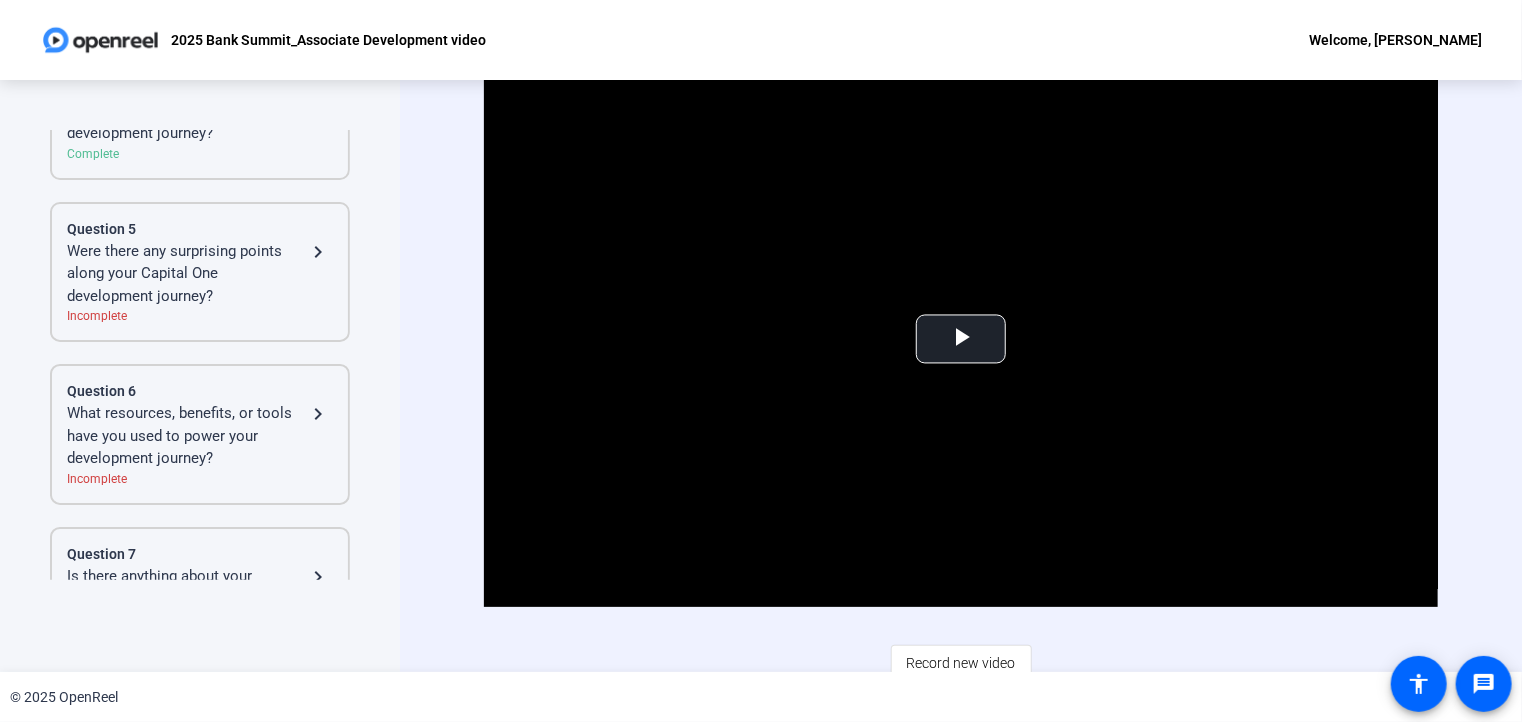 click on "Were there any surprising points along   your Capital One development journey?" 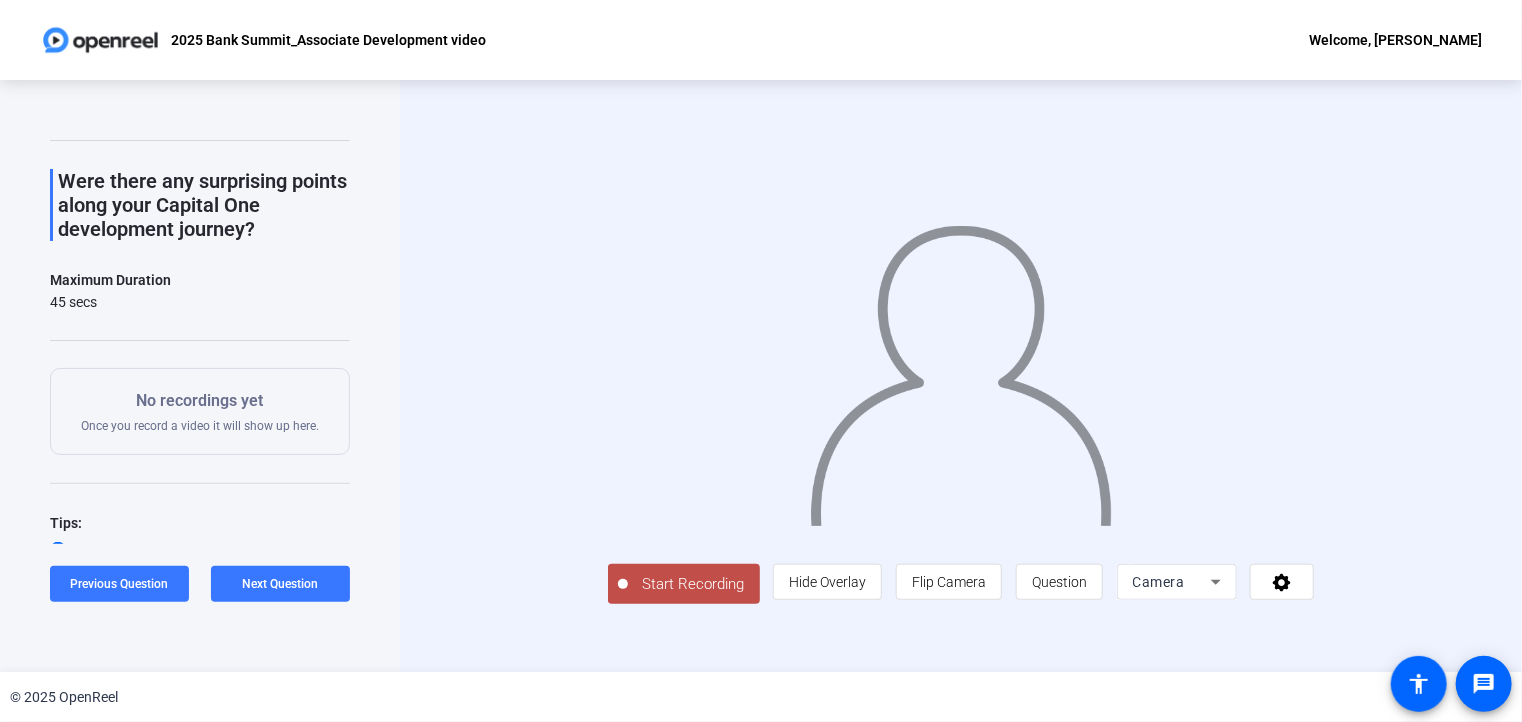 scroll, scrollTop: 0, scrollLeft: 0, axis: both 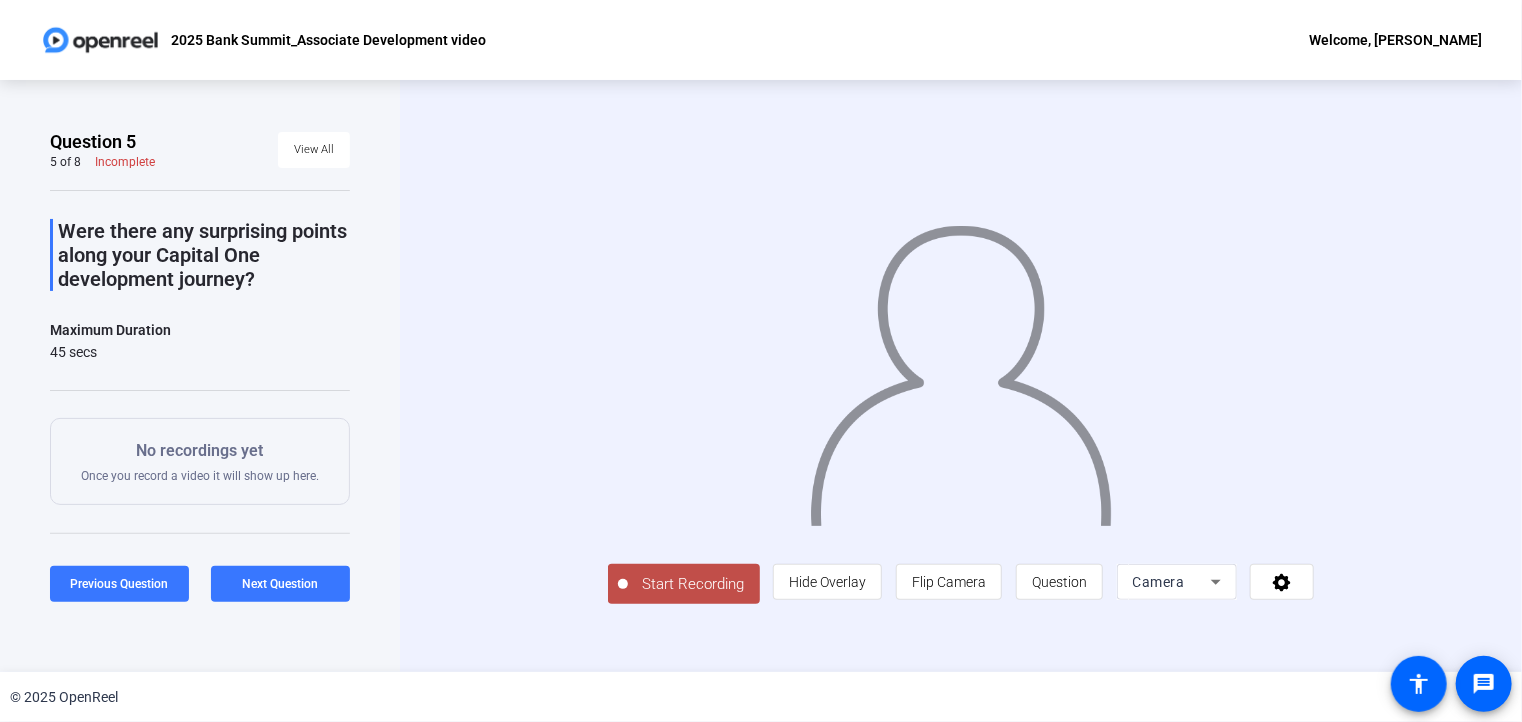 click on "Start Recording" 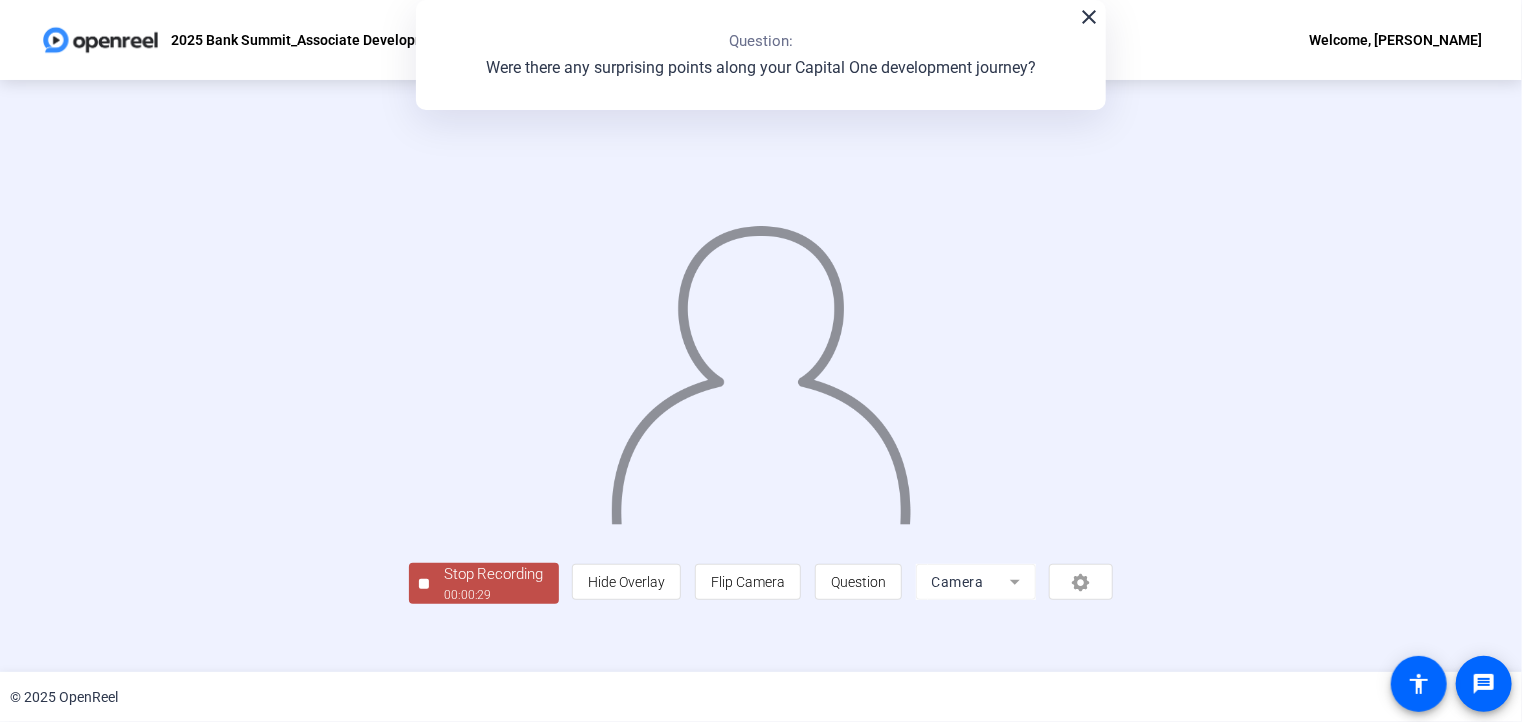 click 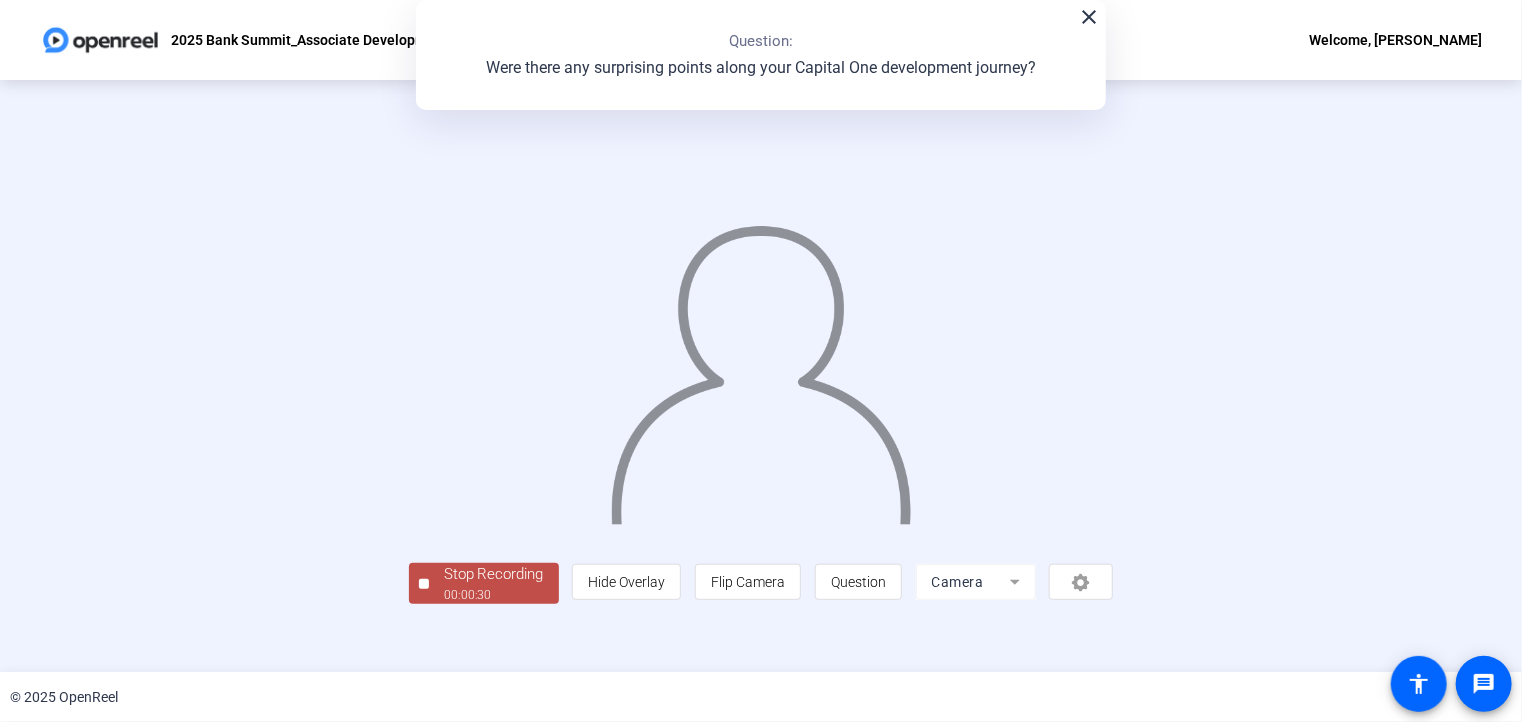 scroll, scrollTop: 64, scrollLeft: 0, axis: vertical 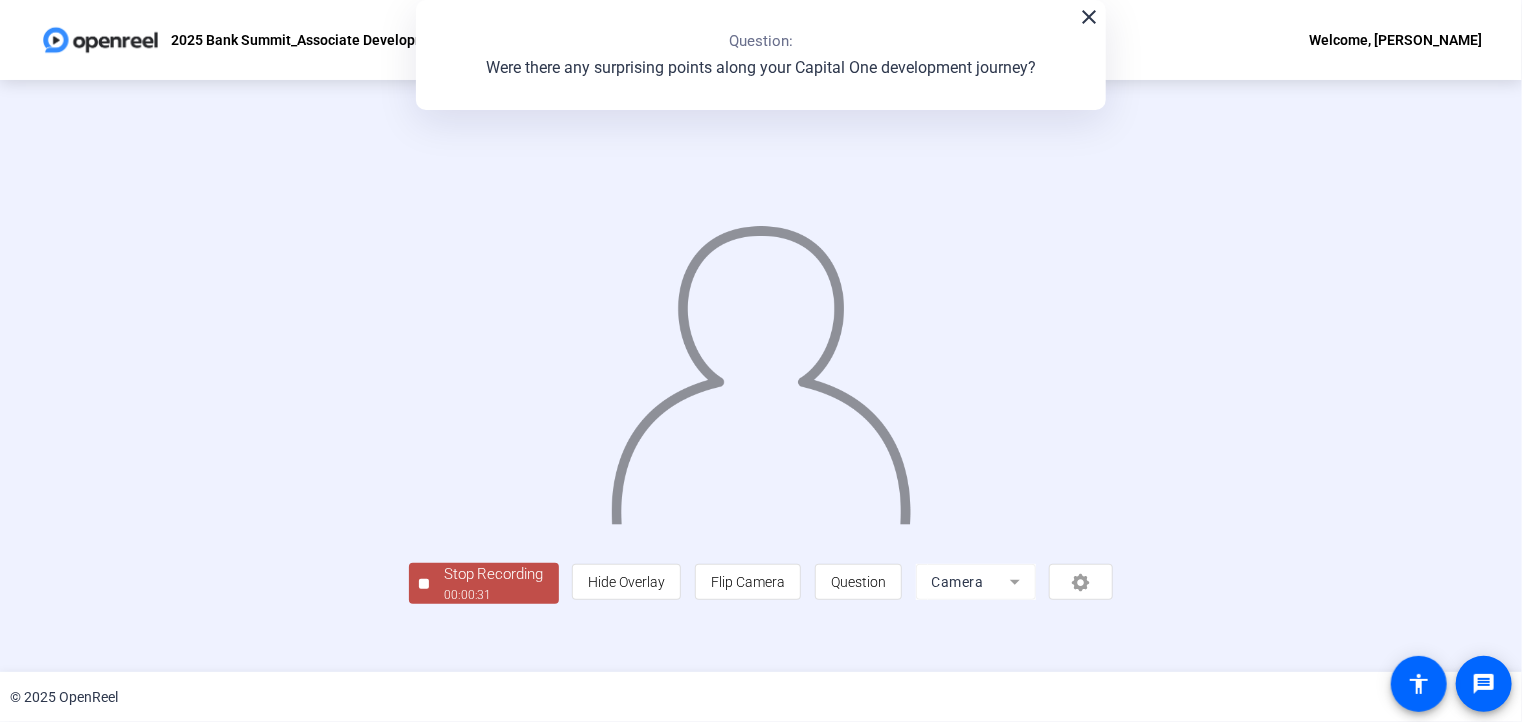 click on "Stop Recording" 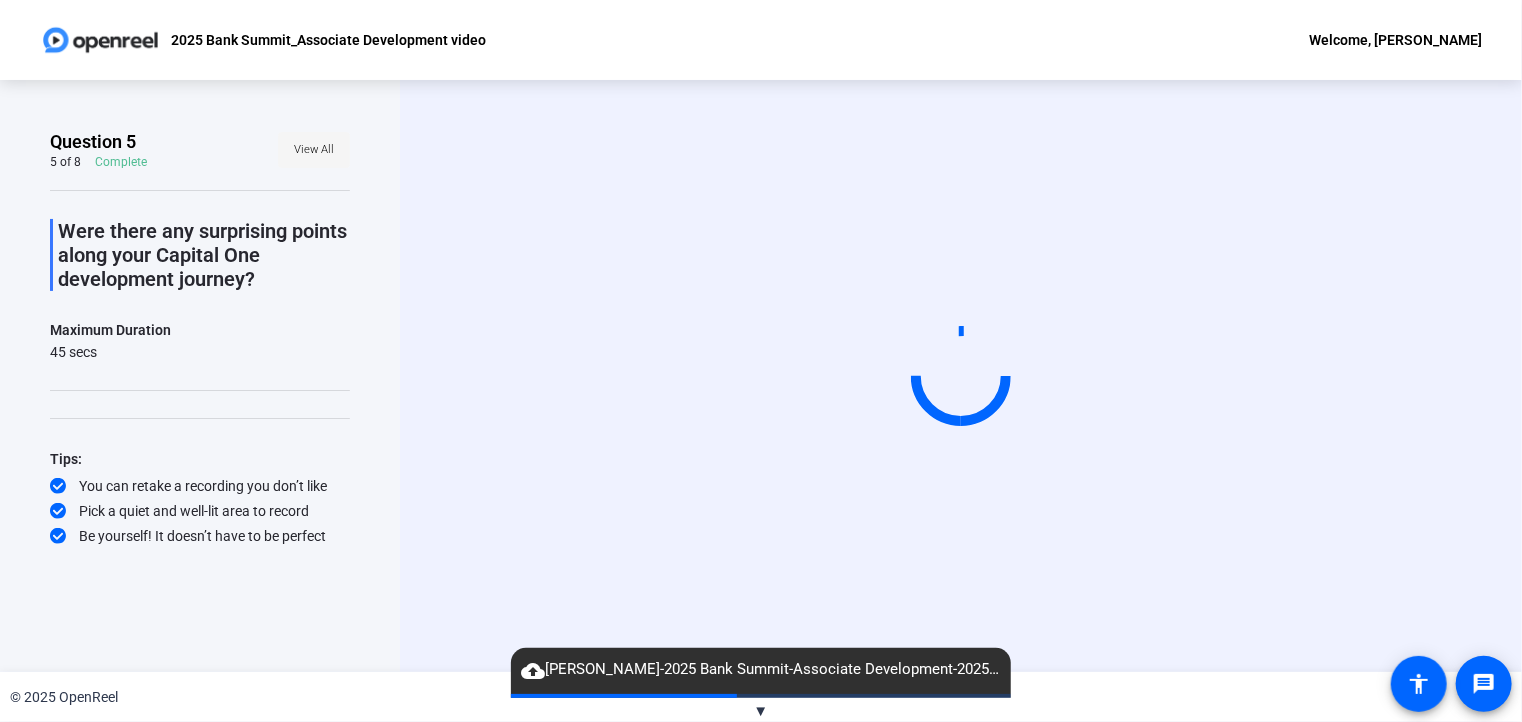 click on "View All" 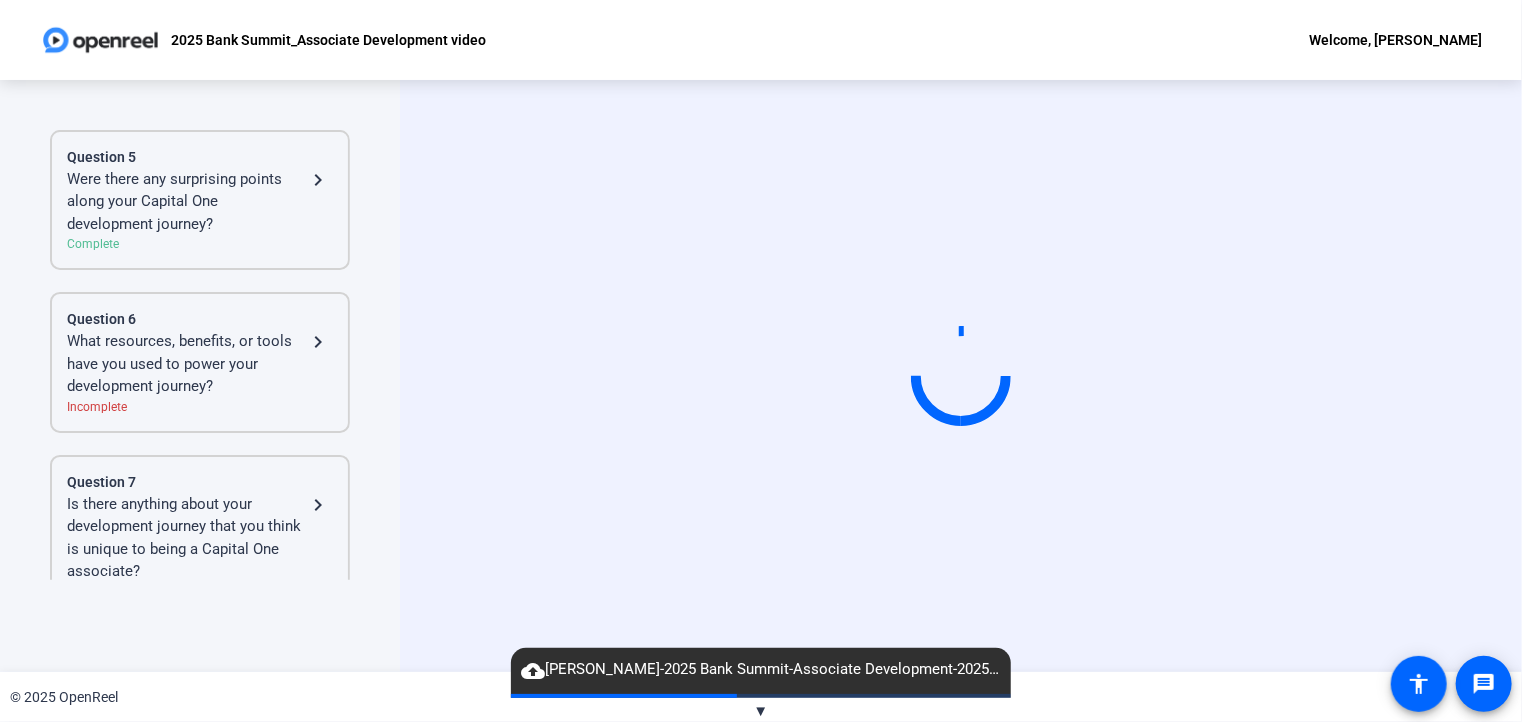 scroll, scrollTop: 631, scrollLeft: 0, axis: vertical 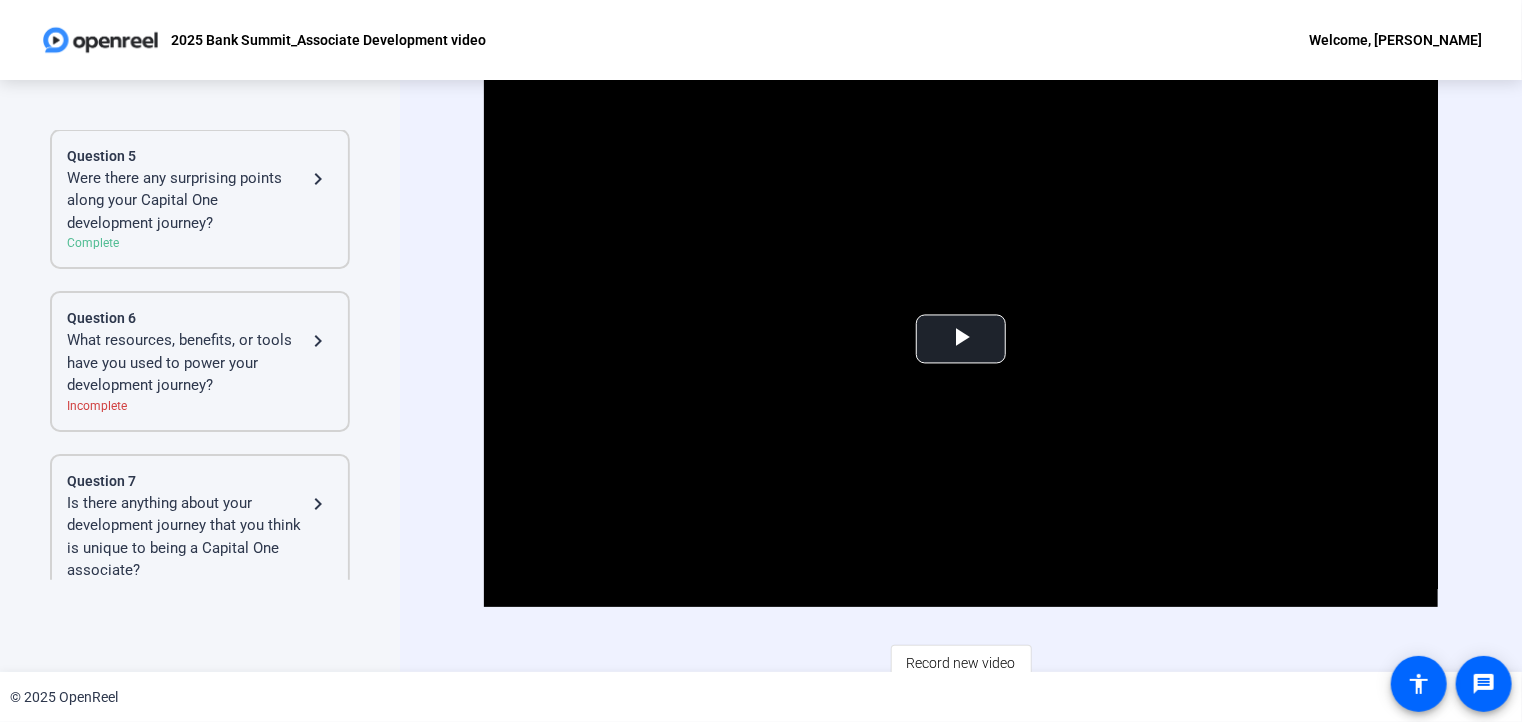 click on "What resources, benefits, or tools have you used to power your development journey?" 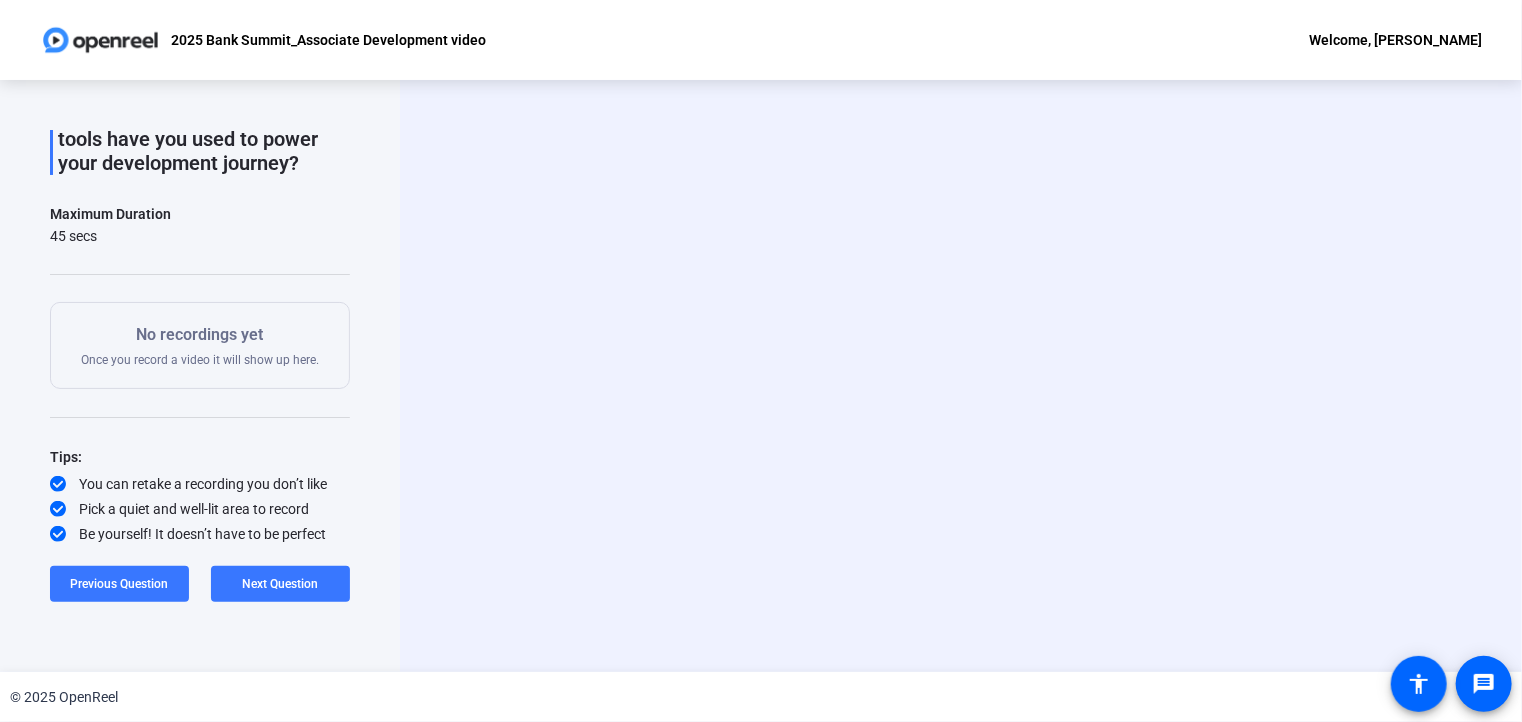 scroll, scrollTop: 114, scrollLeft: 0, axis: vertical 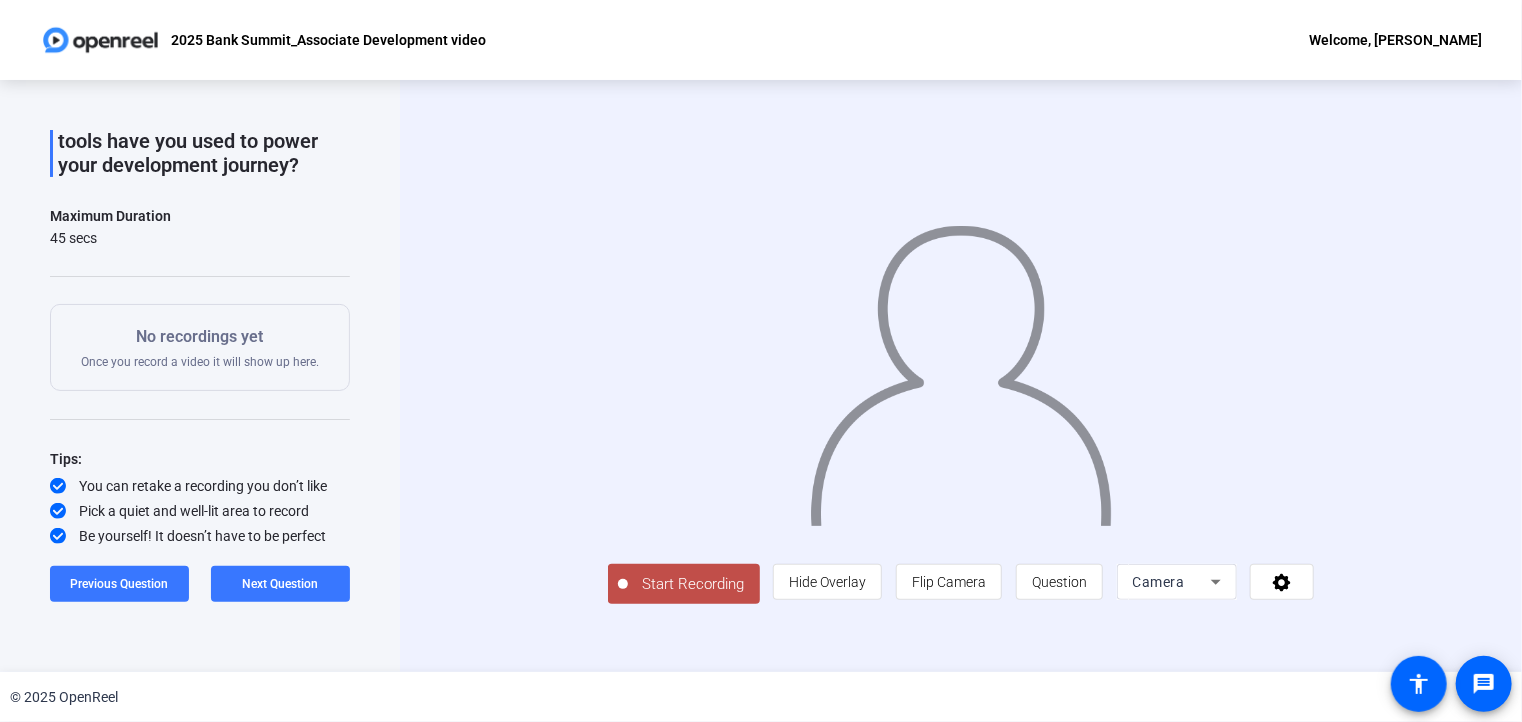 click on "Start Recording" 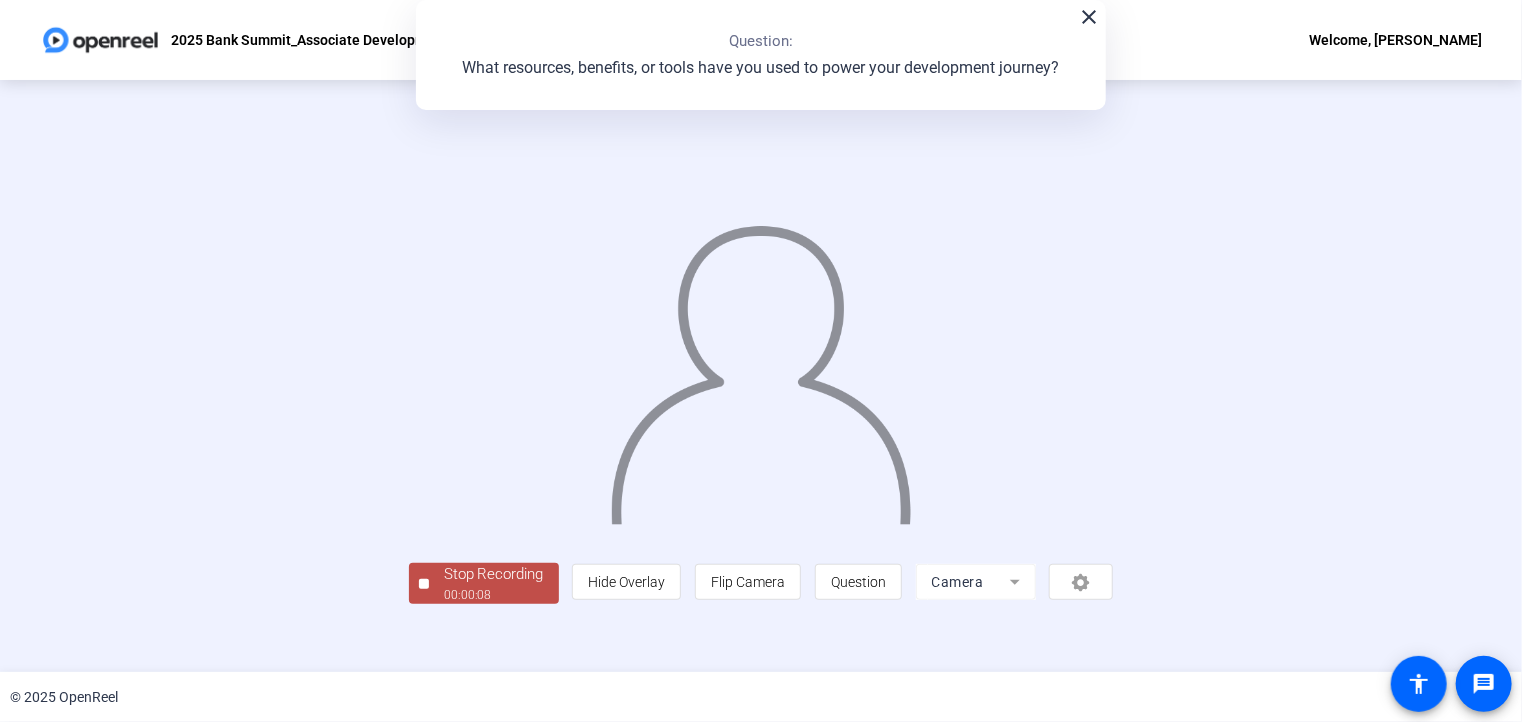 click 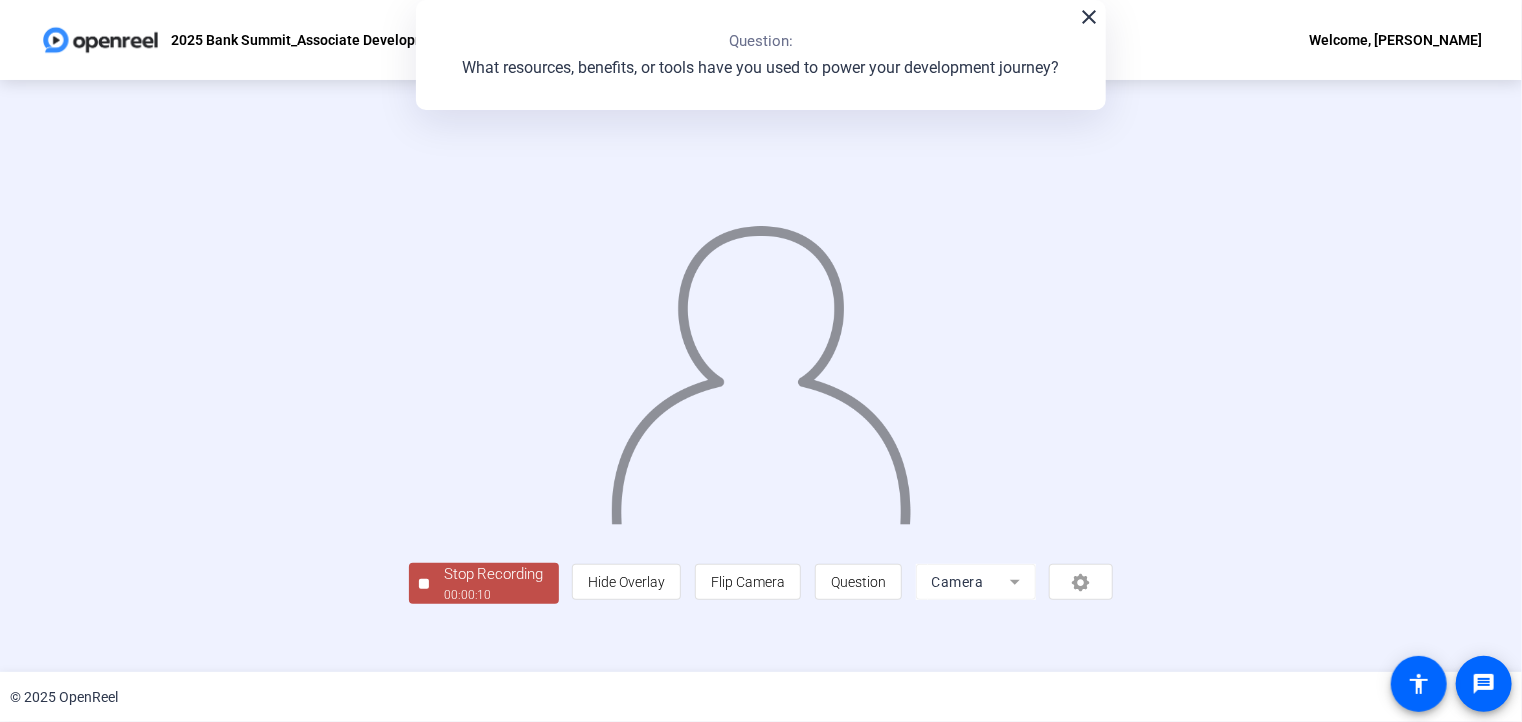 scroll, scrollTop: 64, scrollLeft: 0, axis: vertical 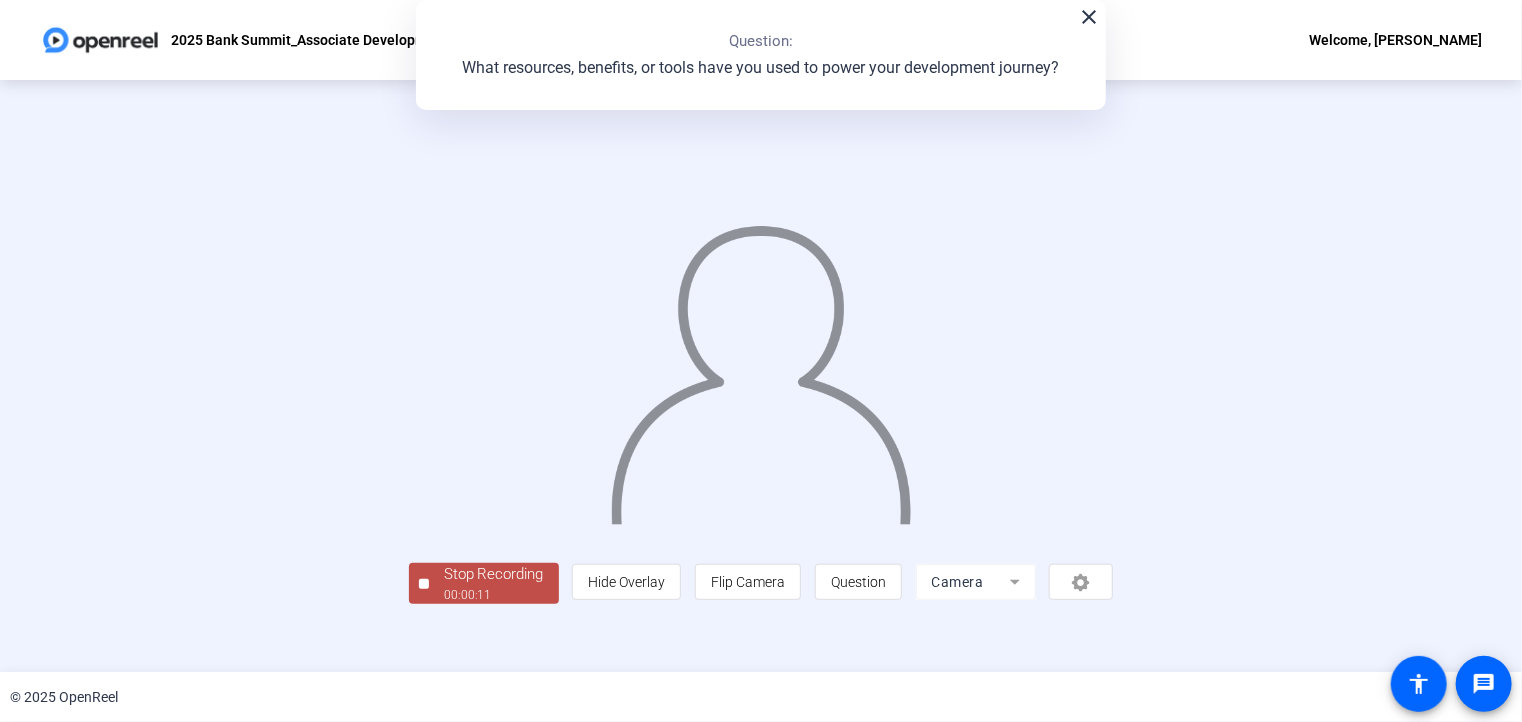 click on "Stop Recording" 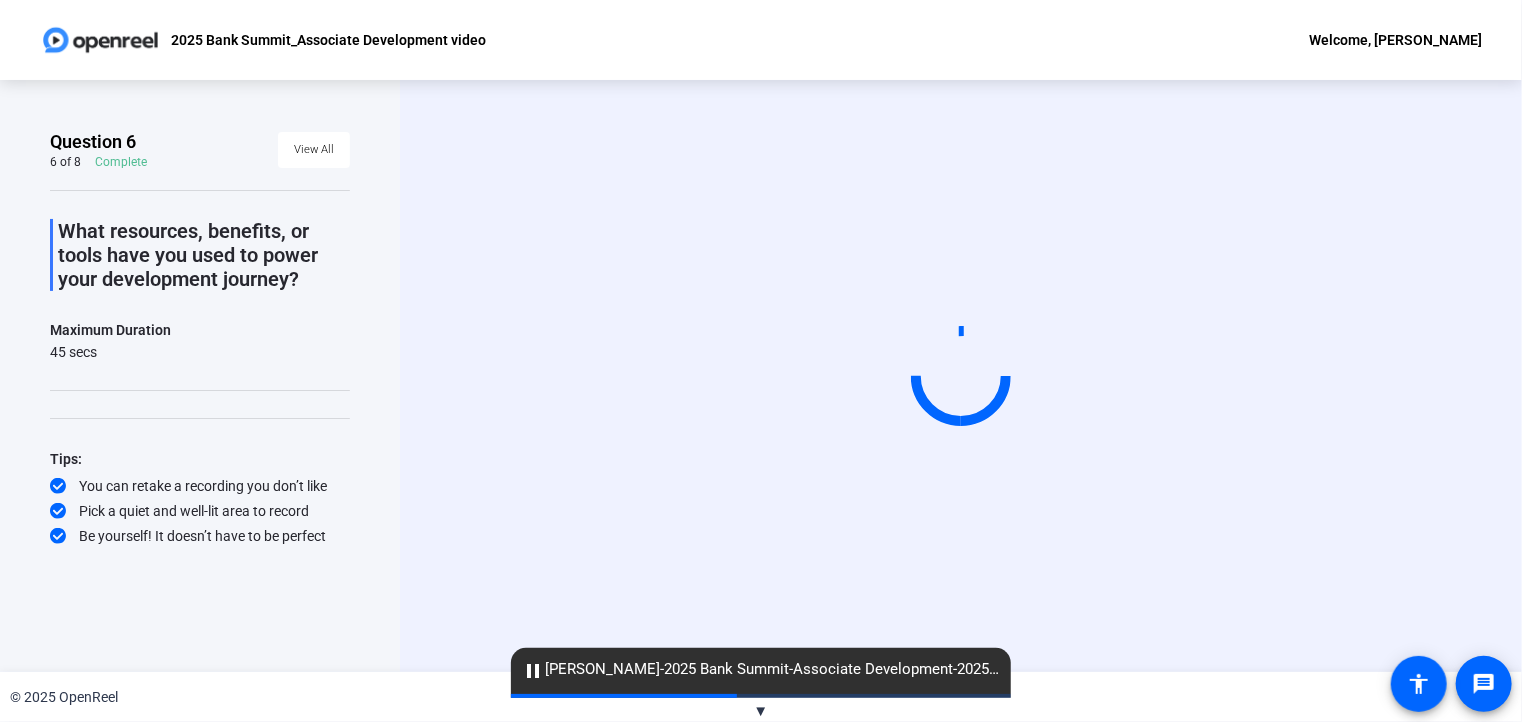 click on "pause" 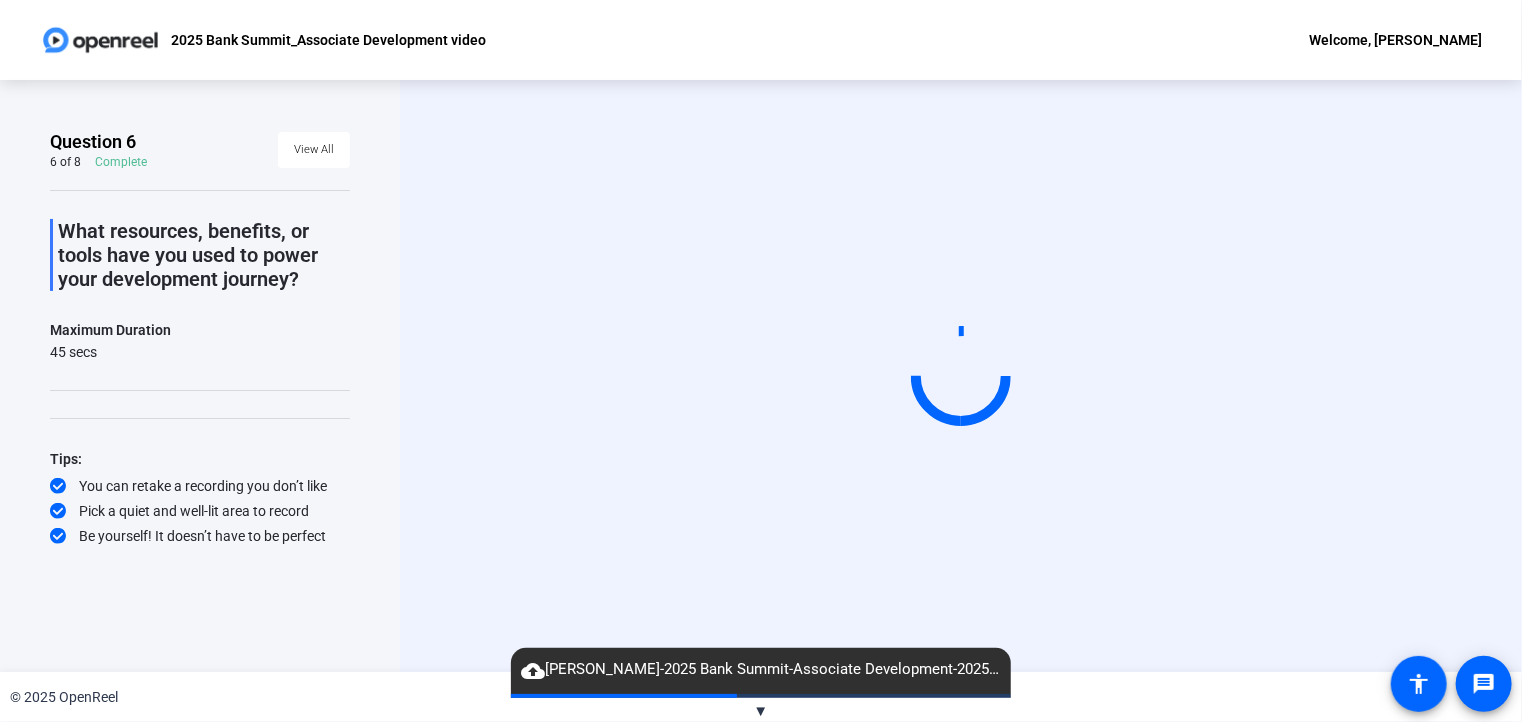 click on "cloud_upload" 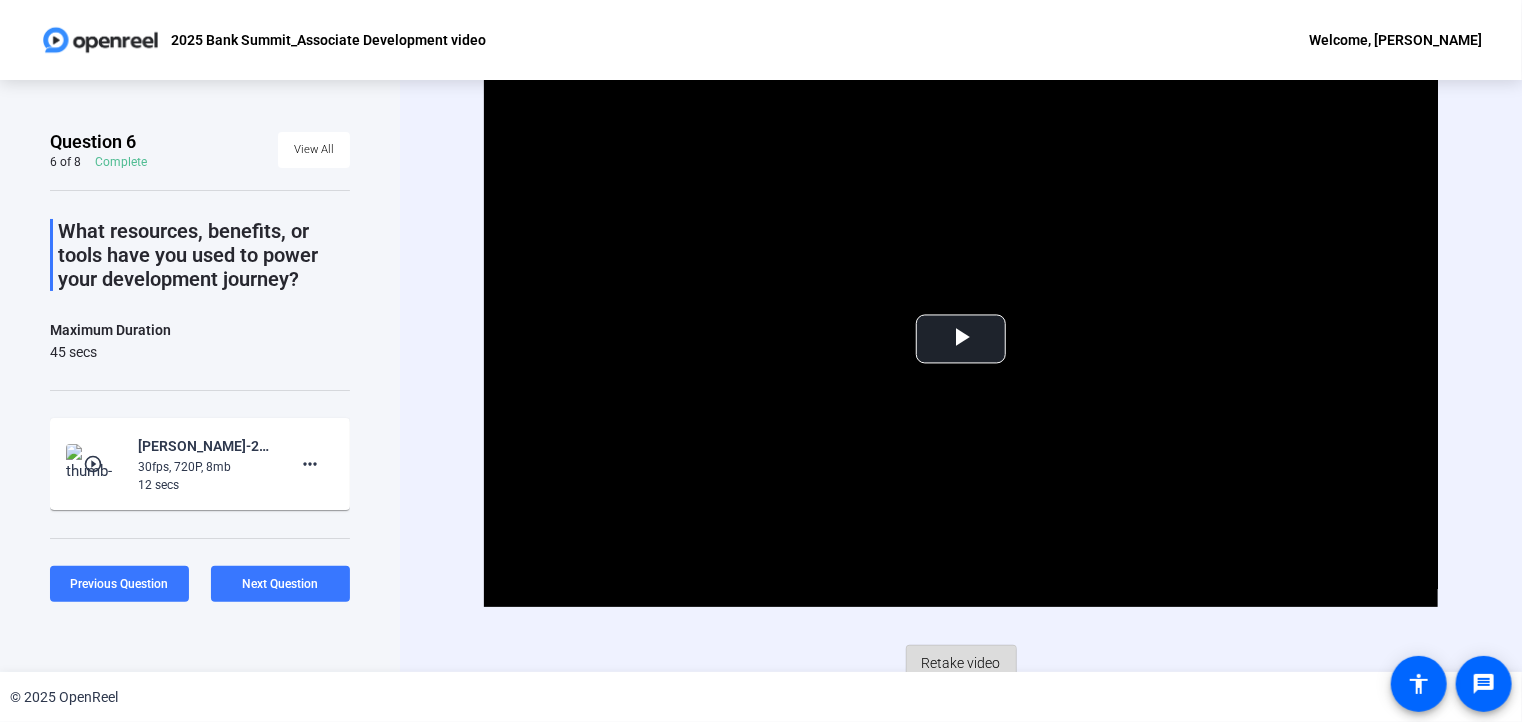 click on "Retake video" 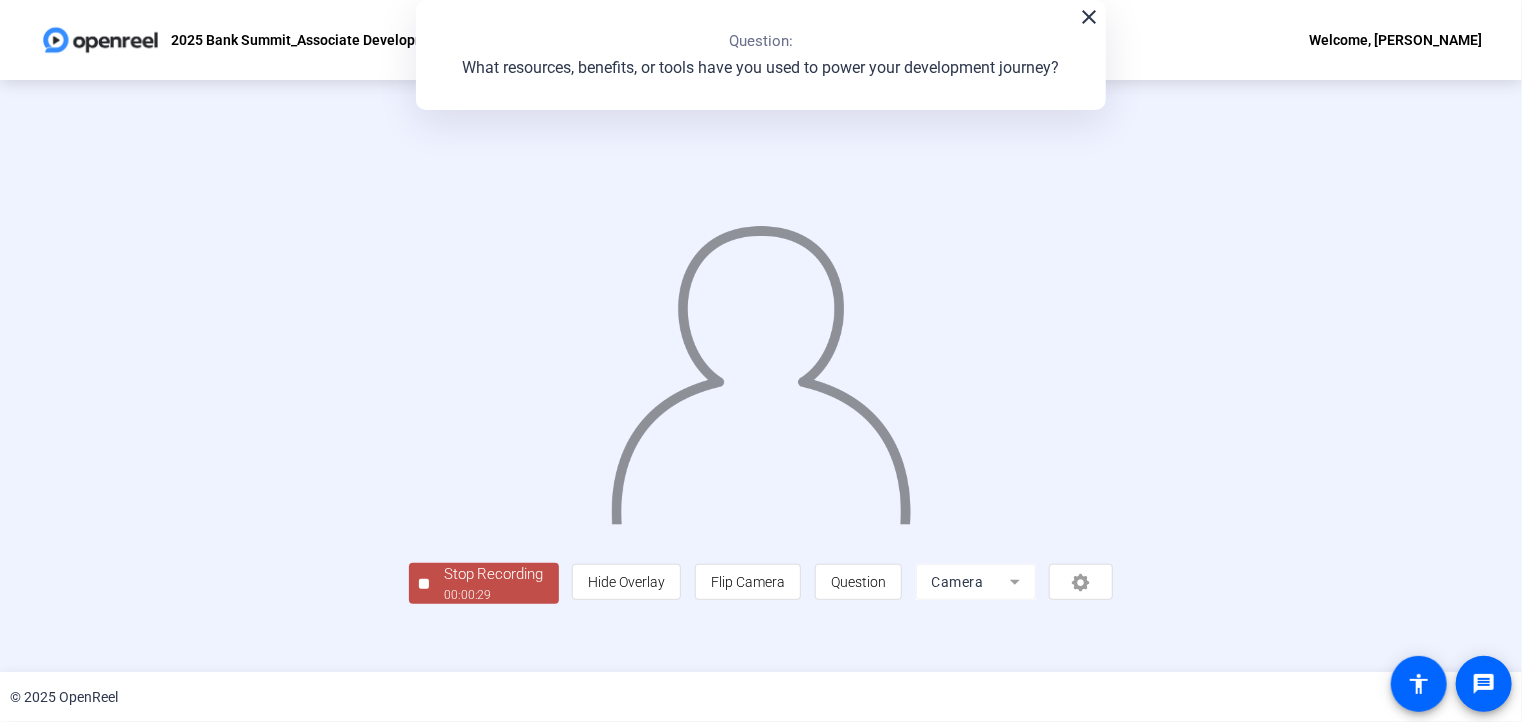 click 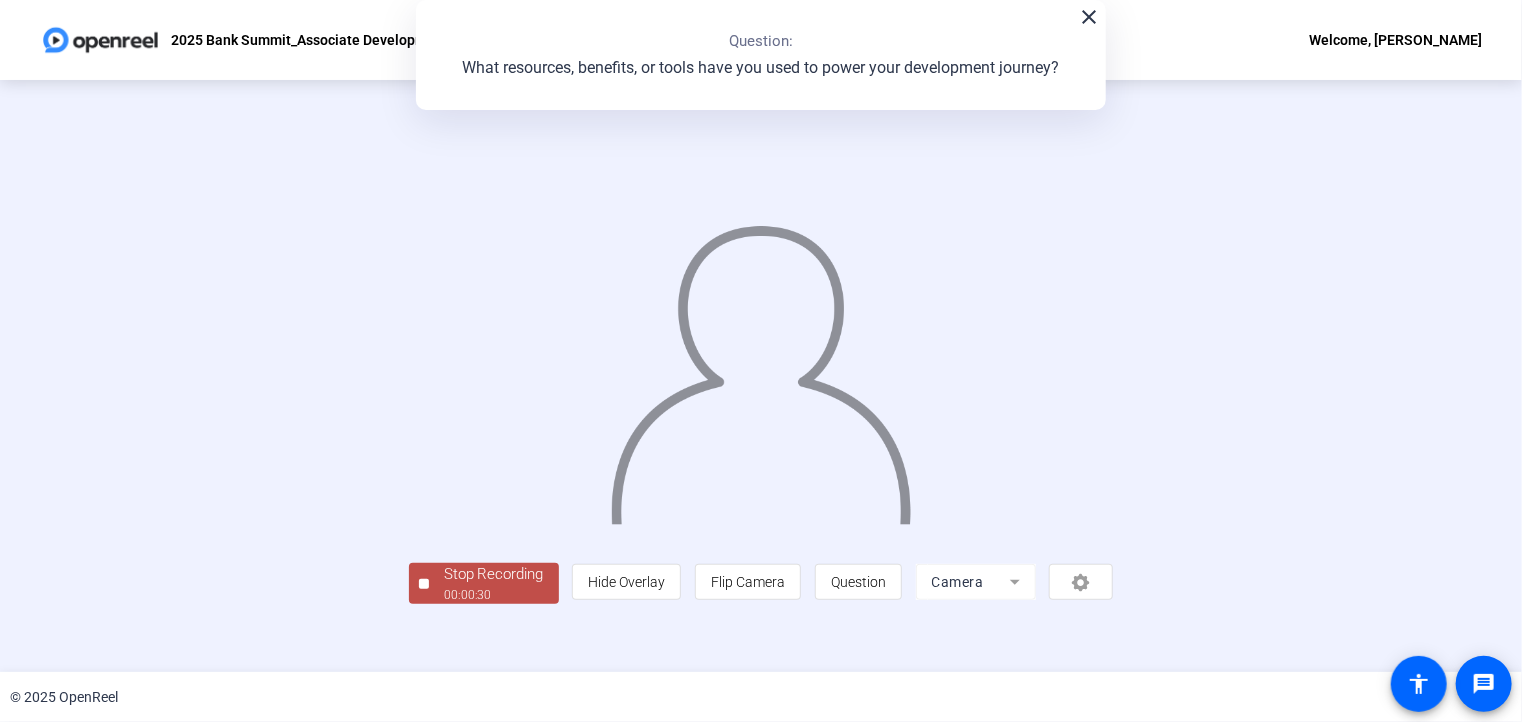 scroll, scrollTop: 64, scrollLeft: 0, axis: vertical 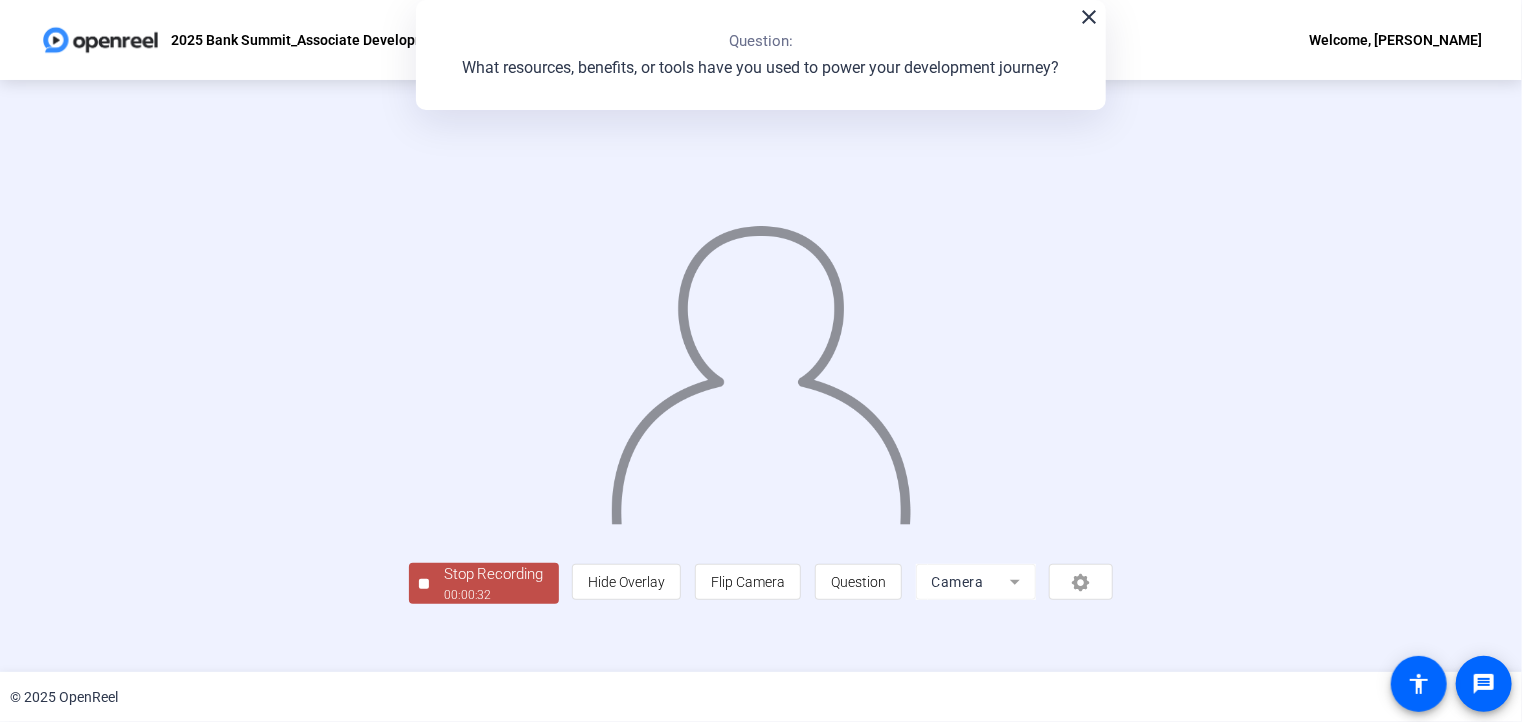 click on "Stop Recording  00:00:32  person  Hide Overlay flip Flip Camera question_mark  Question Camera" 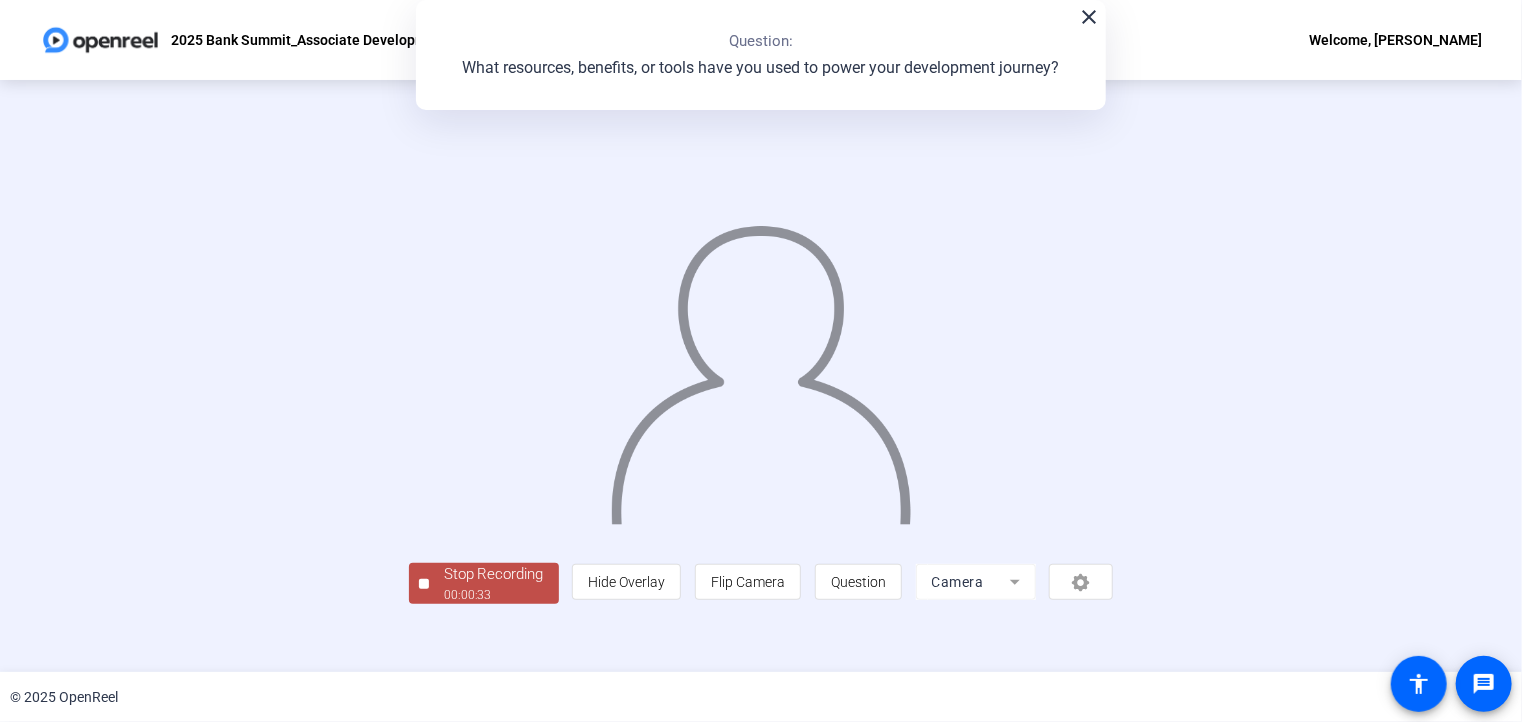 click on "00:00:33" 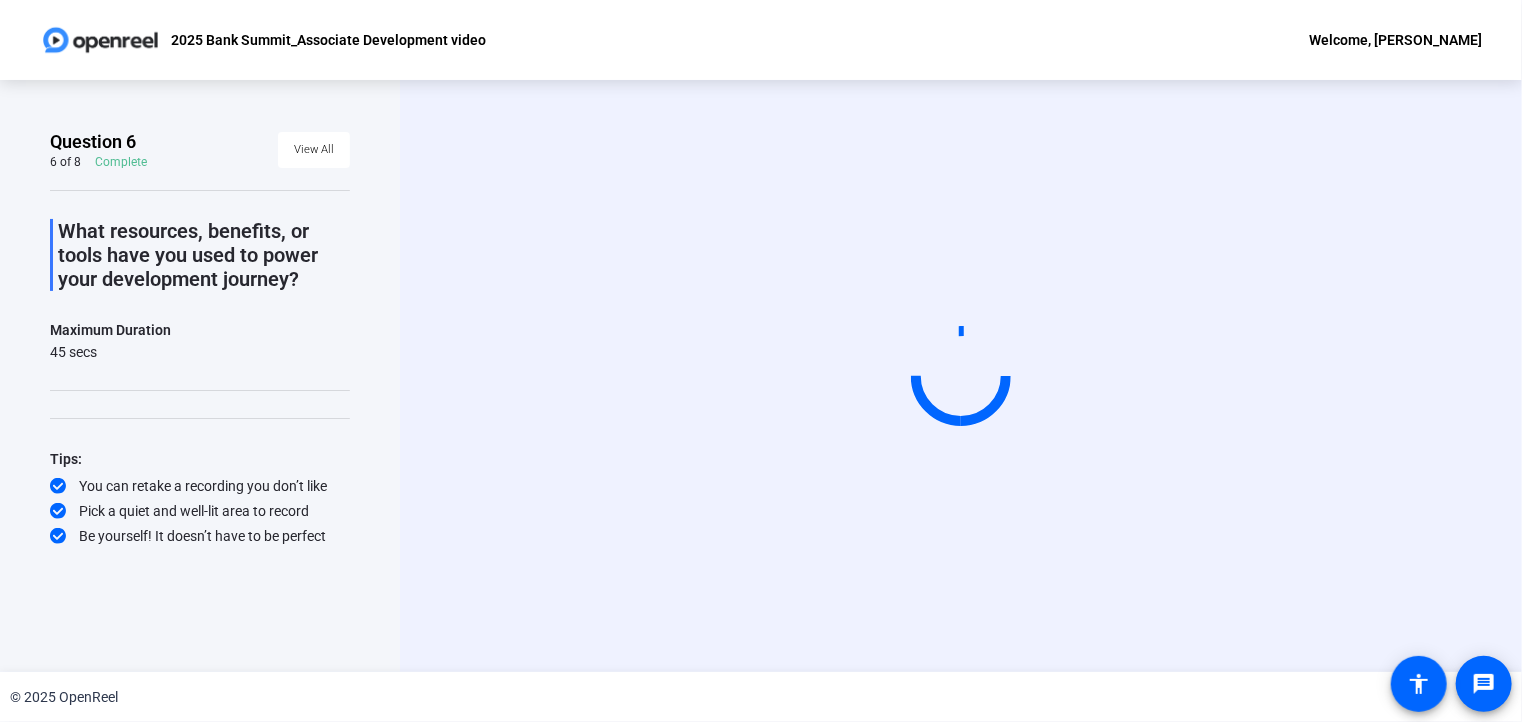 scroll, scrollTop: 0, scrollLeft: 0, axis: both 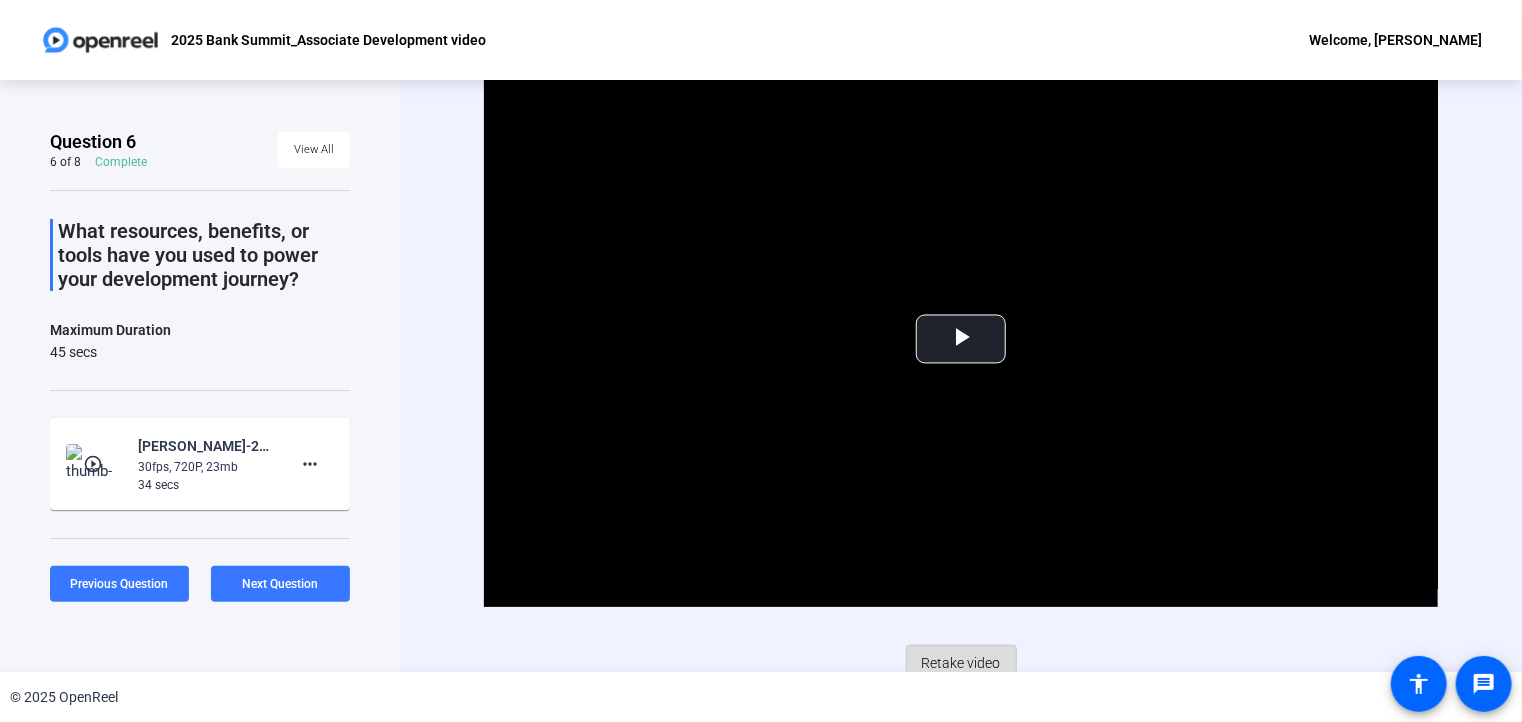 click on "Retake video" 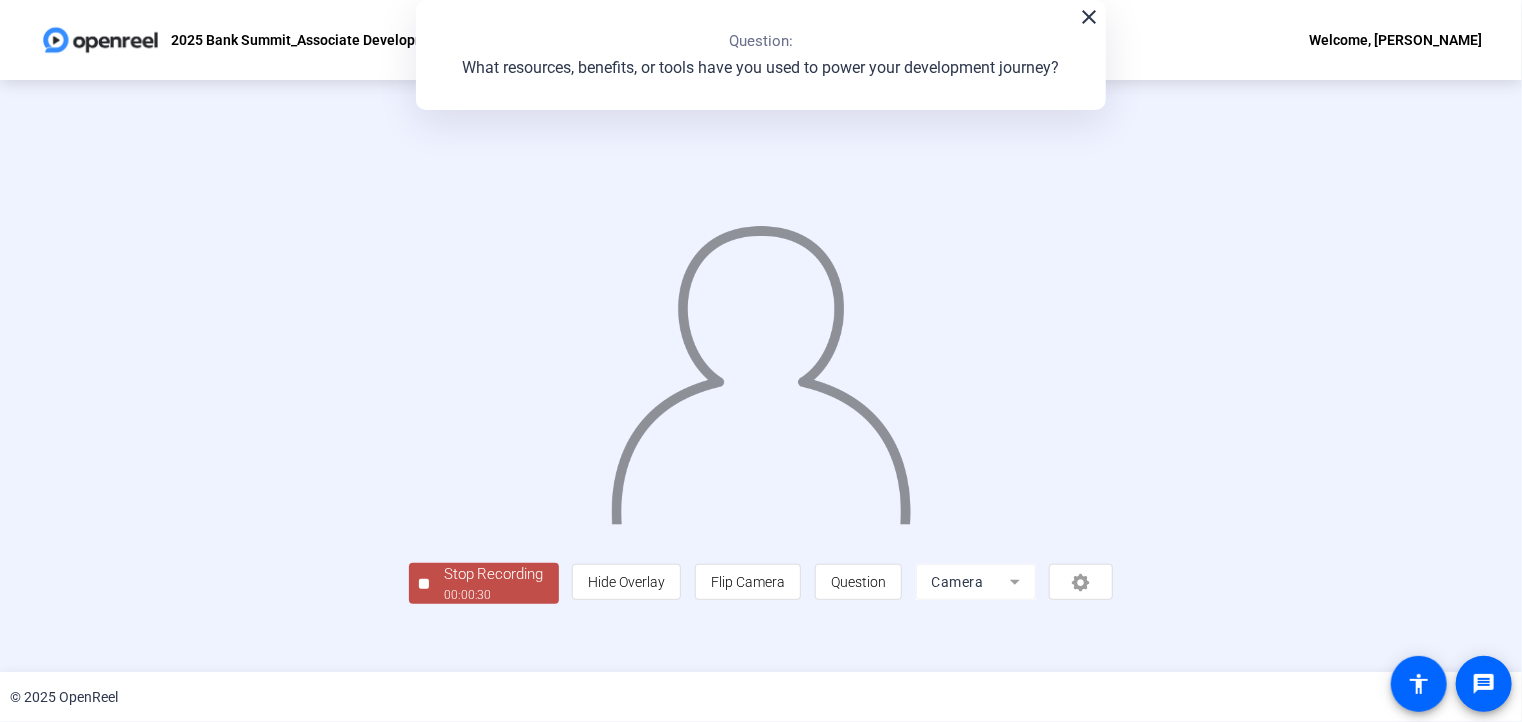 click 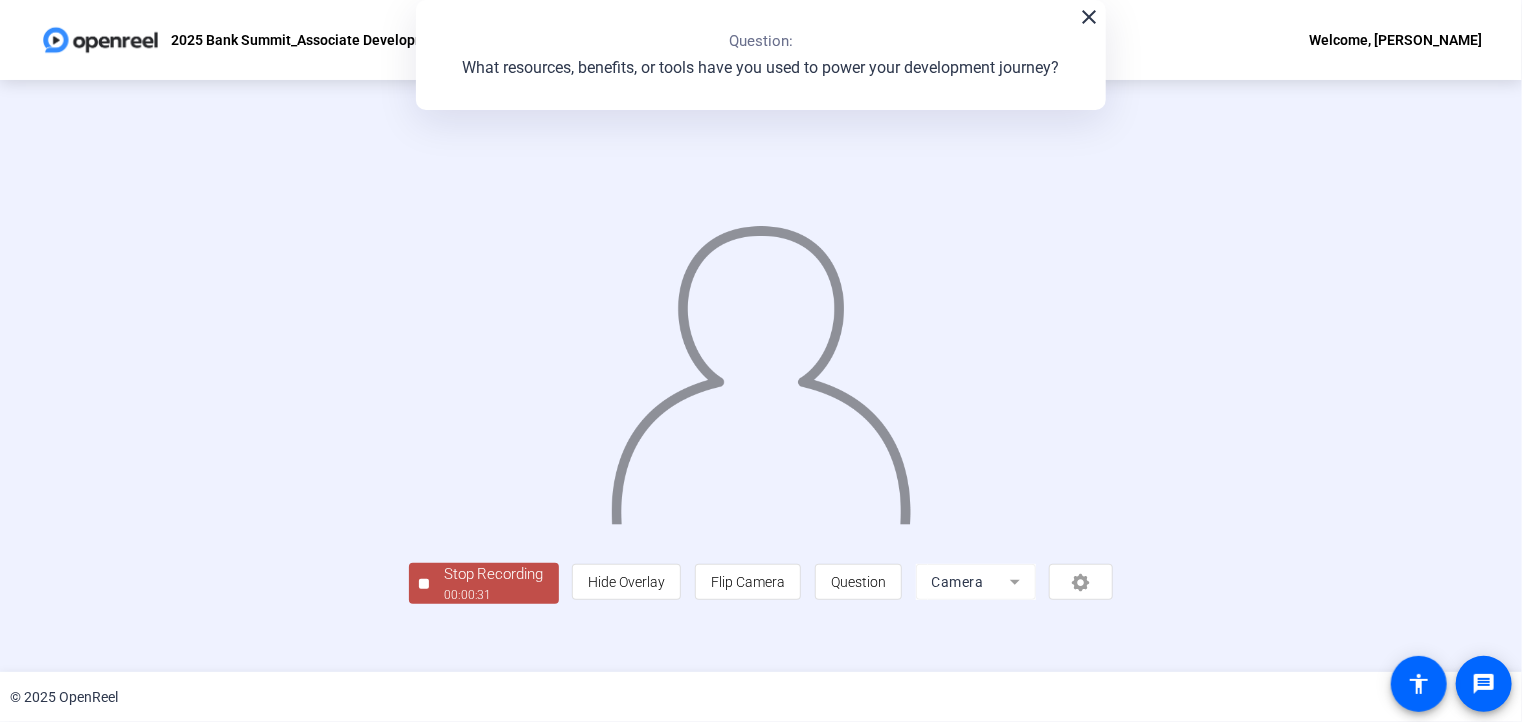 click on "00:00:31" 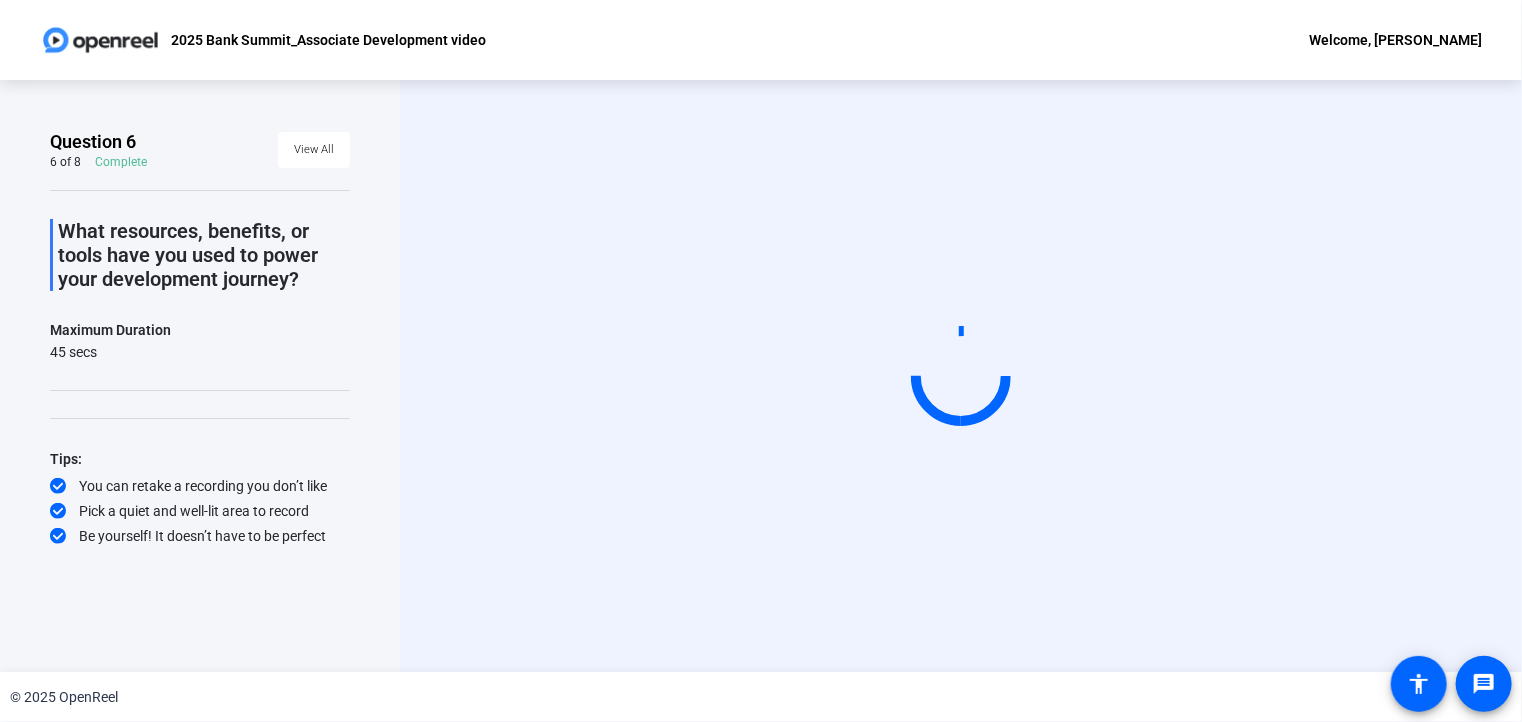 scroll, scrollTop: 0, scrollLeft: 0, axis: both 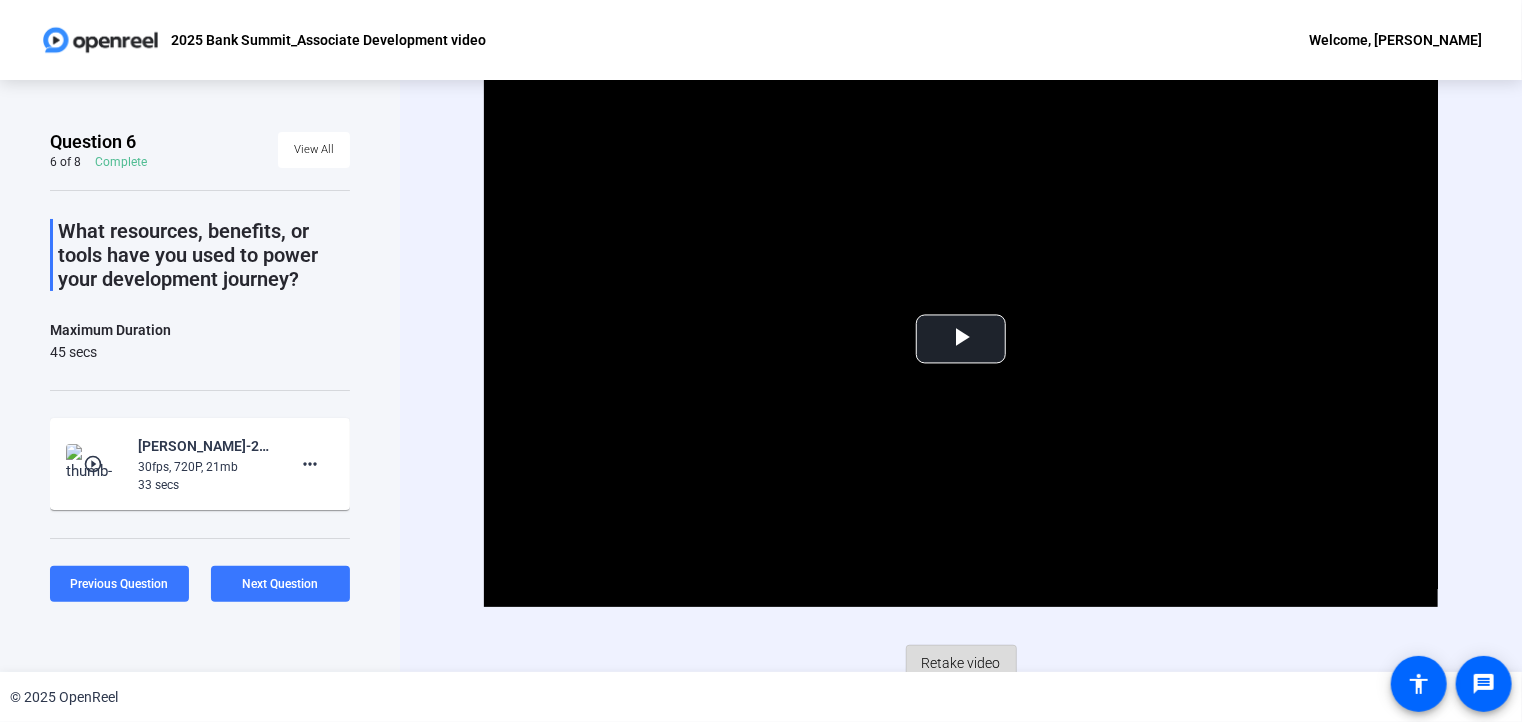 click on "Retake video" 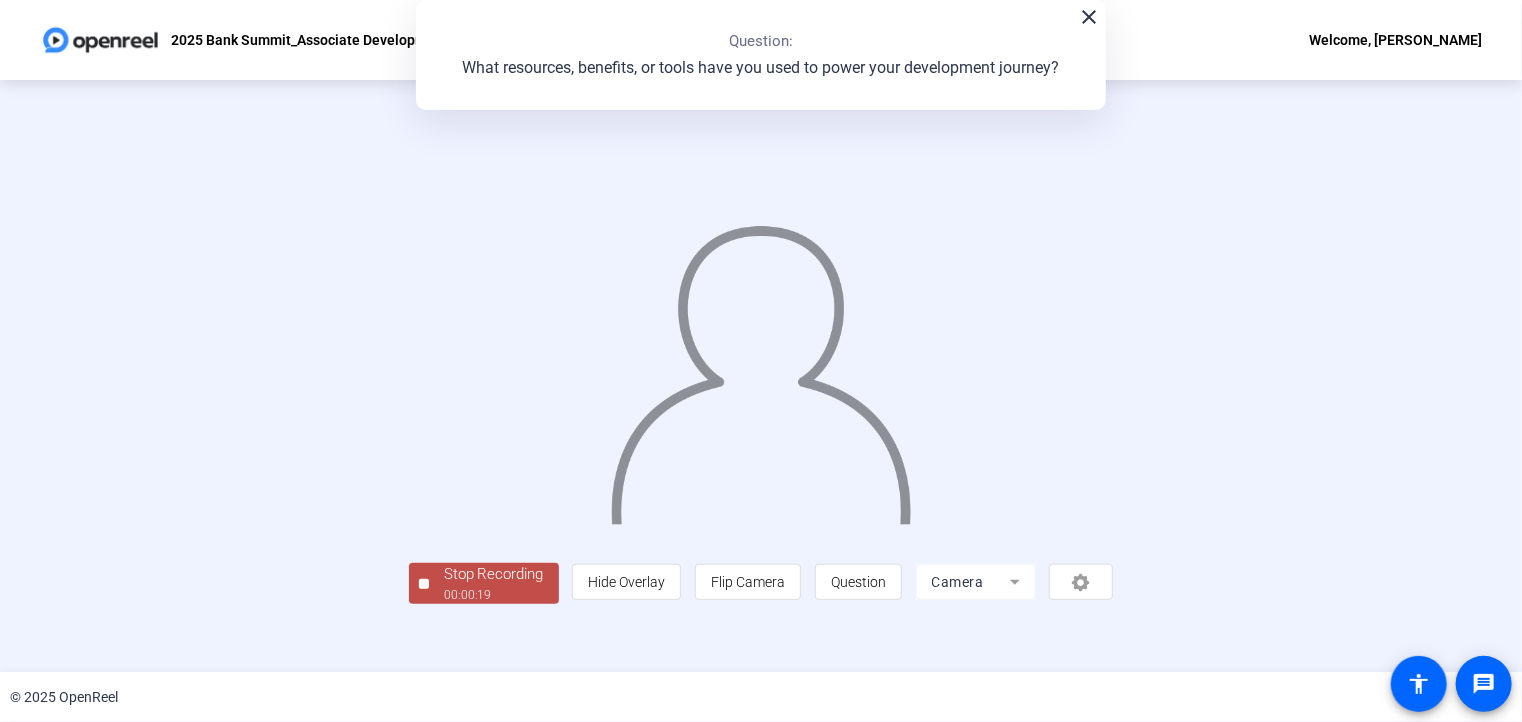 click 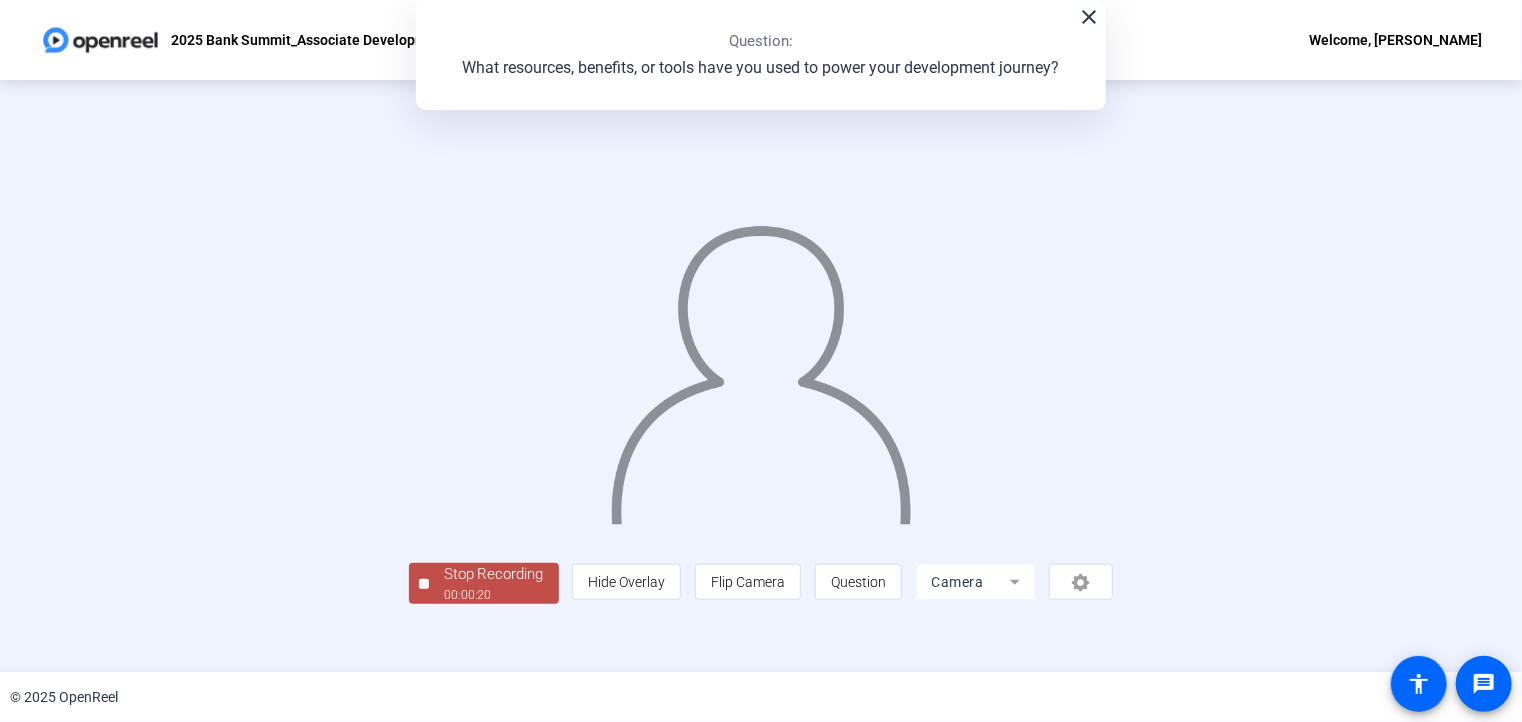 click 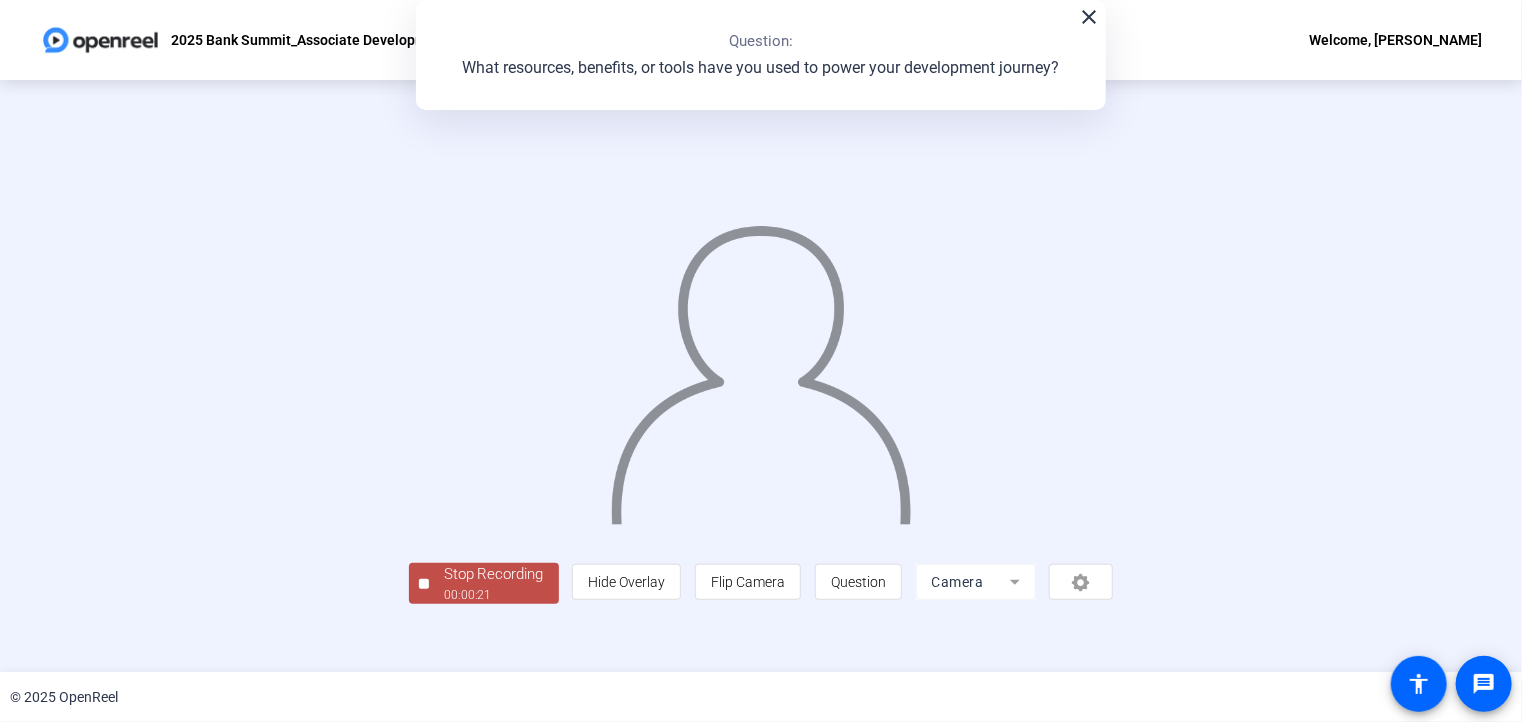 click on "Stop Recording" 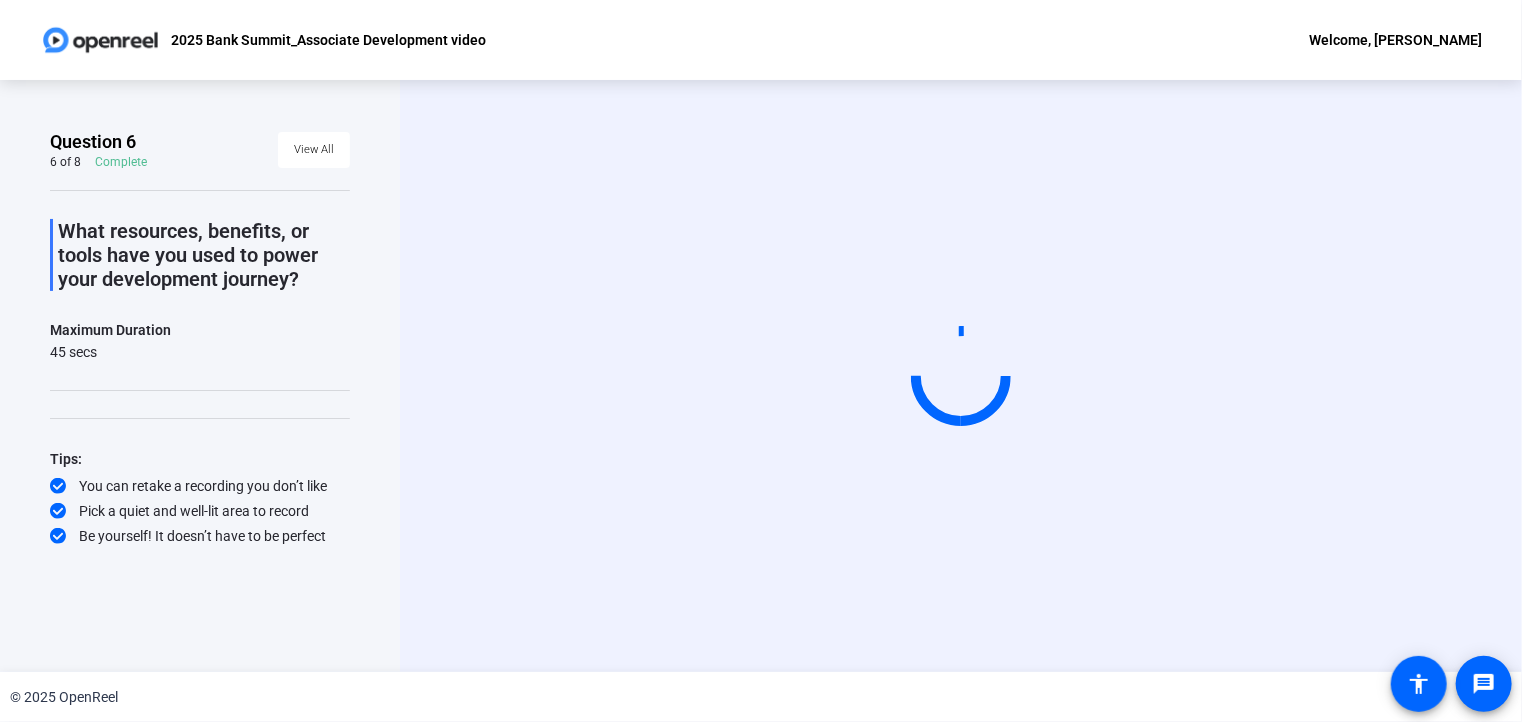scroll, scrollTop: 0, scrollLeft: 0, axis: both 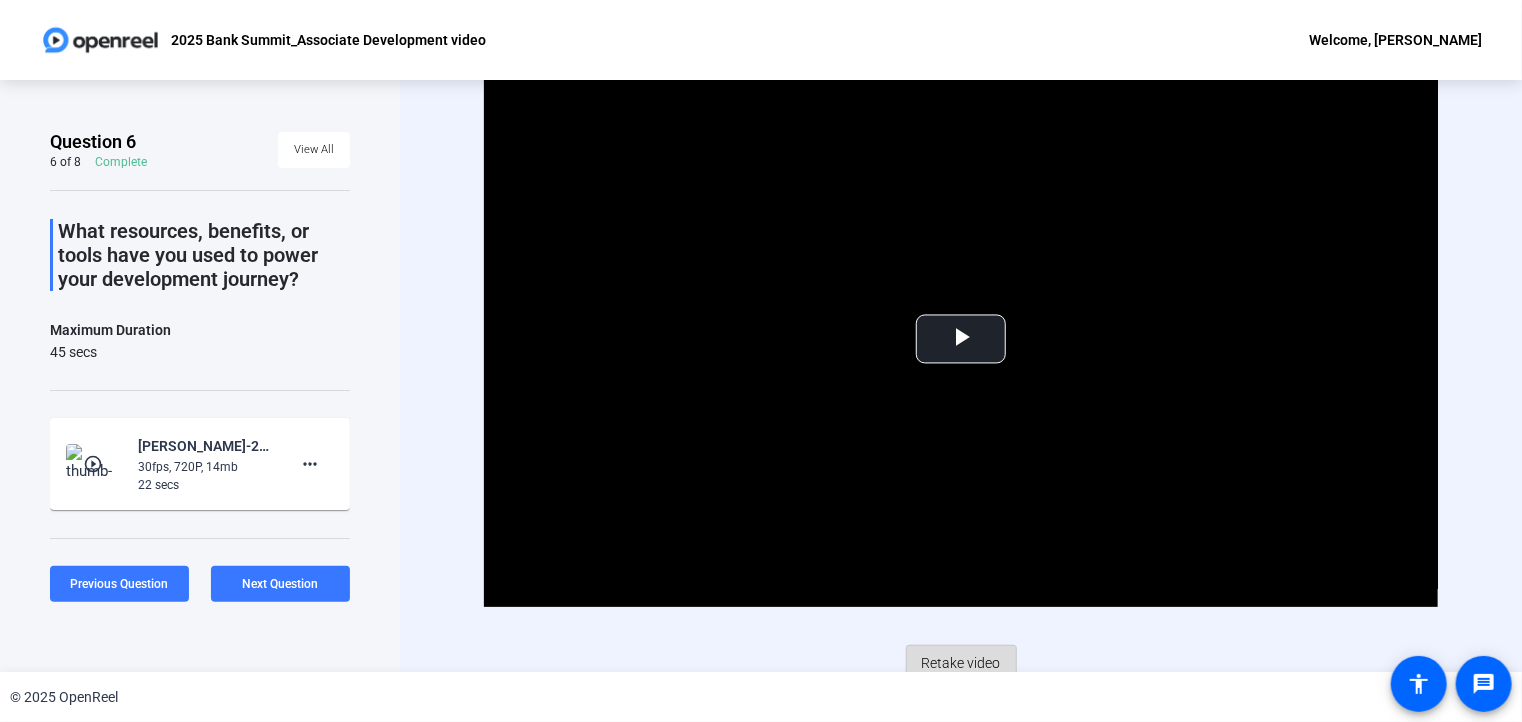 click on "Retake video" 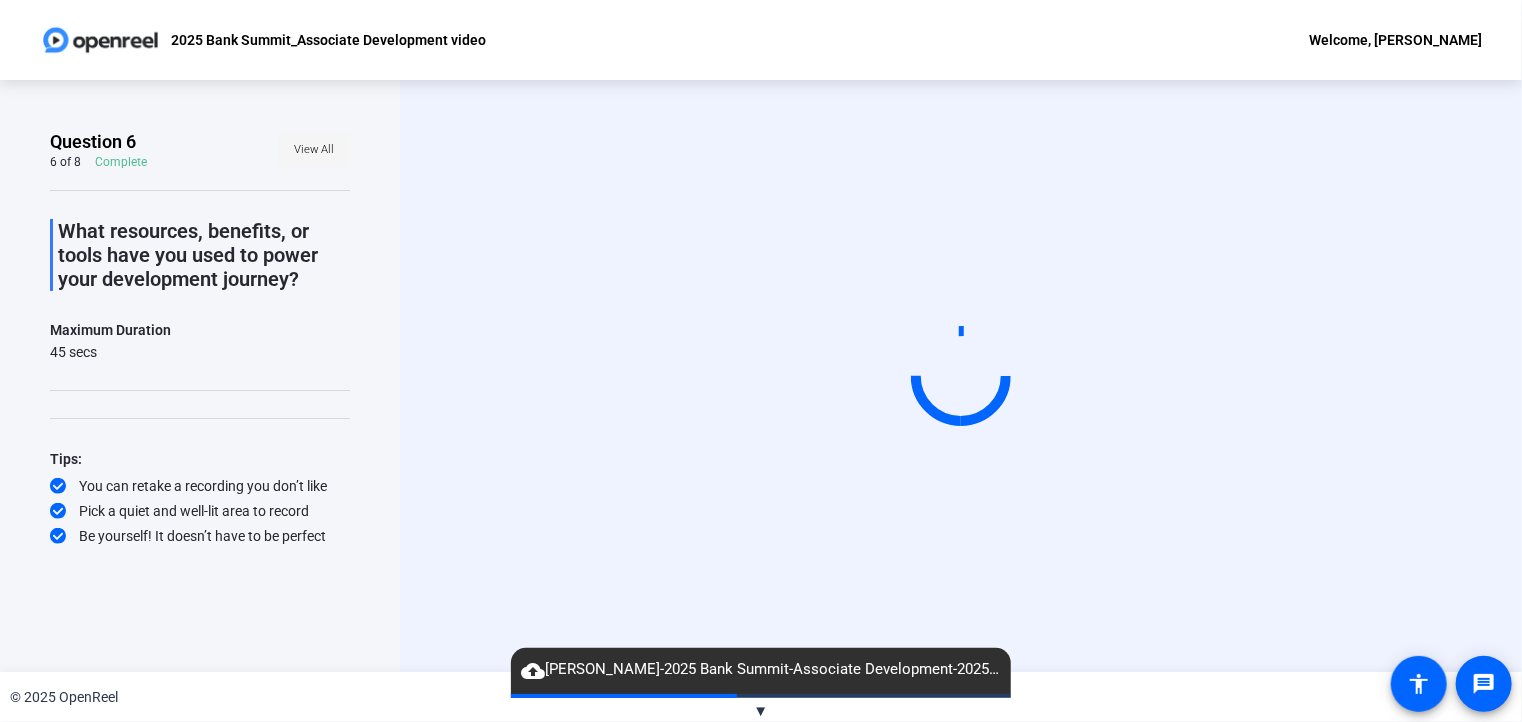 click 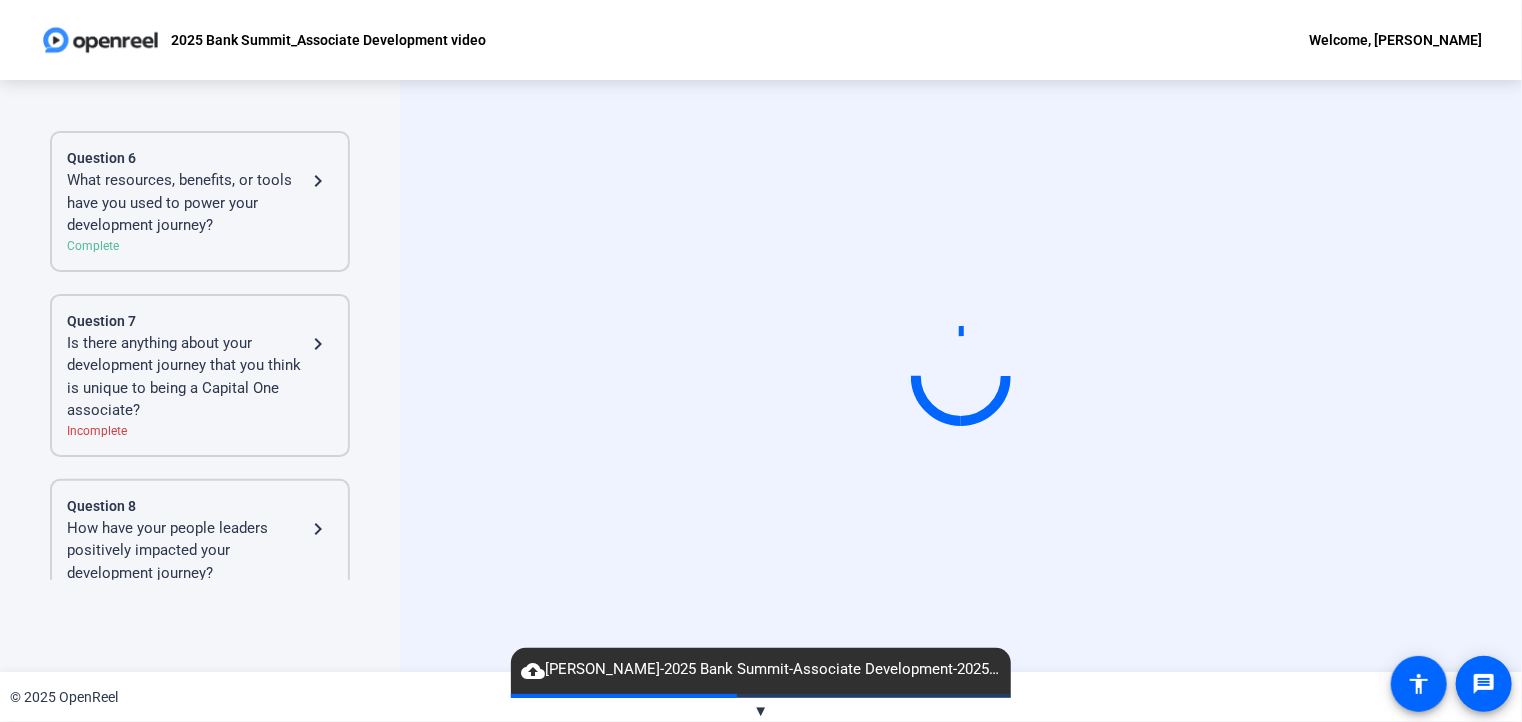 scroll, scrollTop: 822, scrollLeft: 0, axis: vertical 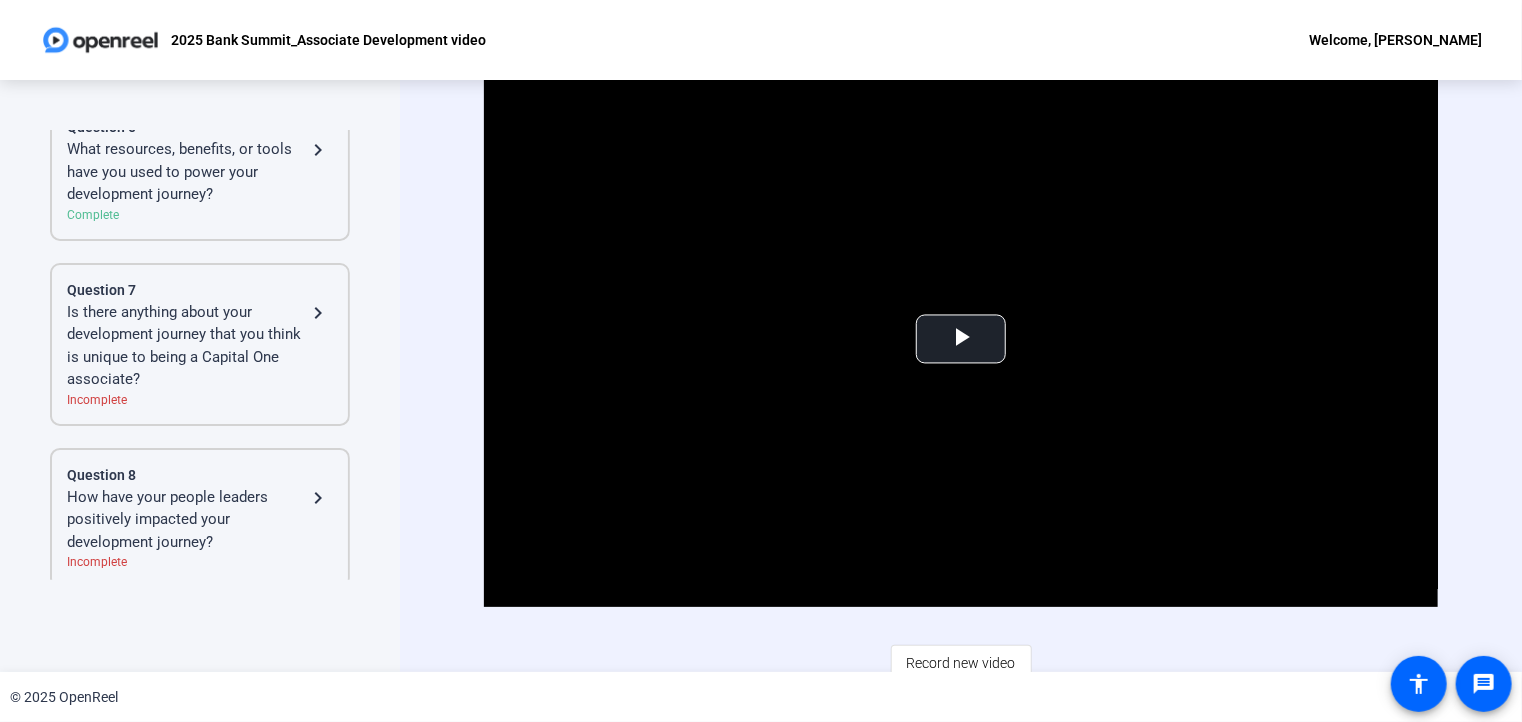 click on "Question 7" 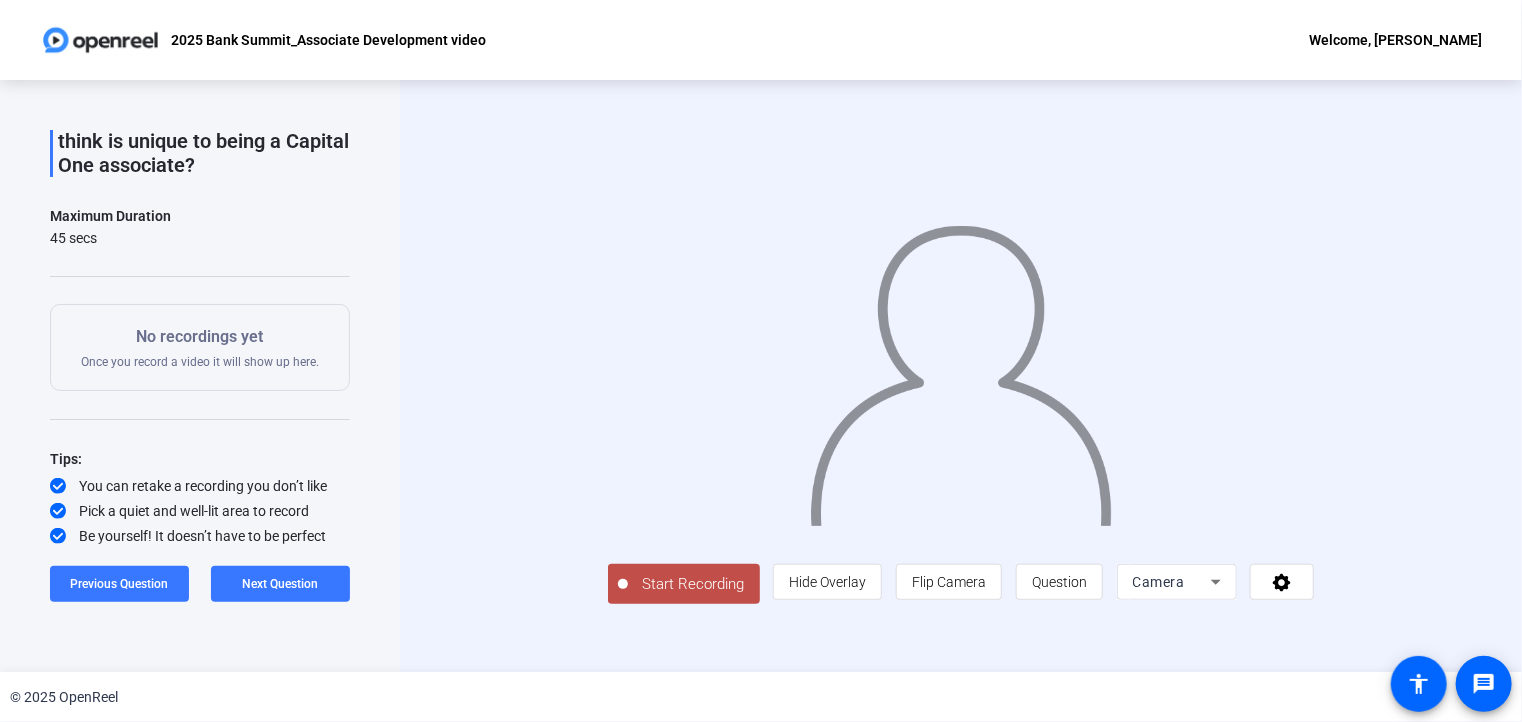 scroll, scrollTop: 0, scrollLeft: 0, axis: both 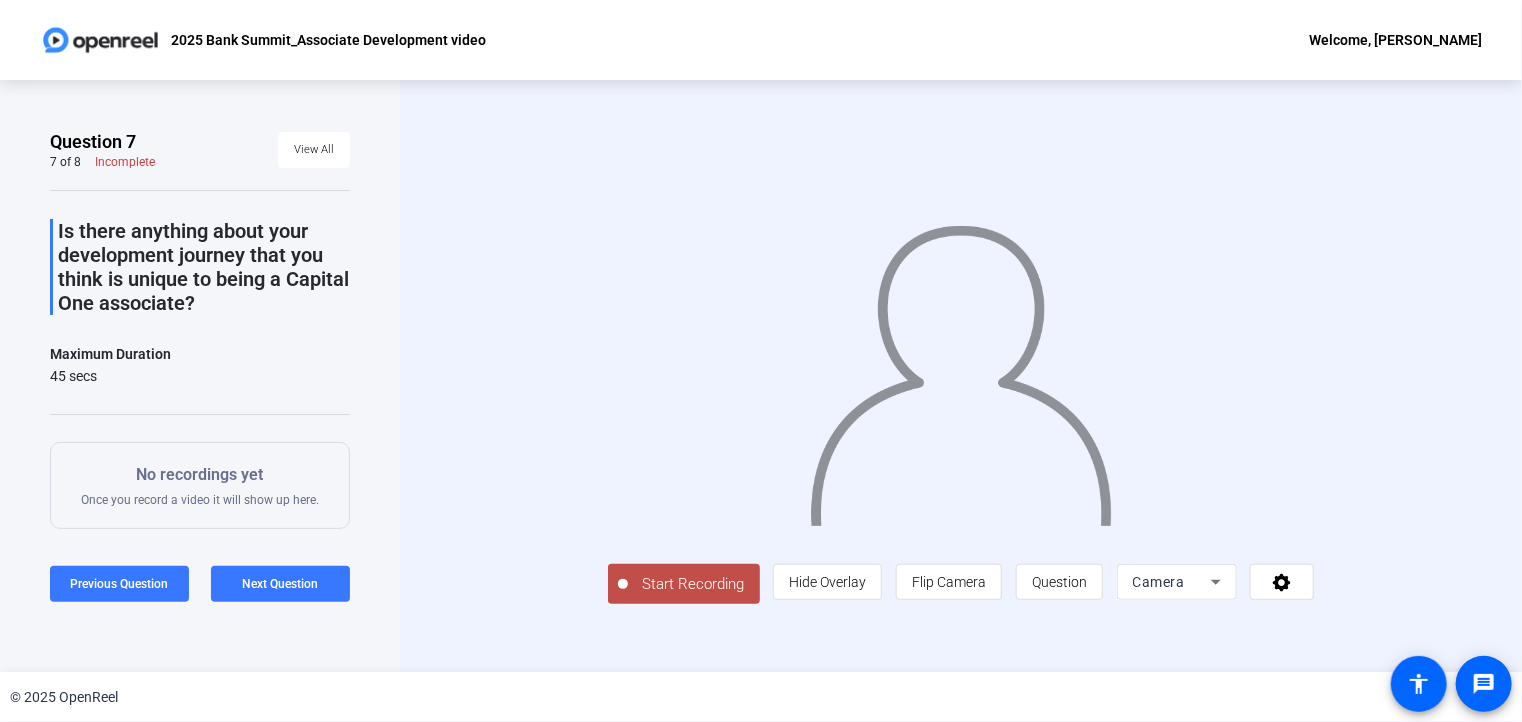 click on "Start Recording" 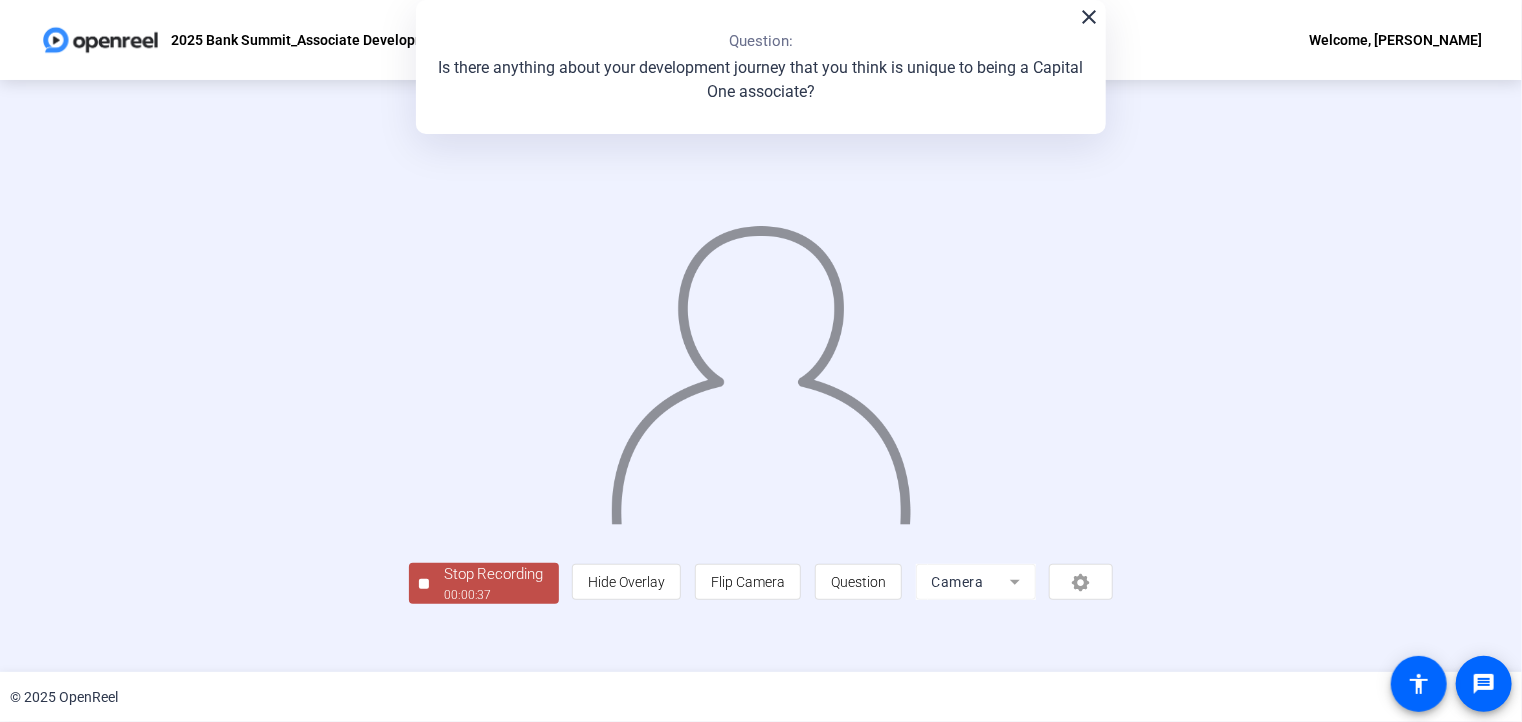 click 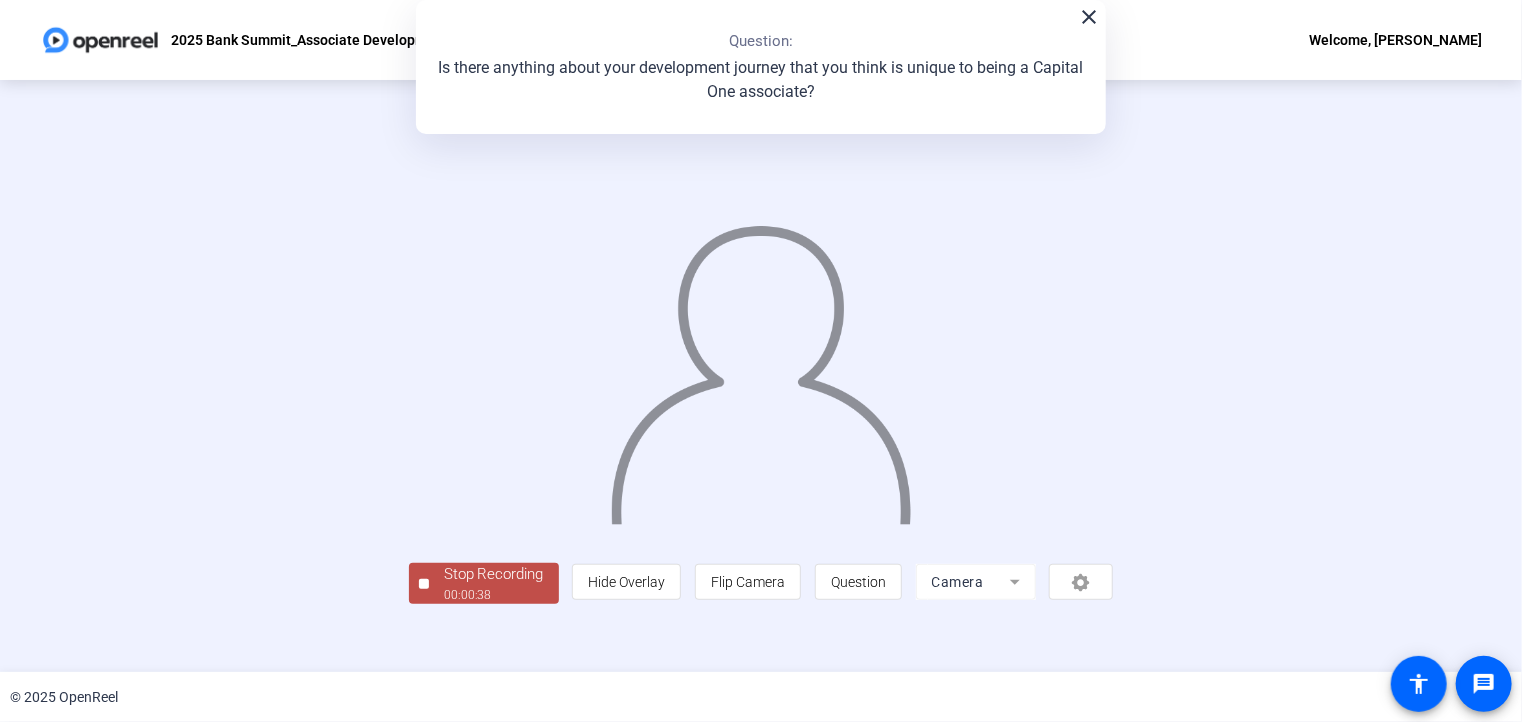 scroll, scrollTop: 64, scrollLeft: 0, axis: vertical 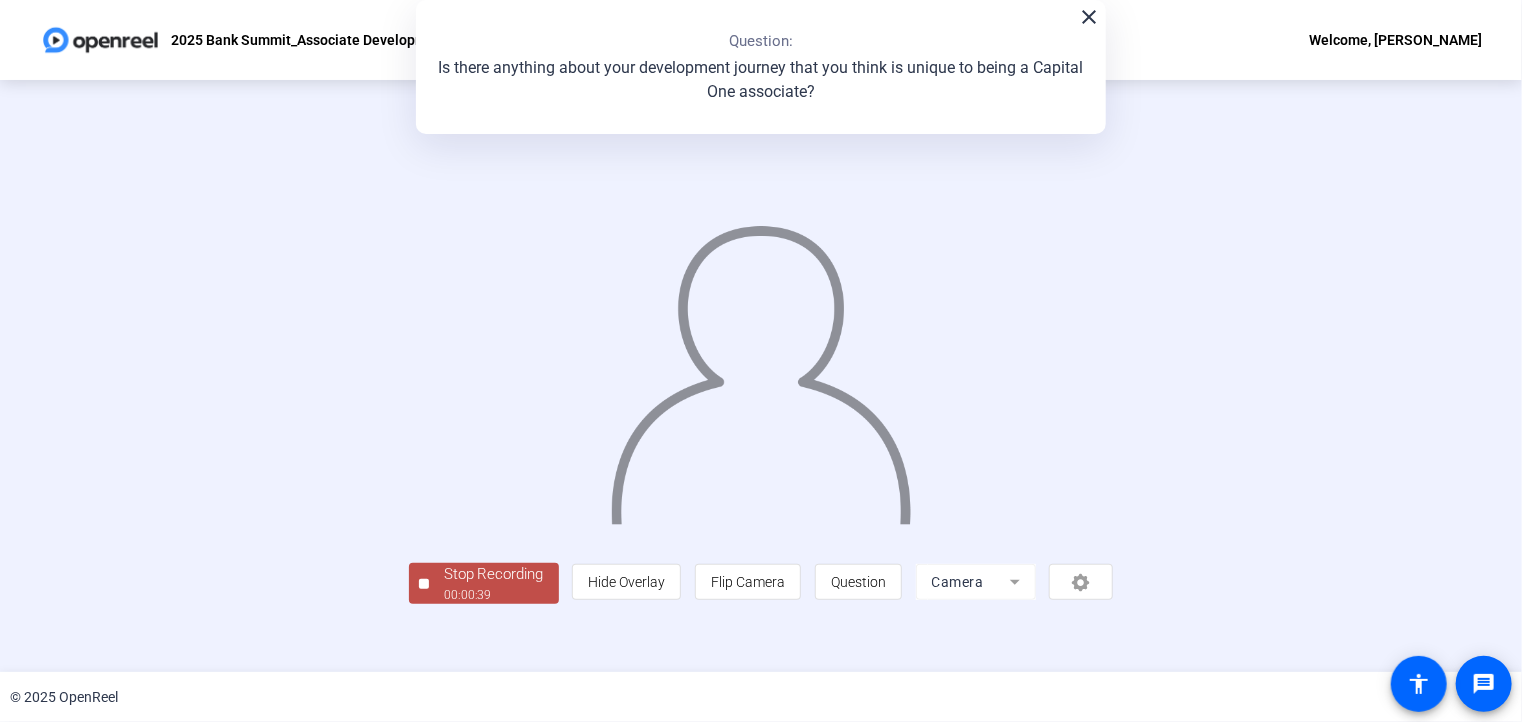 click on "Stop Recording" 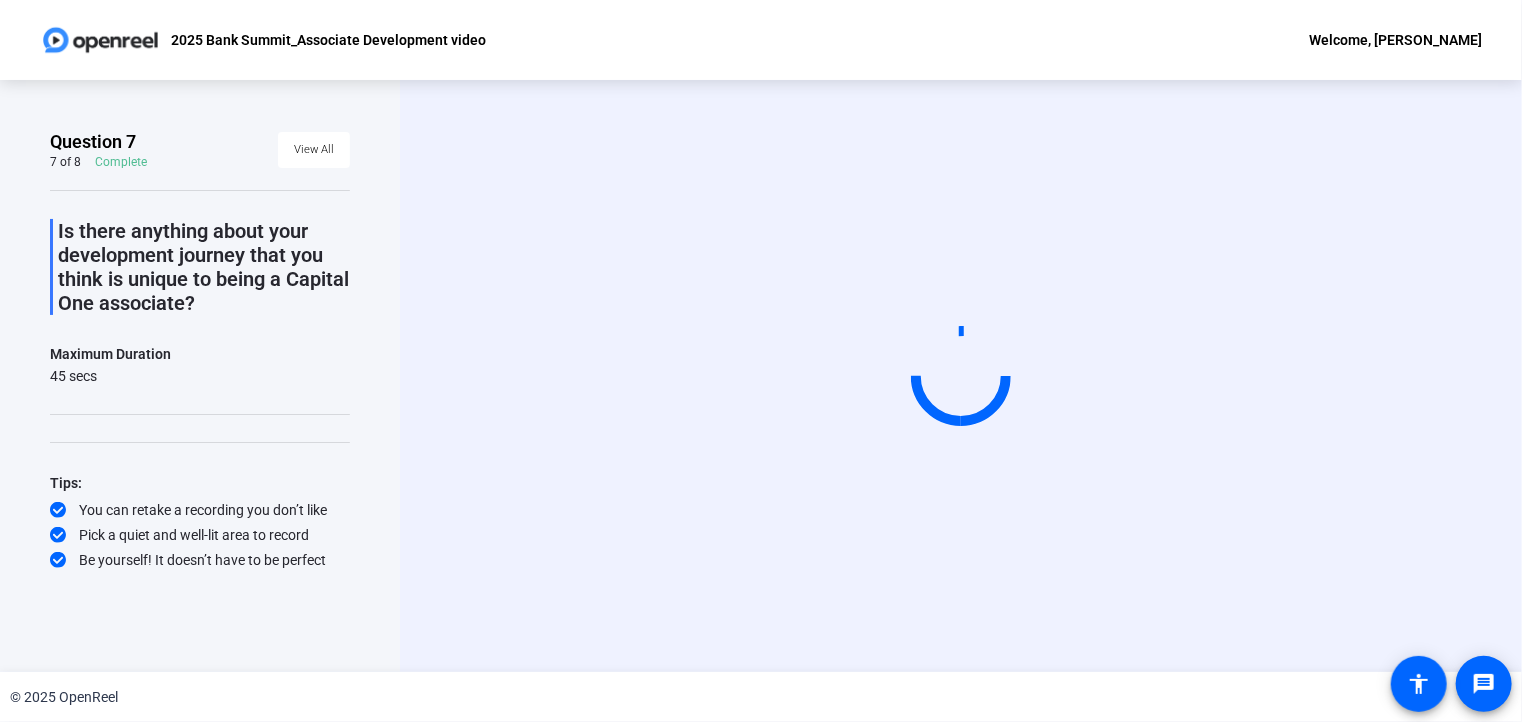 scroll, scrollTop: 0, scrollLeft: 0, axis: both 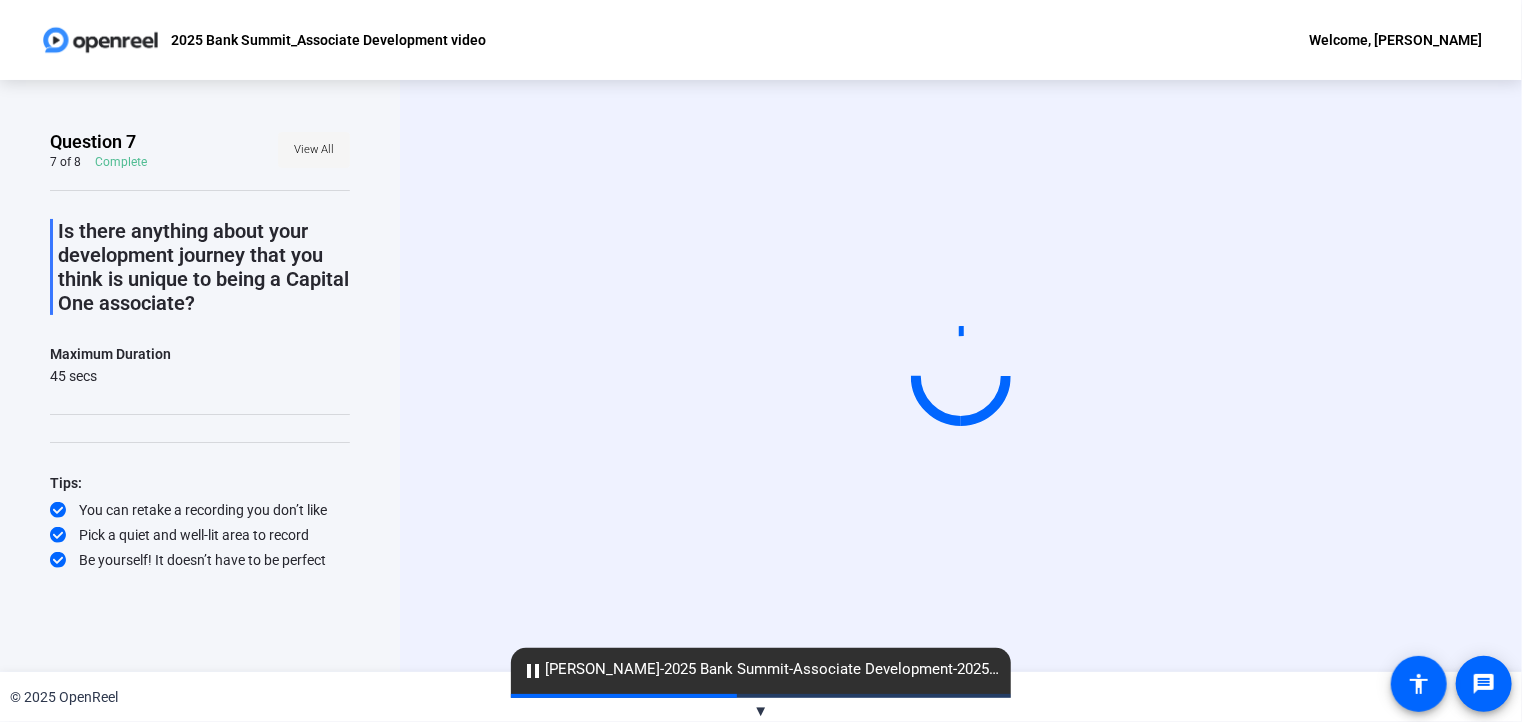 click on "View All" 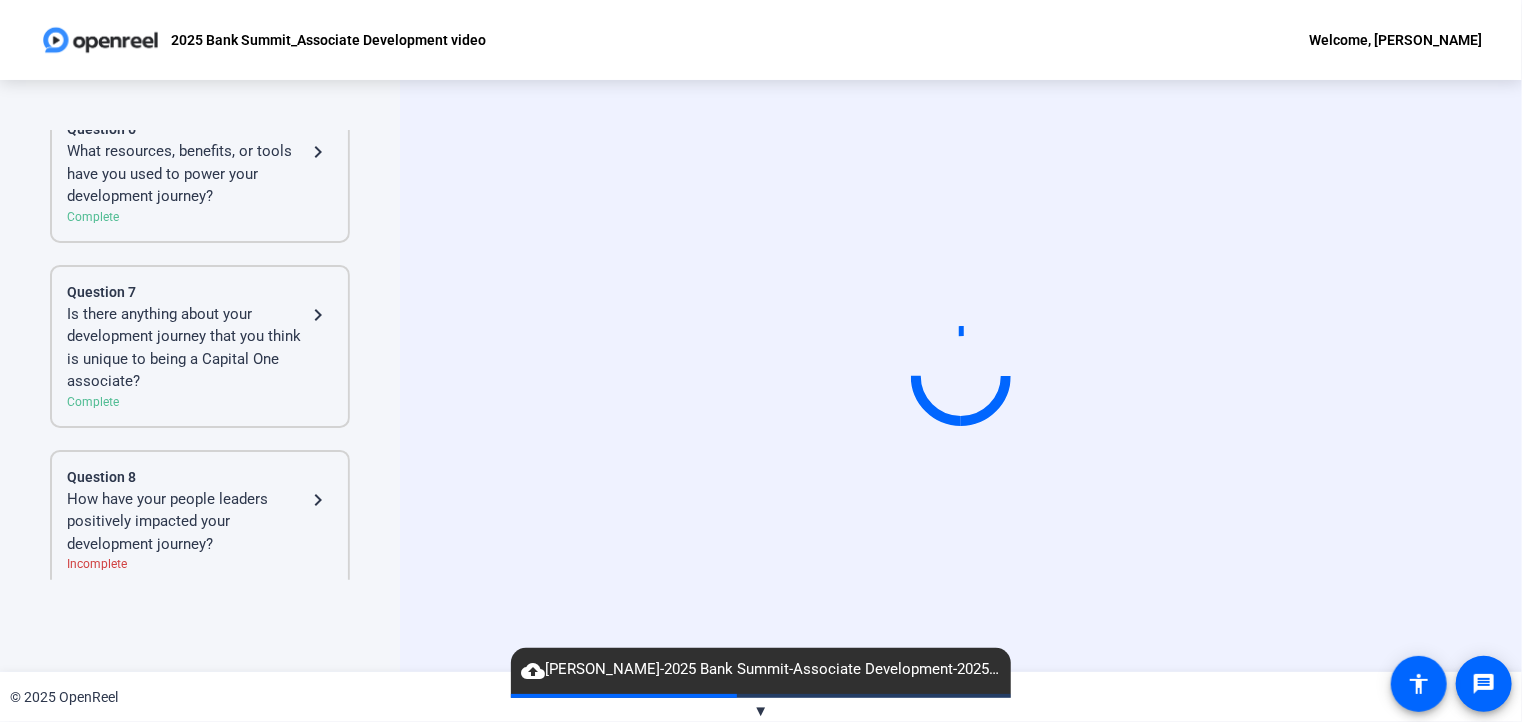 scroll, scrollTop: 822, scrollLeft: 0, axis: vertical 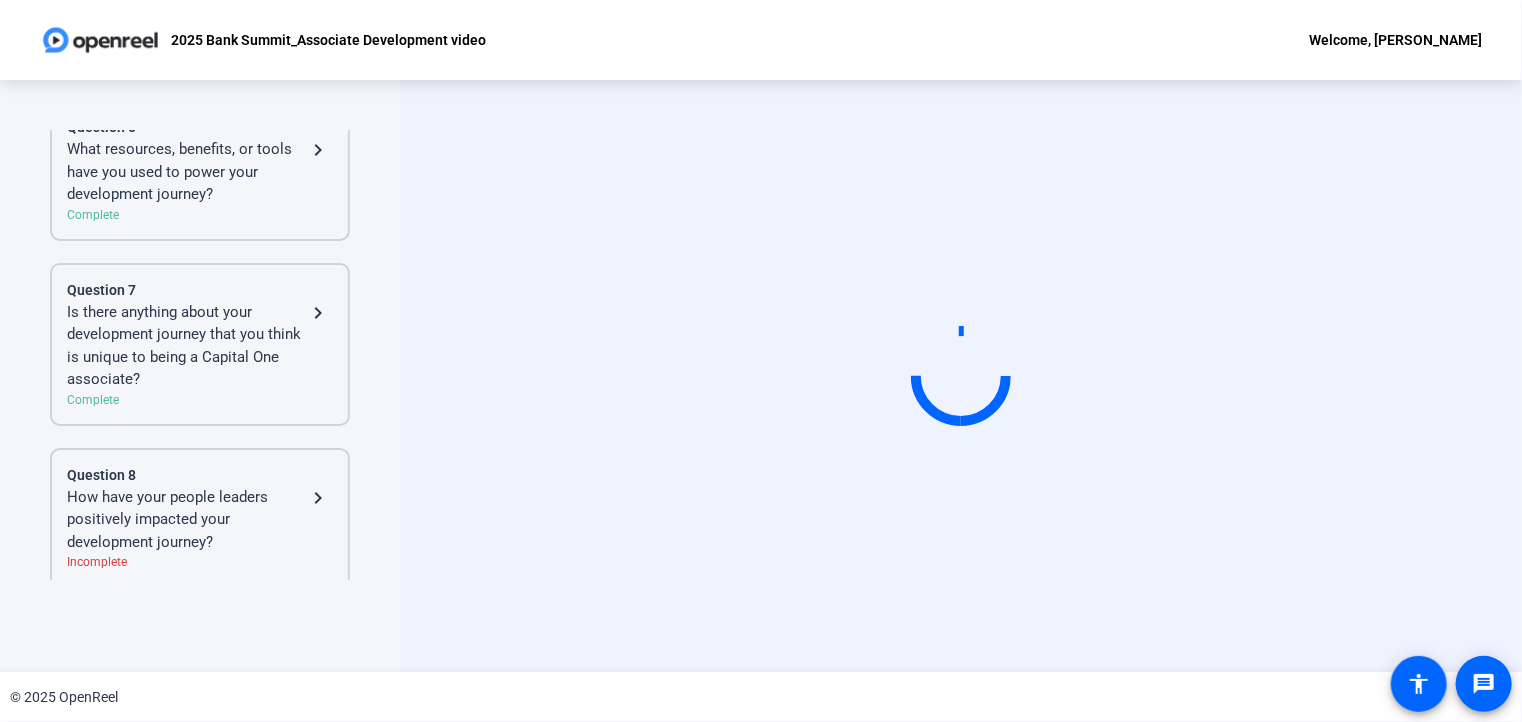 click on "How have your people leaders positively impacted your development journey?" 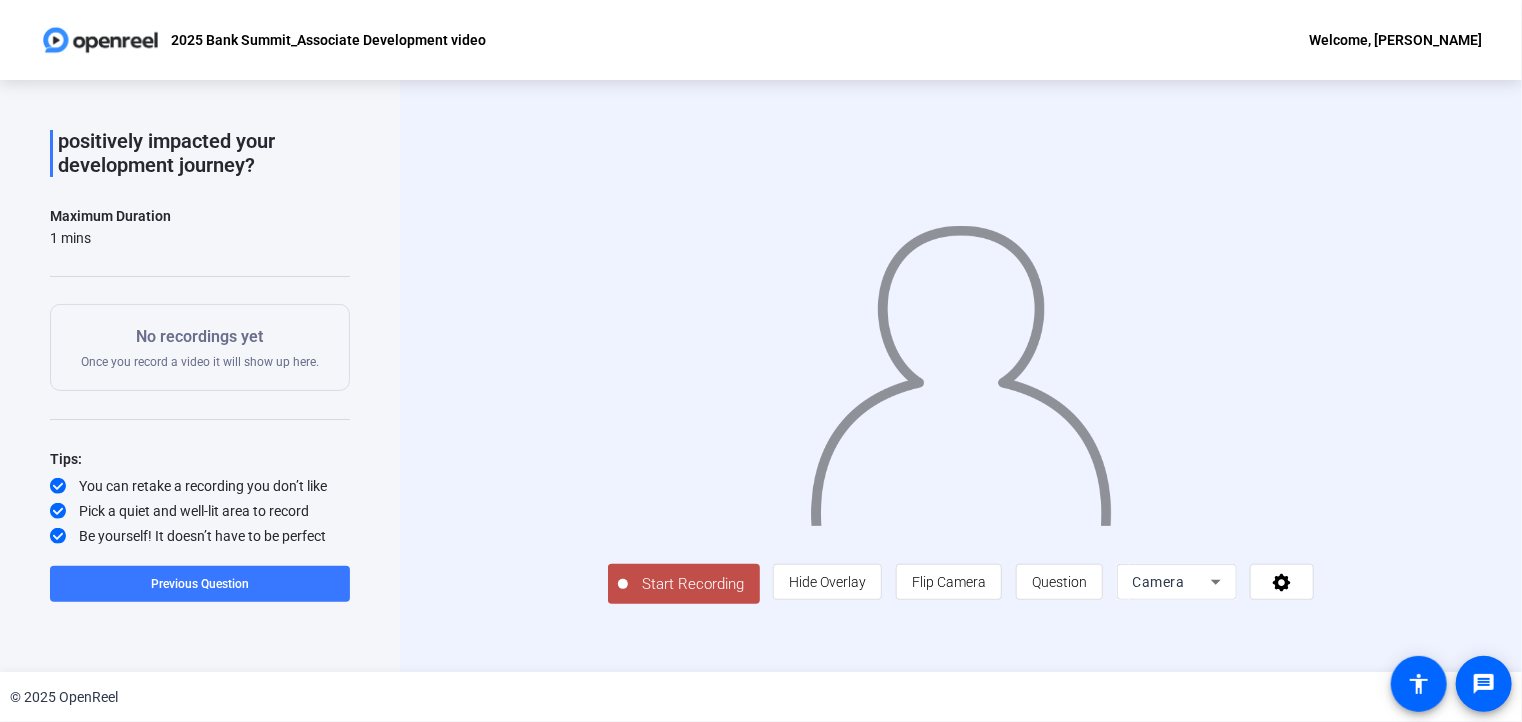 scroll, scrollTop: 15, scrollLeft: 0, axis: vertical 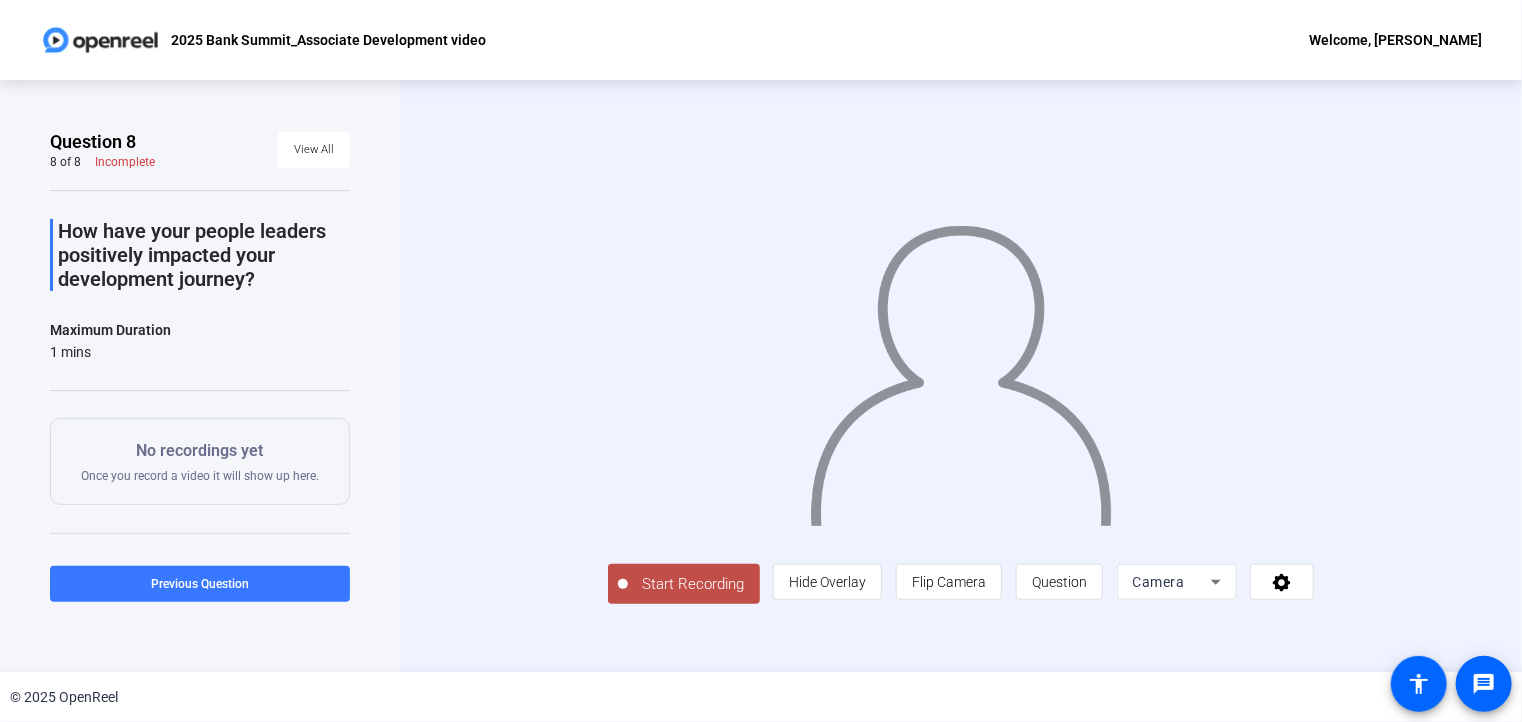 click on "Start Recording" 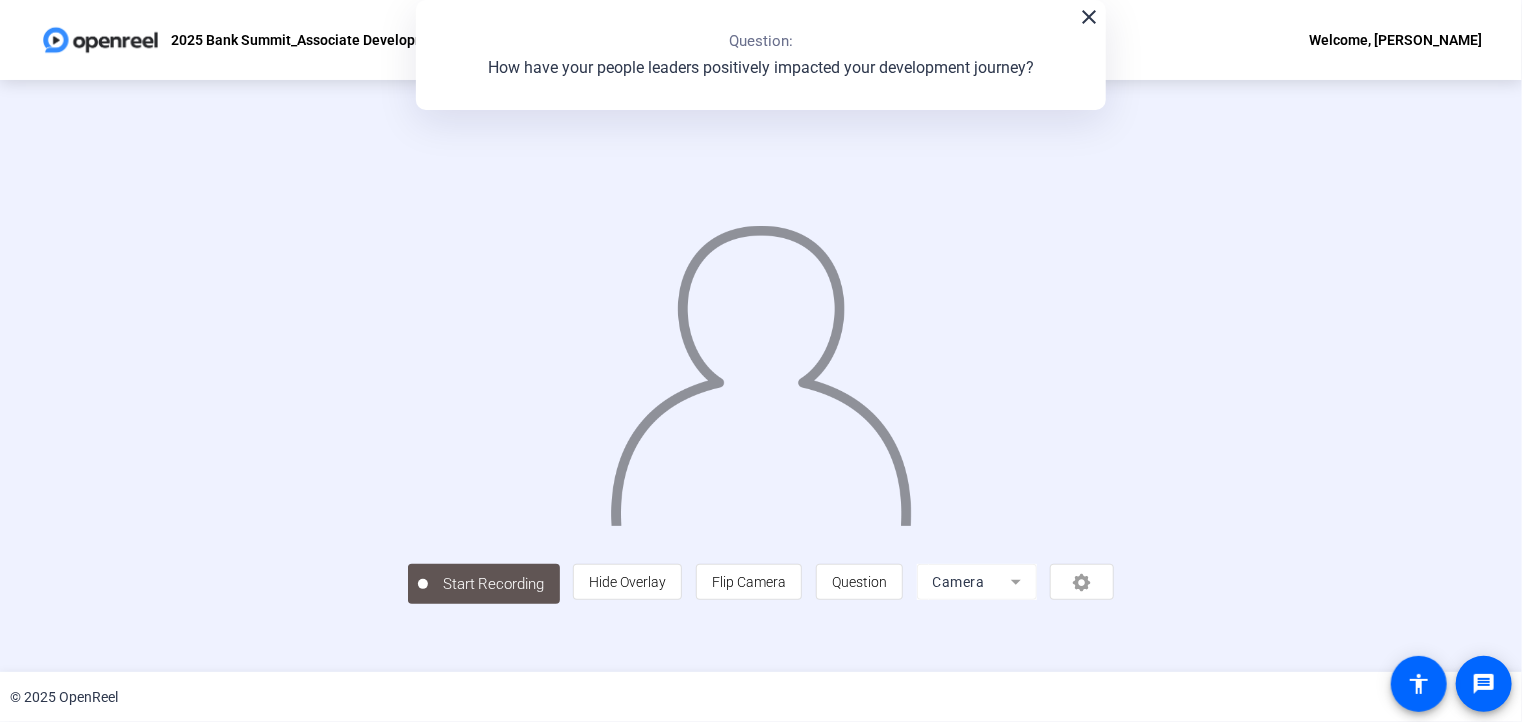 scroll, scrollTop: 0, scrollLeft: 0, axis: both 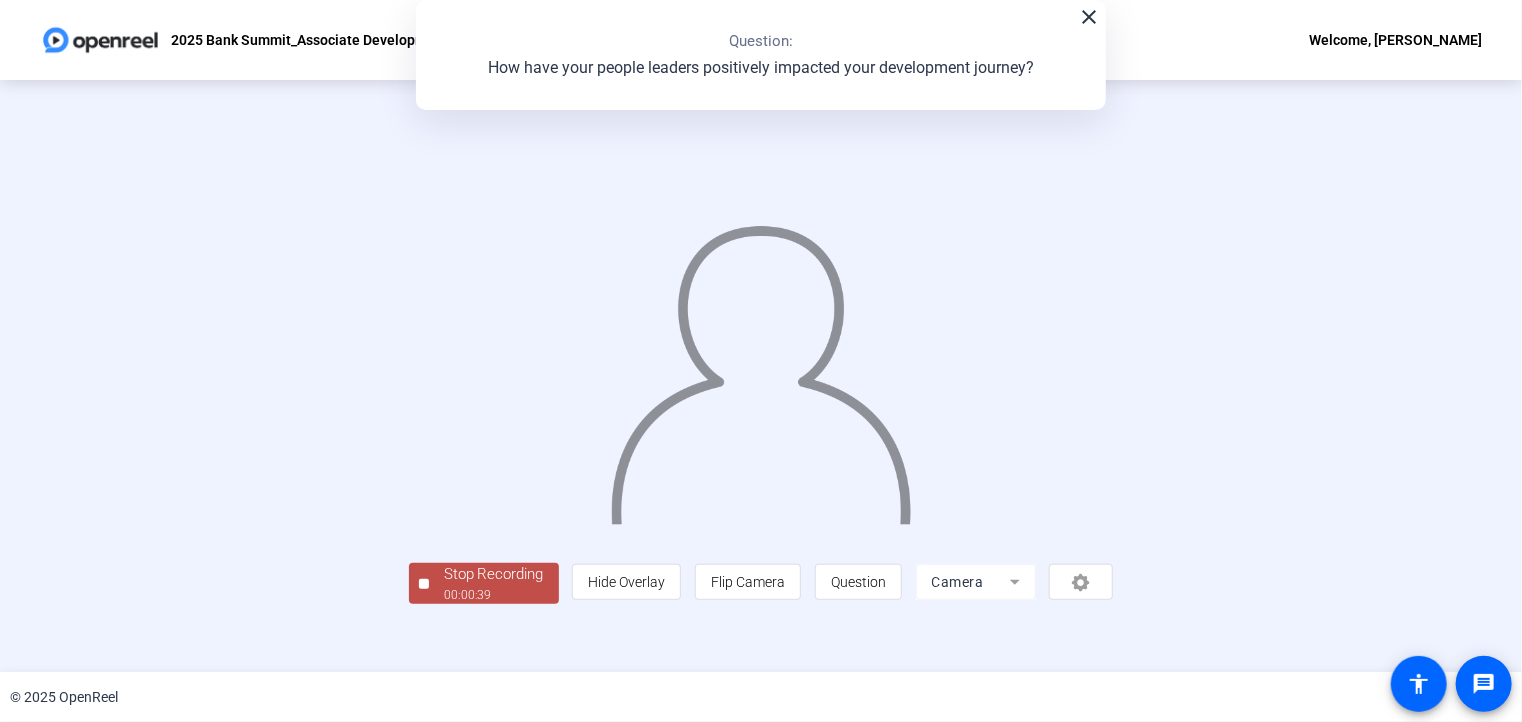 click 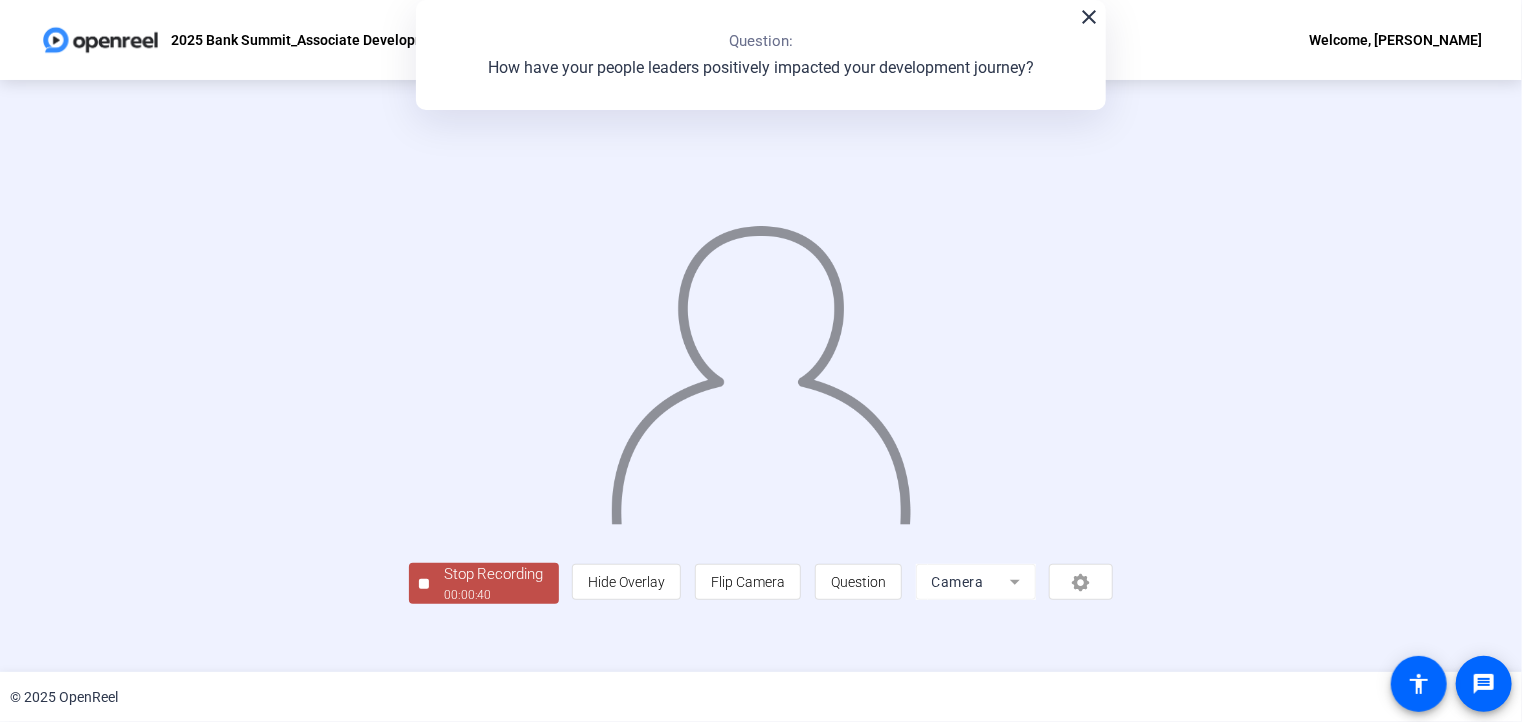 scroll, scrollTop: 64, scrollLeft: 0, axis: vertical 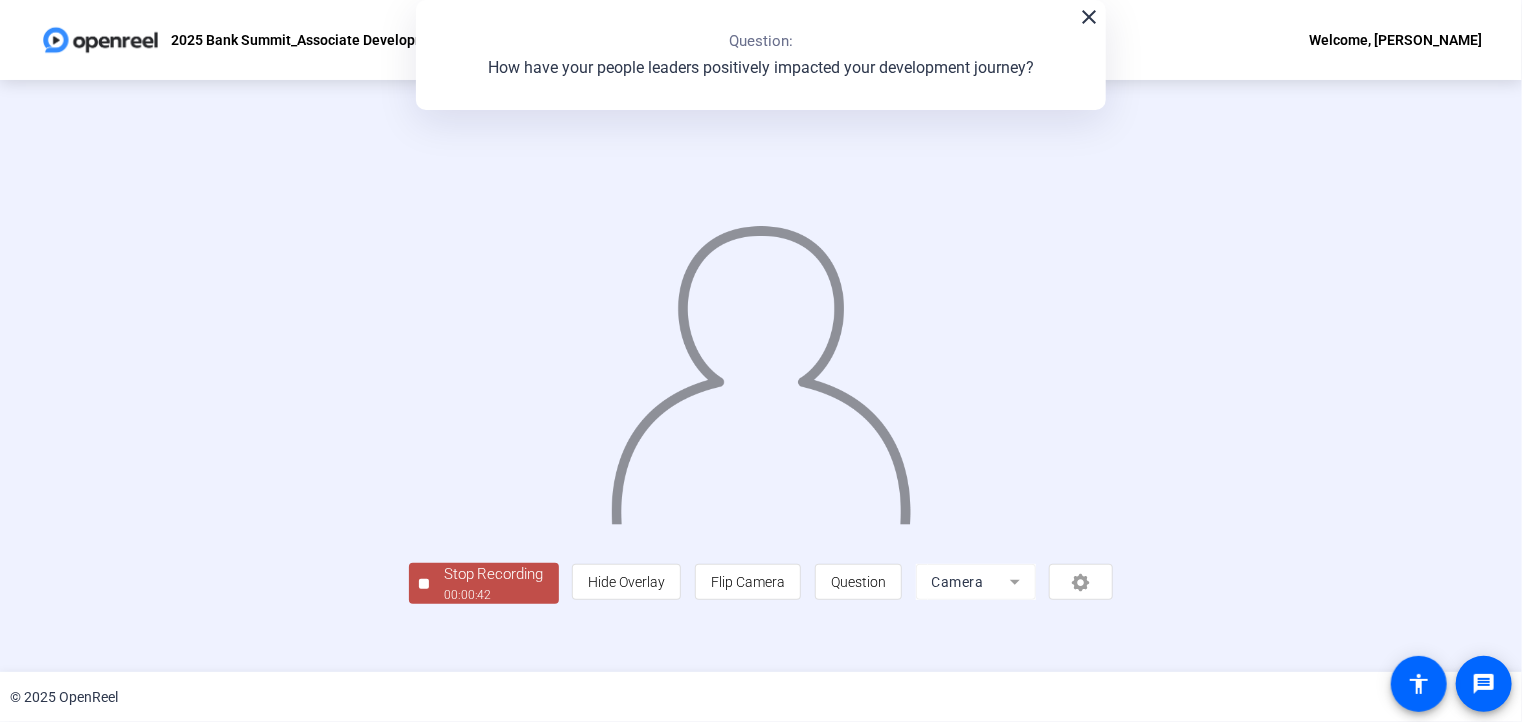 click on "Question 8 8 of 8  Complete  View All  How have your people leaders positively impacted your development journey?  Maximum Duration  1 mins  Tips:
You can retake a recording you don’t like
Pick a quiet and well-lit area to record
Be yourself! It doesn’t have to be perfect  Back close Question:  How have your people leaders positively impacted your development journey?  Stop Recording  00:00:42  person  Hide Overlay flip Flip Camera question_mark  Question Camera" 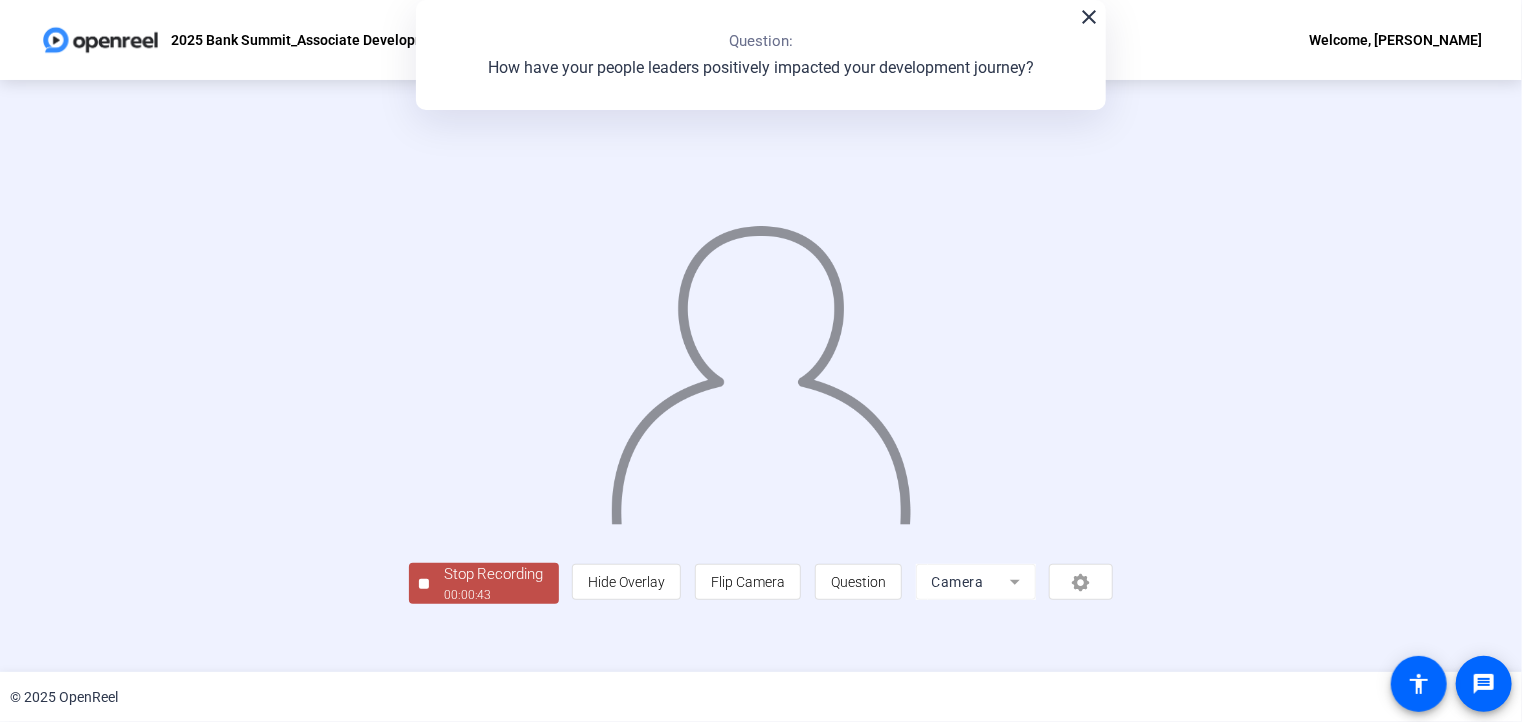 click on "Stop Recording" 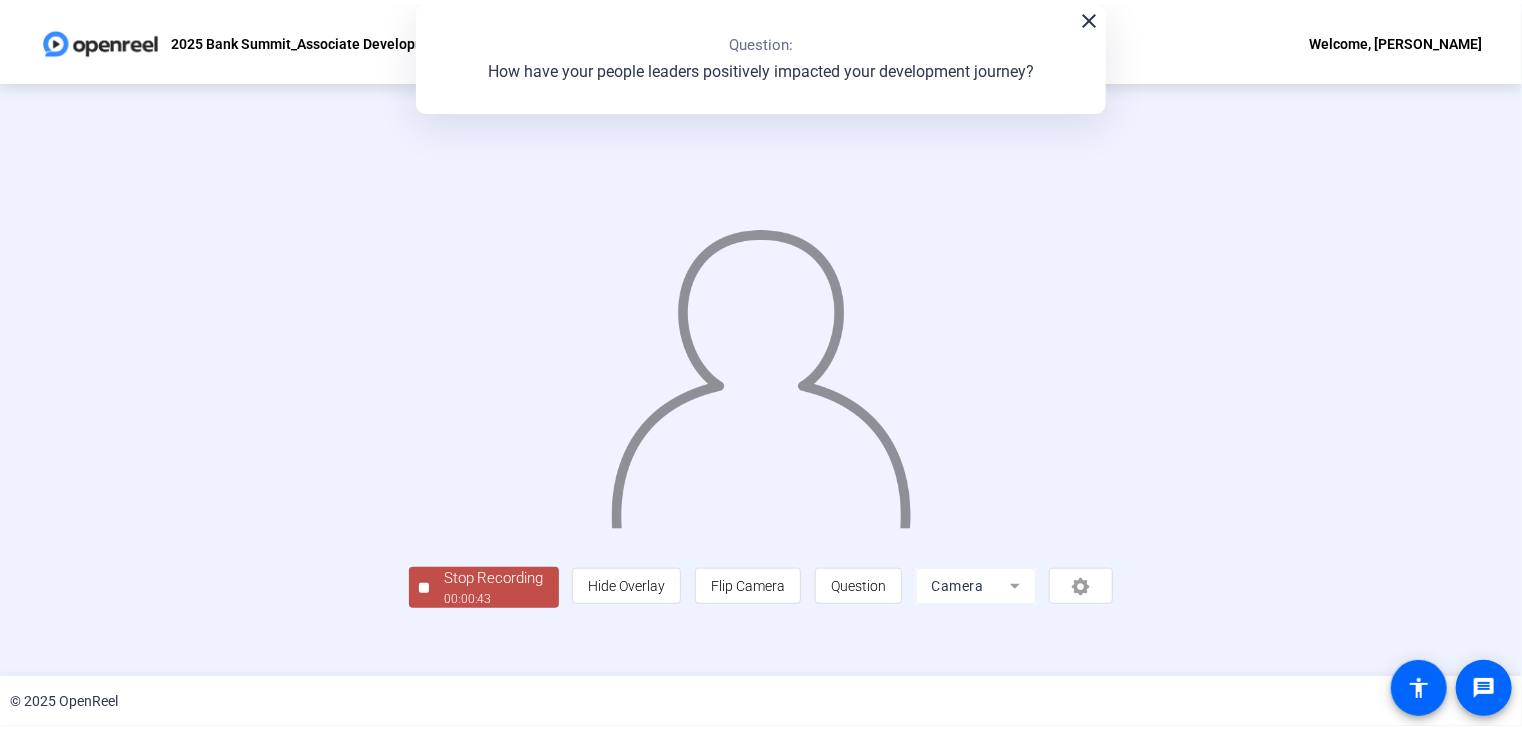 scroll, scrollTop: 0, scrollLeft: 0, axis: both 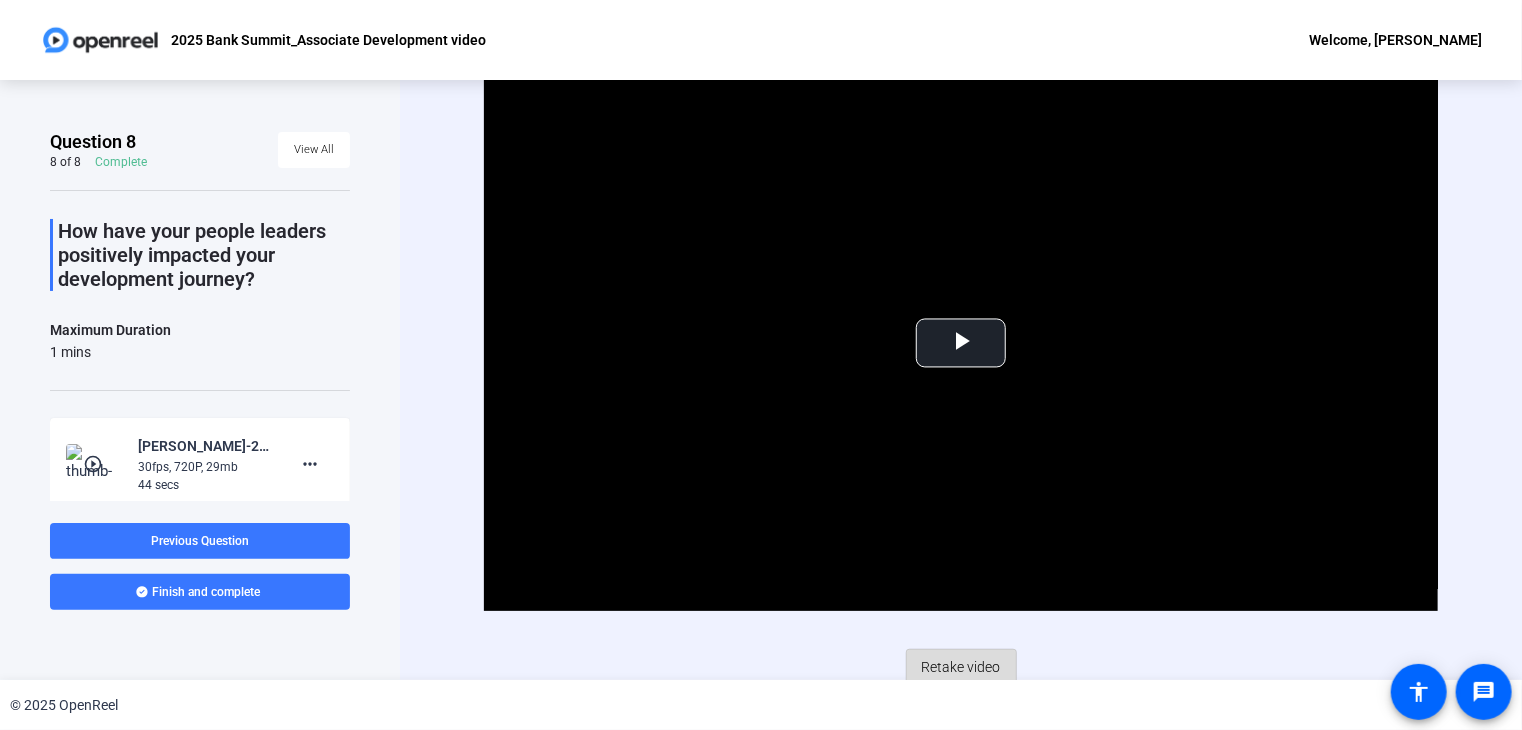 click on "Retake video" 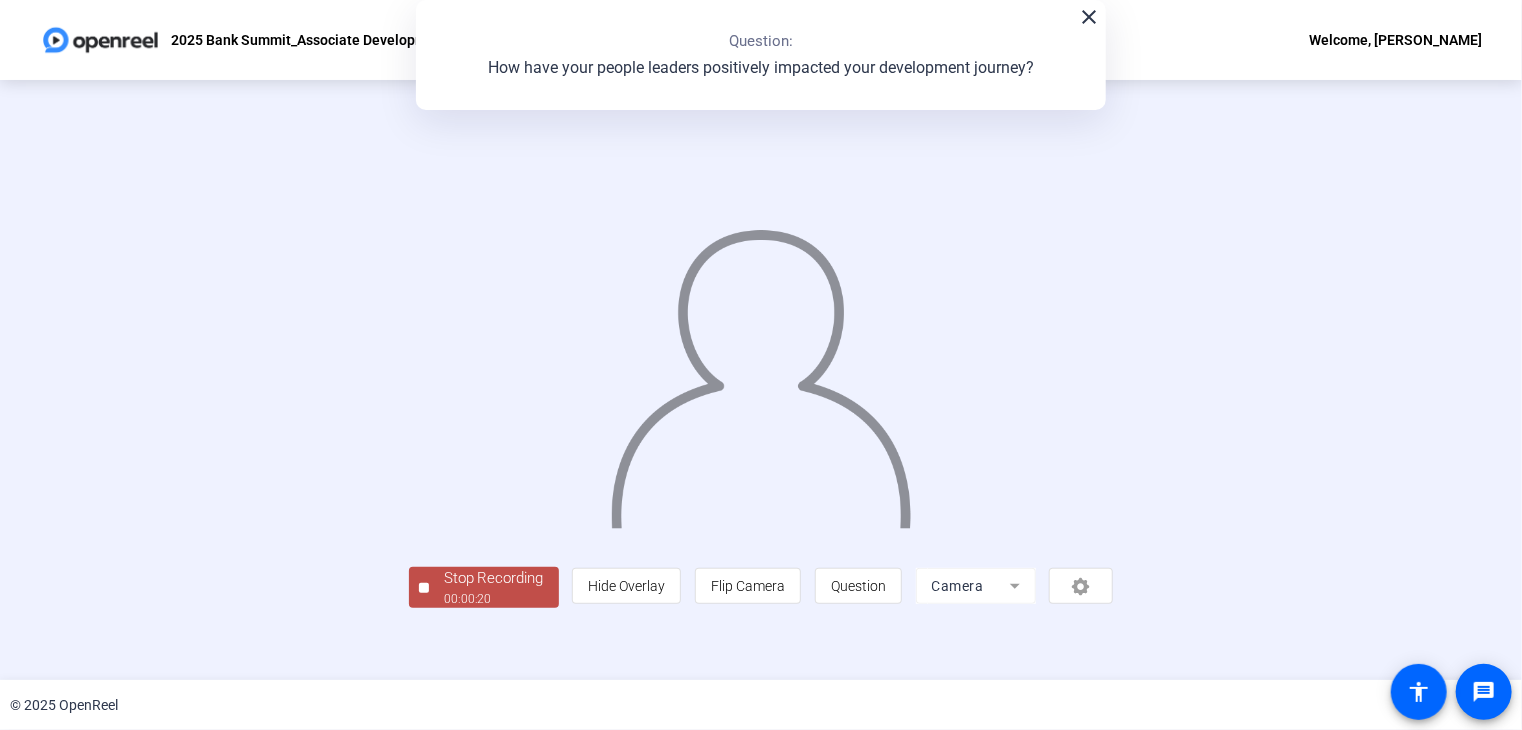 click 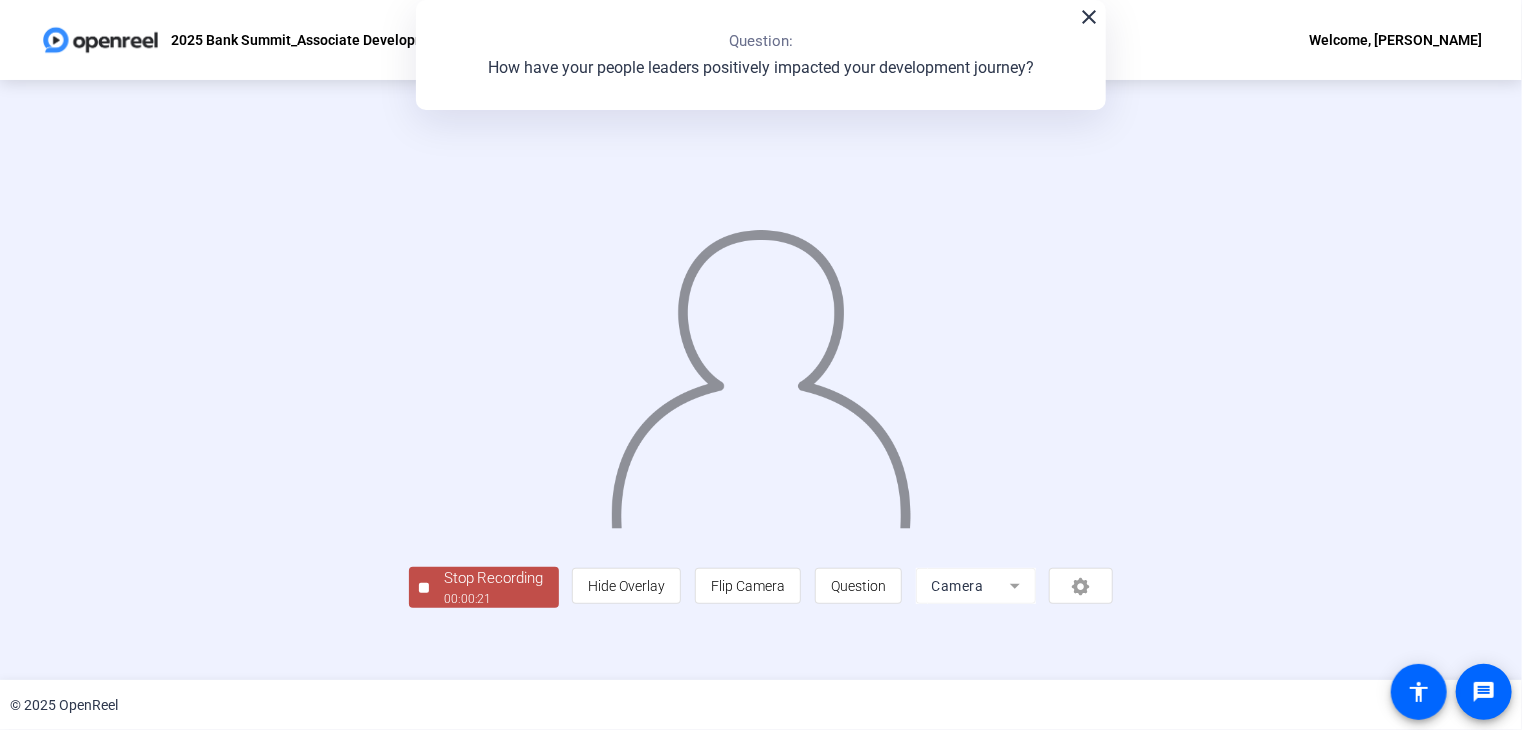 click 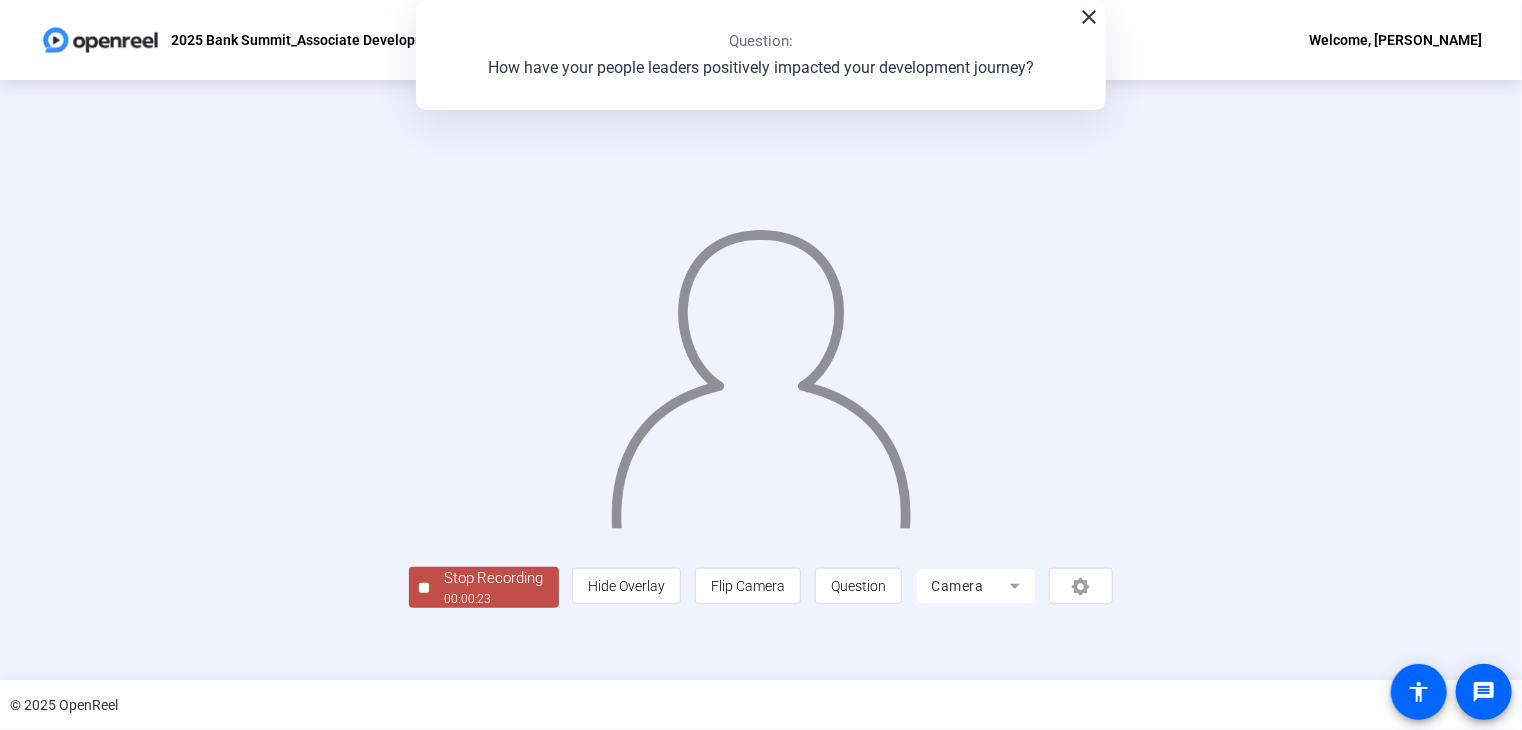 scroll, scrollTop: 60, scrollLeft: 0, axis: vertical 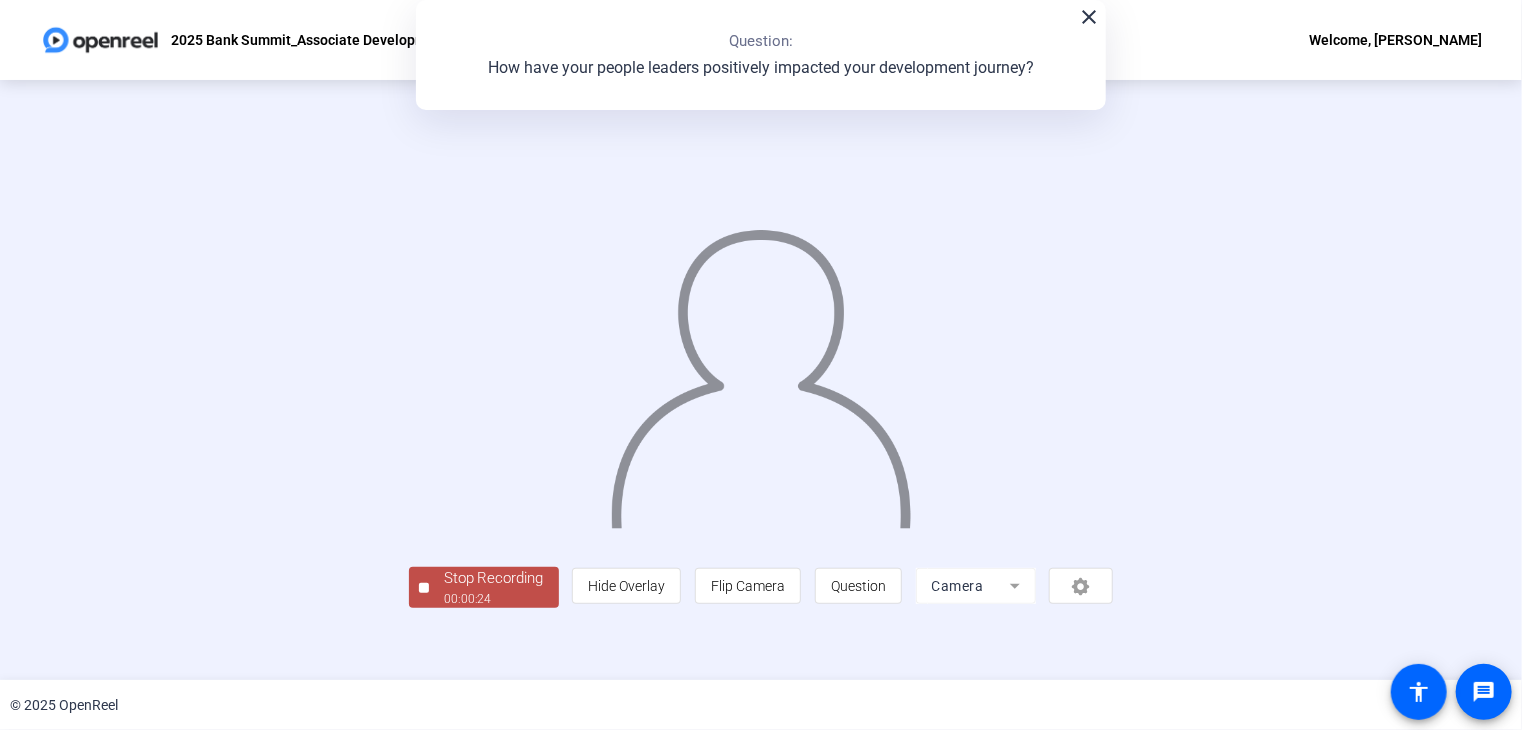 click on "Stop Recording  00:00:24  person  Hide Overlay flip Flip Camera question_mark  Question Camera" 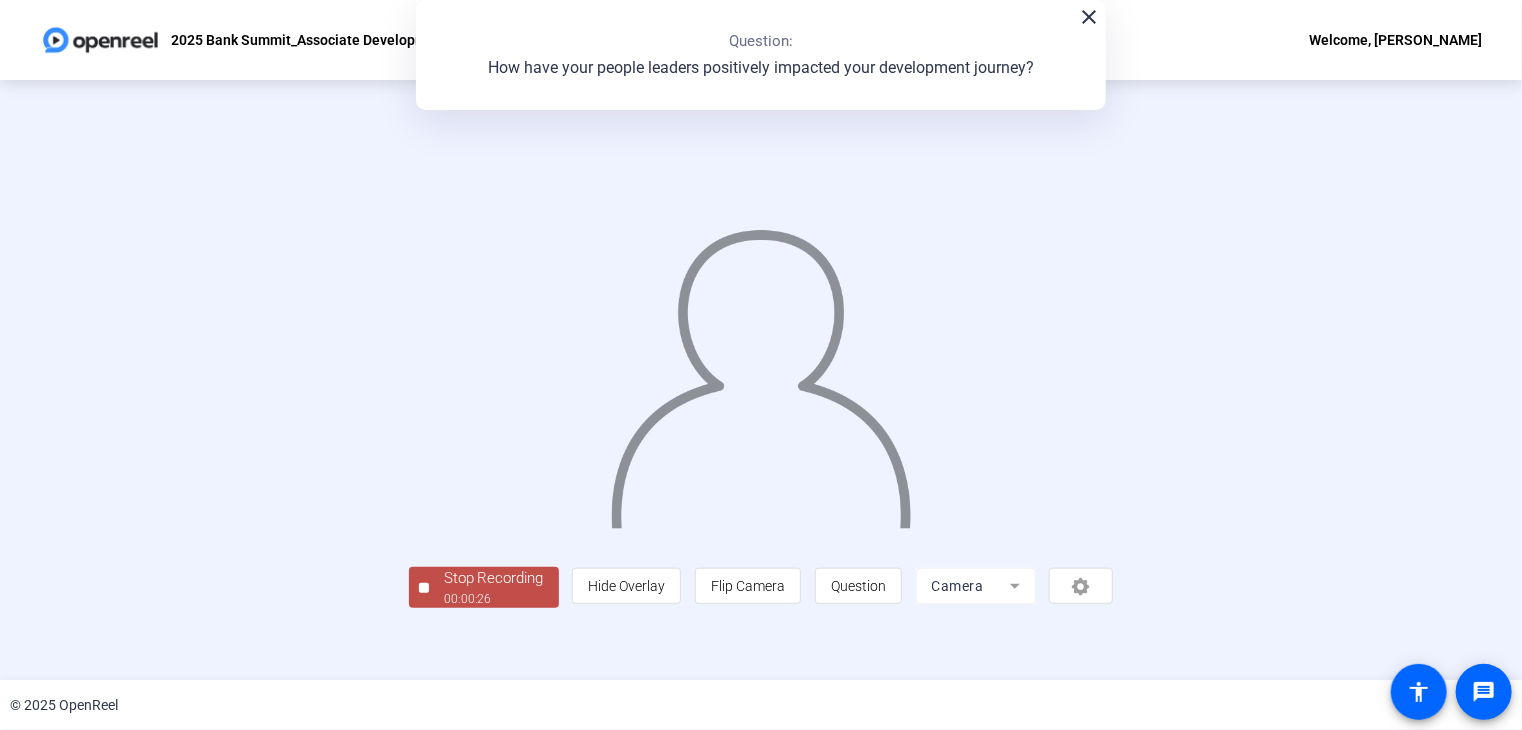 click on "Stop Recording" 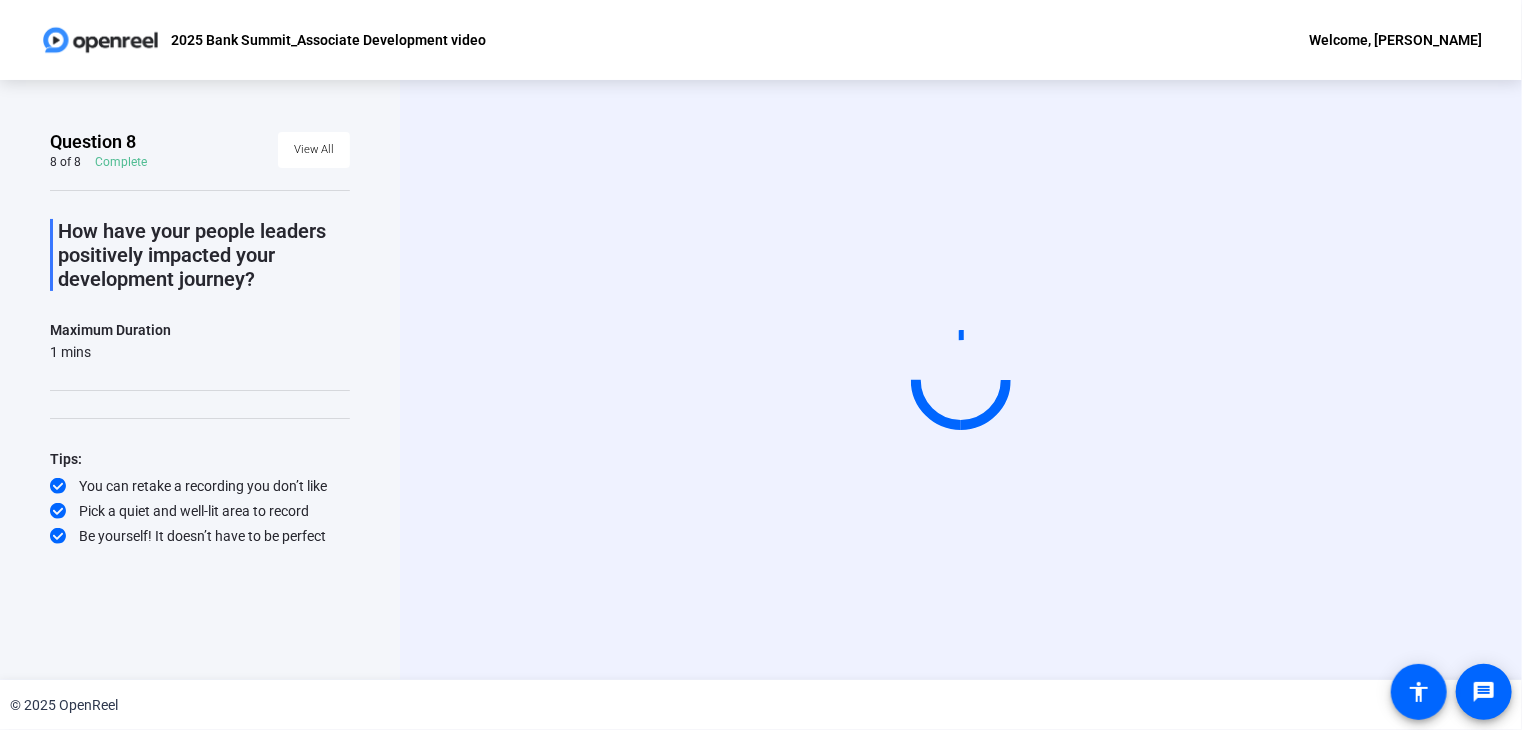 scroll, scrollTop: 0, scrollLeft: 0, axis: both 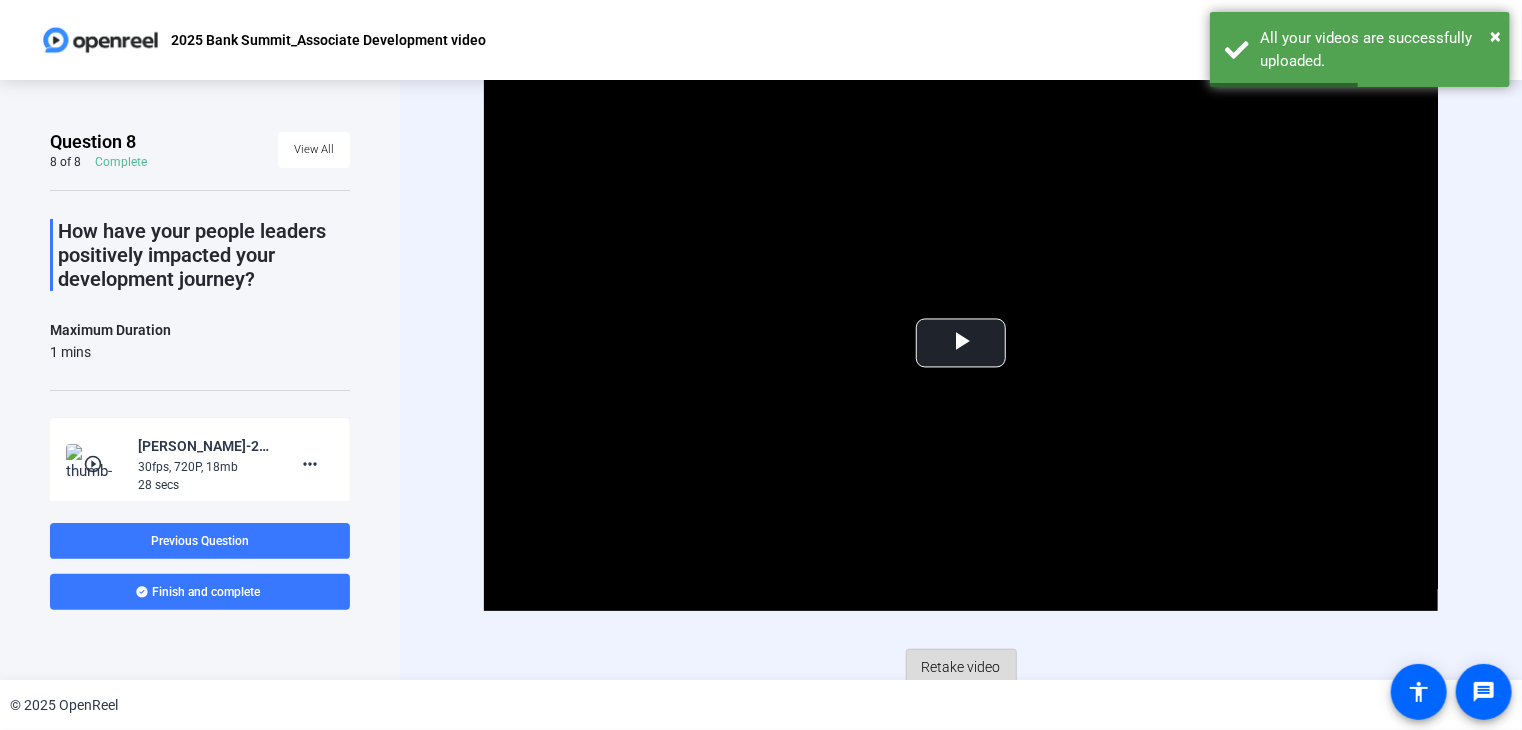 click on "Retake video" 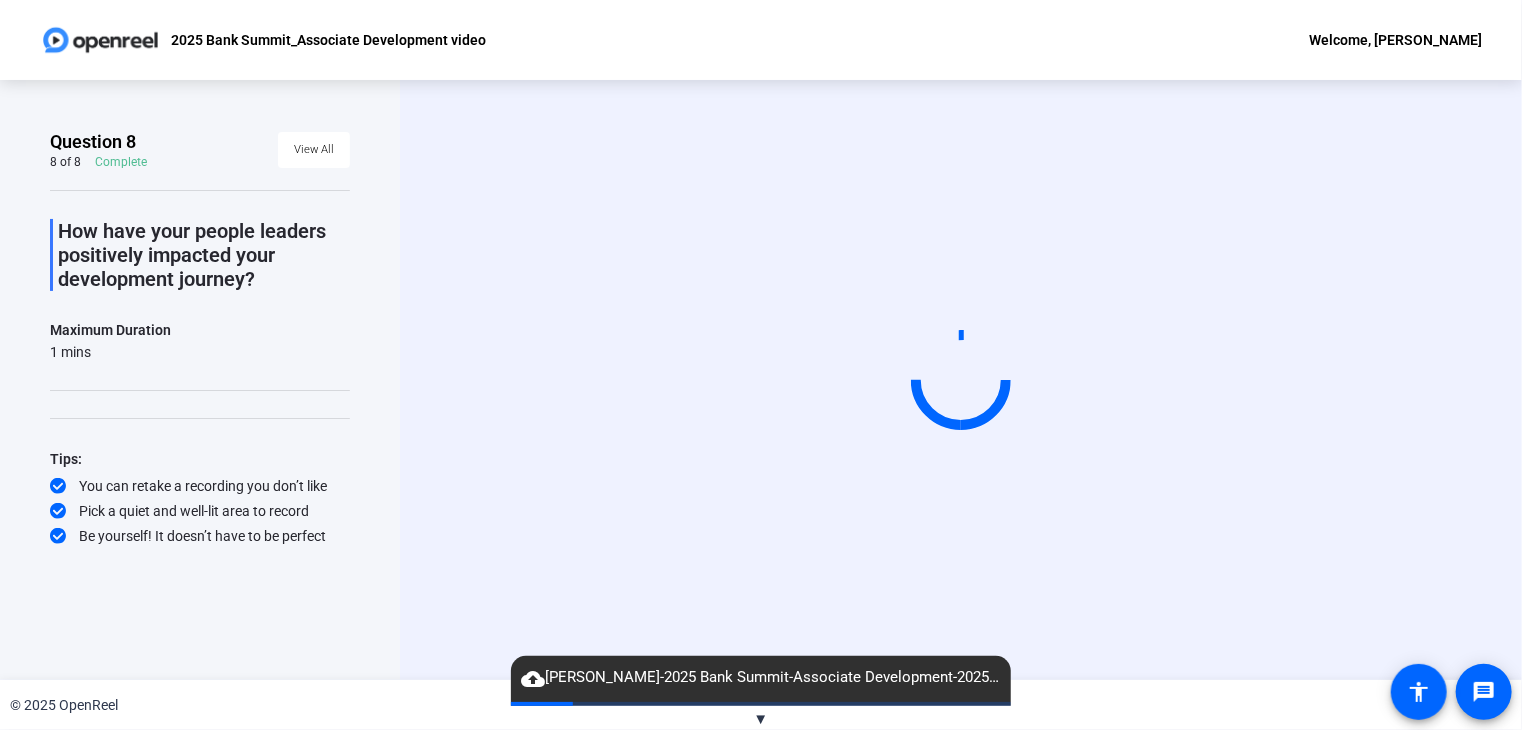click on "Question 8" 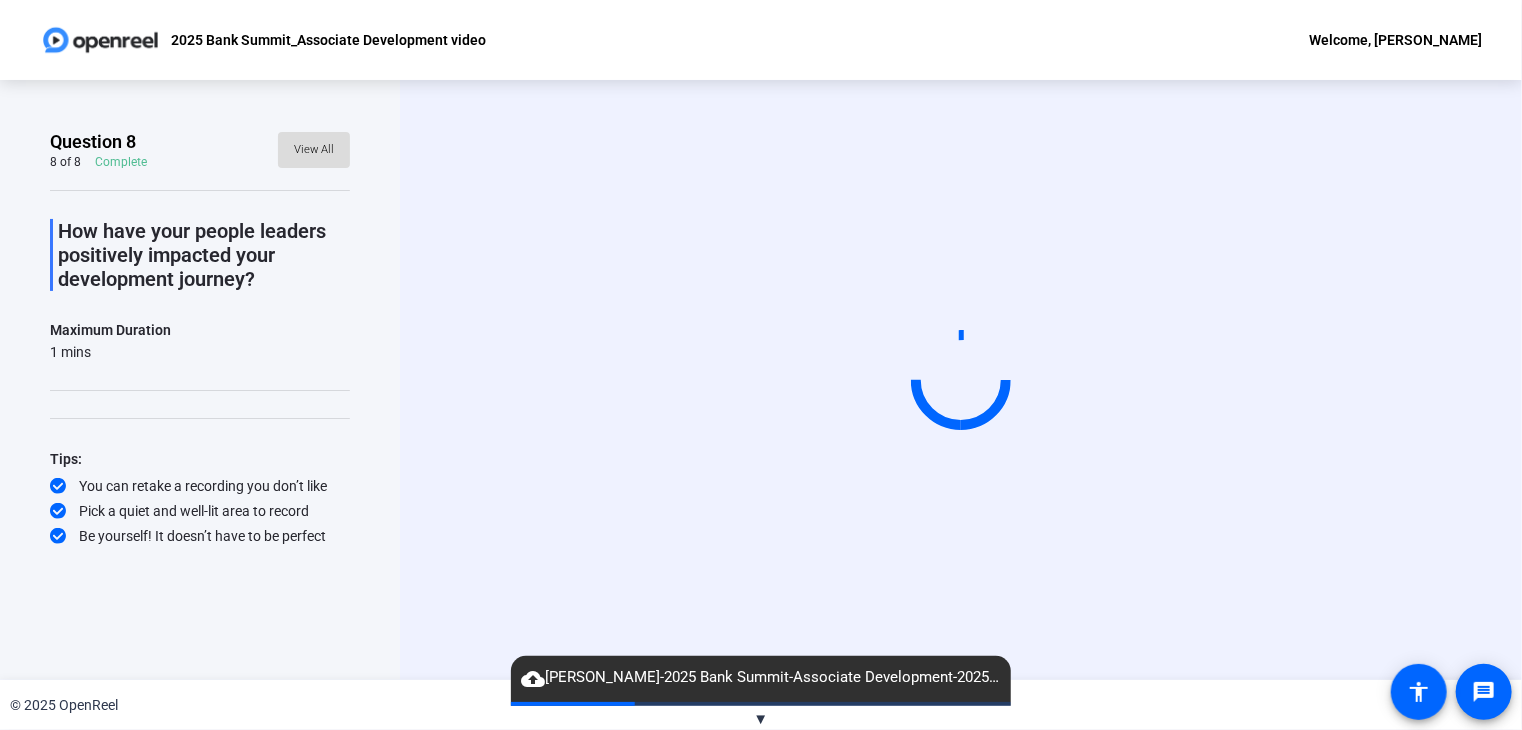 click 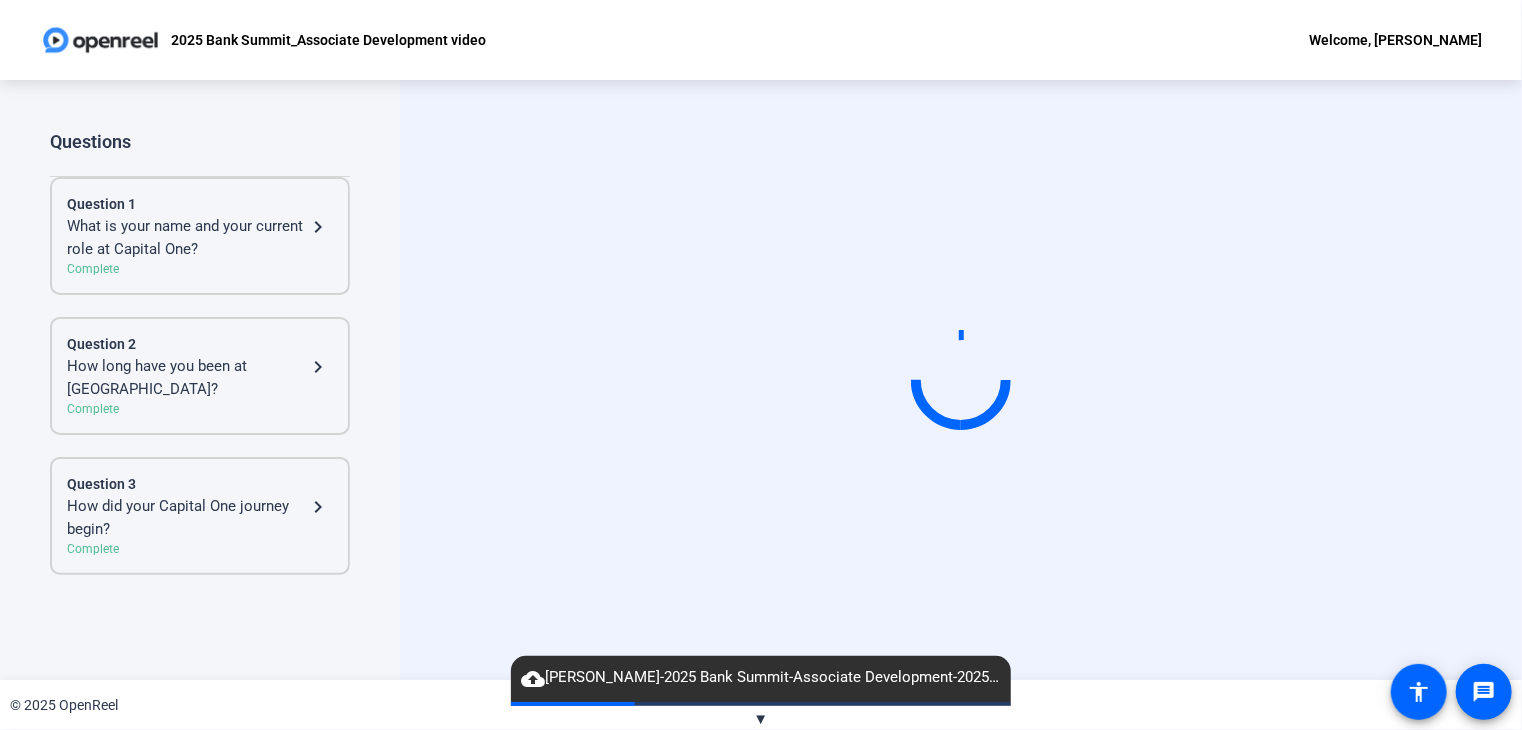 scroll, scrollTop: 815, scrollLeft: 0, axis: vertical 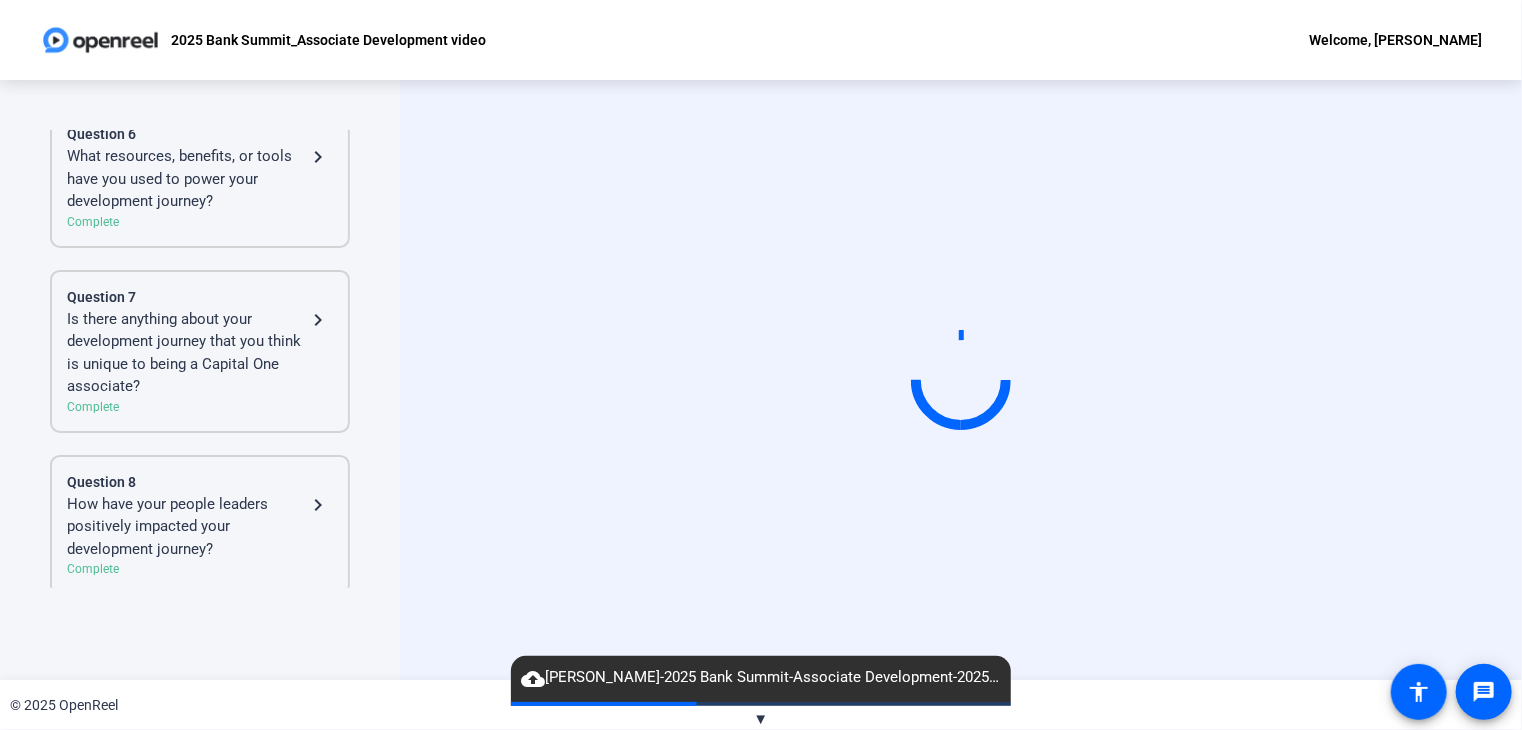 click on "How have your people leaders positively impacted your development journey?" 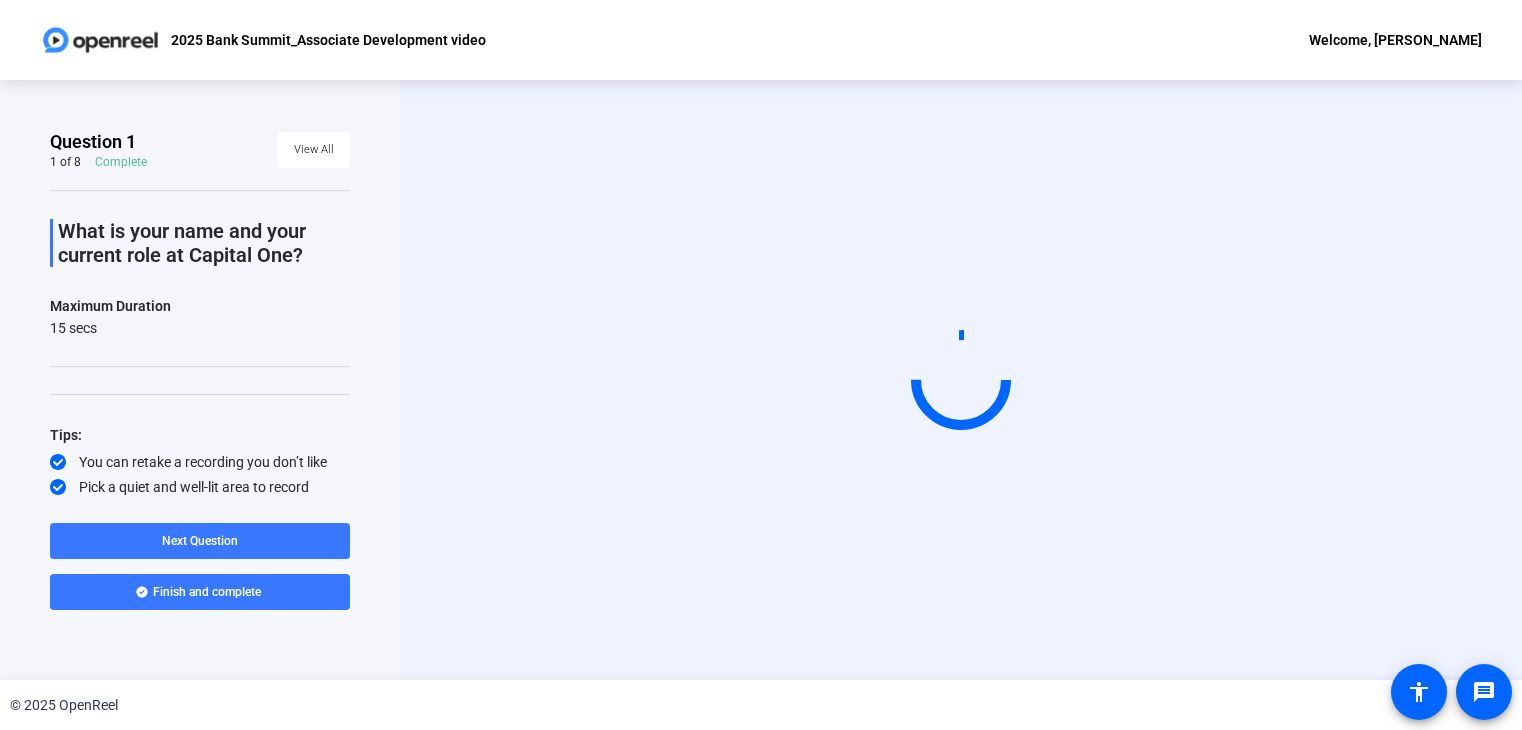scroll, scrollTop: 0, scrollLeft: 0, axis: both 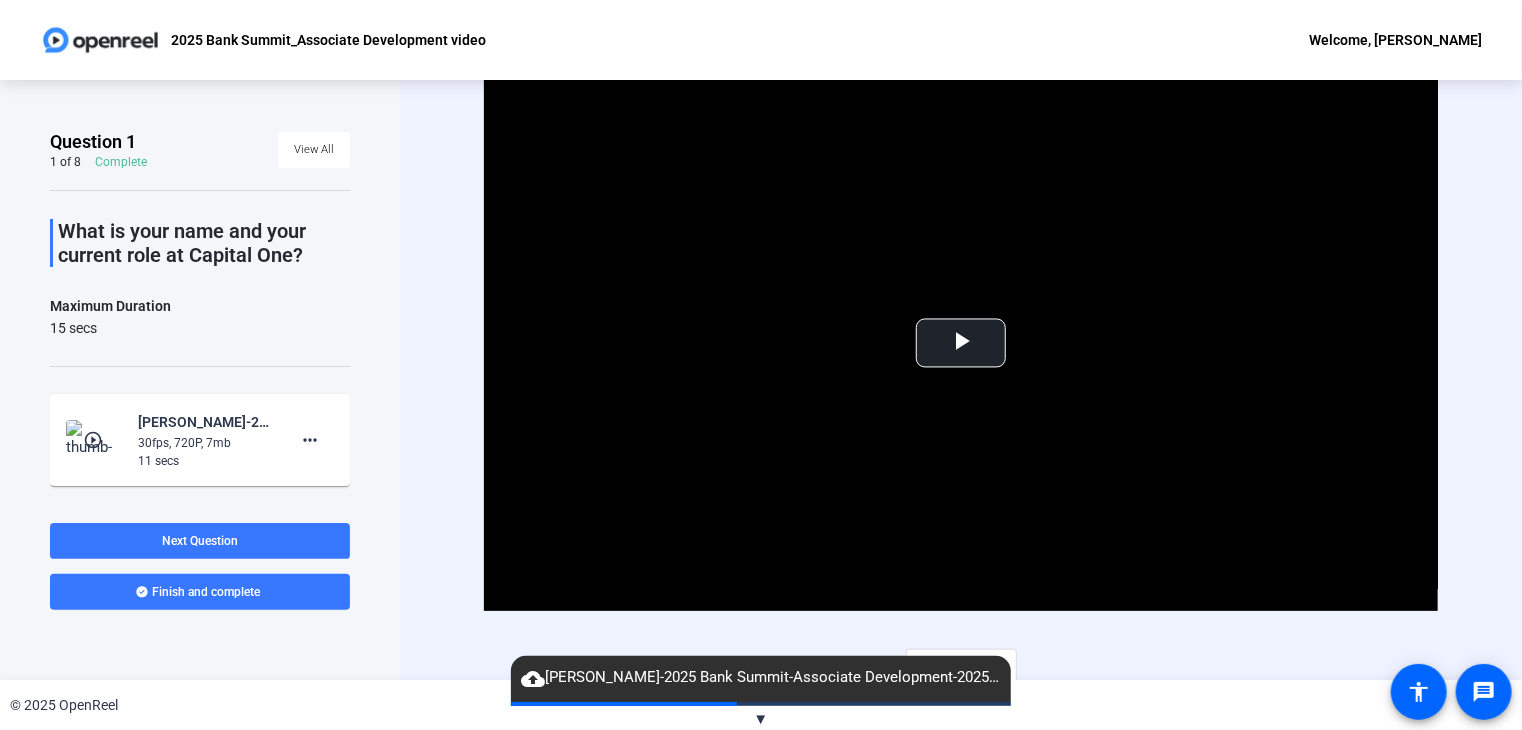 click on "Video Player is loading. Play Video Play Mute Current Time  0:00 / Duration  -:- Loaded :  0% Stream Type  LIVE Seek to live, currently behind live LIVE Remaining Time  - 0:00   1x Playback Rate Chapters Chapters Descriptions descriptions off , selected Captions captions settings , opens captions settings dialog captions off , selected Audio Track Picture-in-Picture Fullscreen This is a modal window. Beginning of dialog window. Escape will cancel and close the window. Text Color White Black [PERSON_NAME] Blue Yellow Magenta Cyan Transparency Opaque Semi-Transparent Background Color Black White [PERSON_NAME] Blue Yellow Magenta Cyan Transparency Opaque Semi-Transparent Transparent Window Color Black White [PERSON_NAME] Blue Yellow Magenta Cyan Transparency Transparent Semi-Transparent Opaque Font Size 50% 75% 100% 125% 150% 175% 200% 300% 400% Text Edge Style None Raised Depressed Uniform Dropshadow Font Family Proportional Sans-Serif Monospace Sans-Serif Proportional Serif Monospace Serif Casual Script Small Caps" 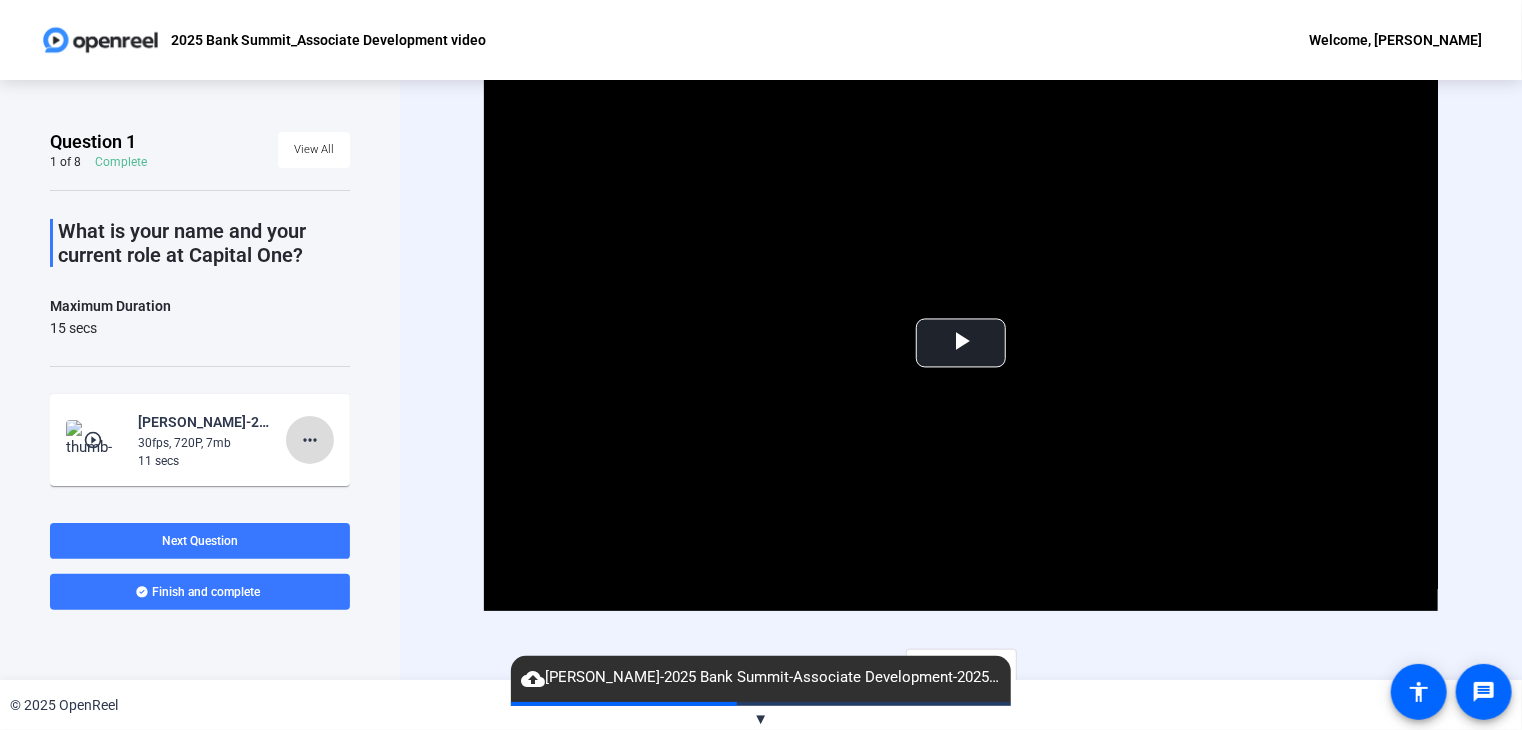 click on "more_horiz" 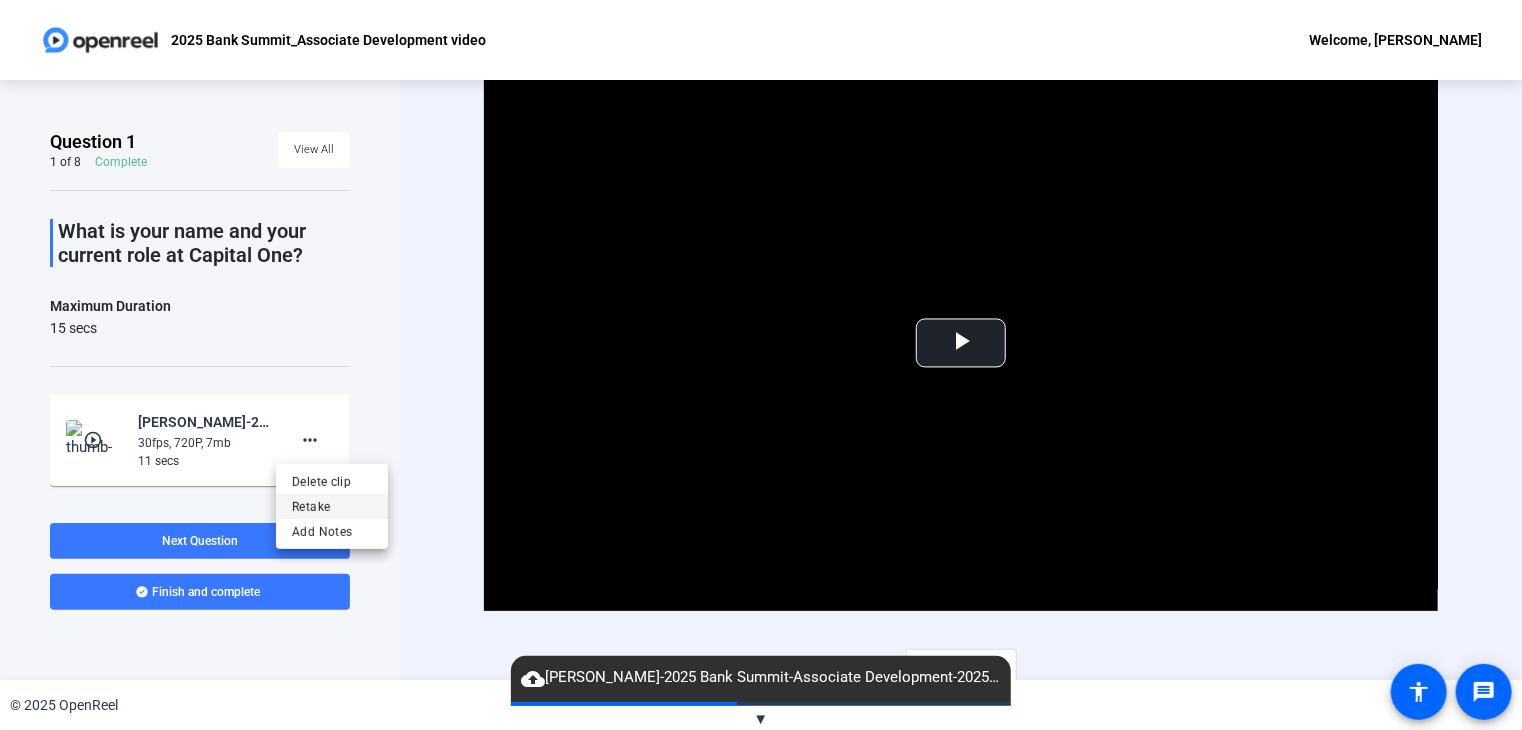 click on "Retake" at bounding box center [332, 506] 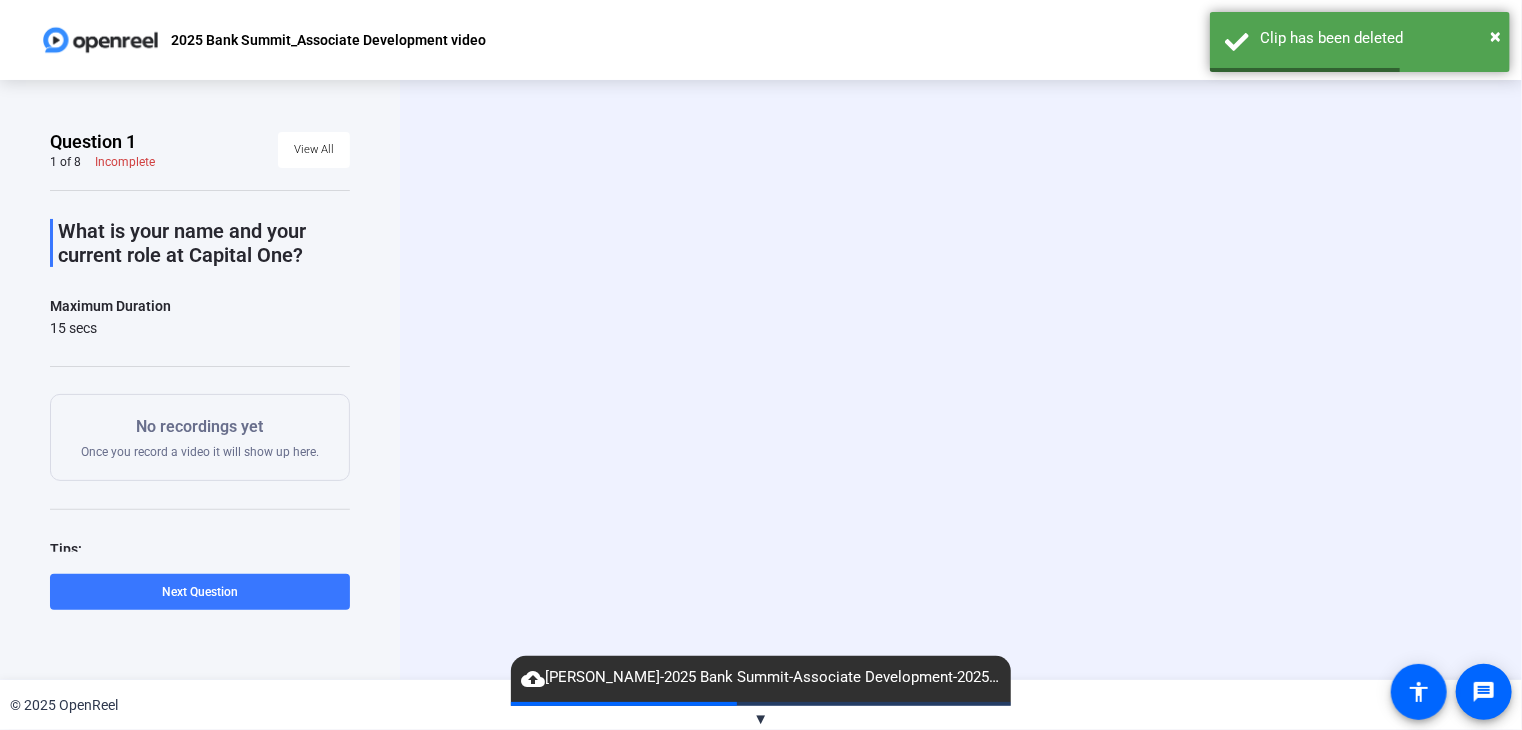 click 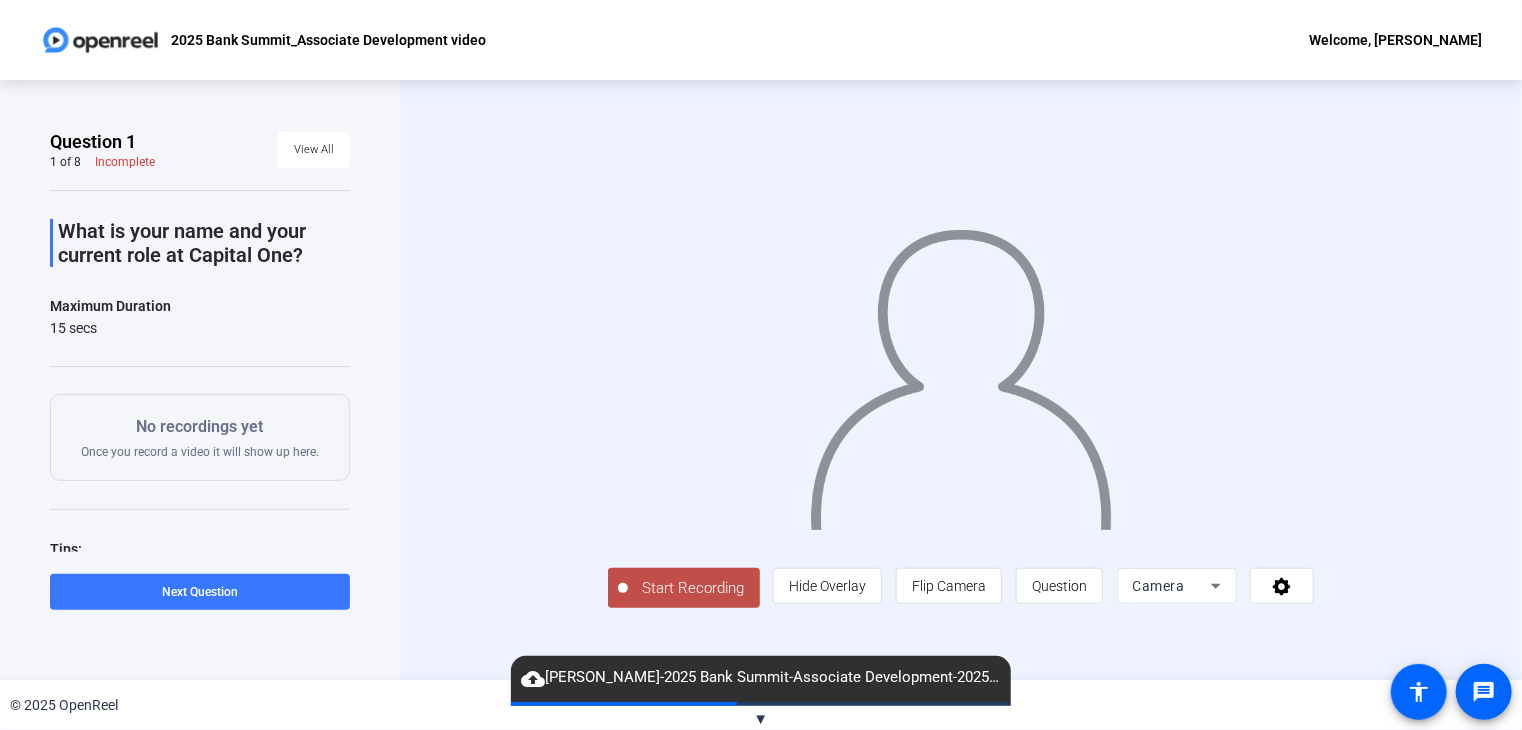 click on "Start Recording" 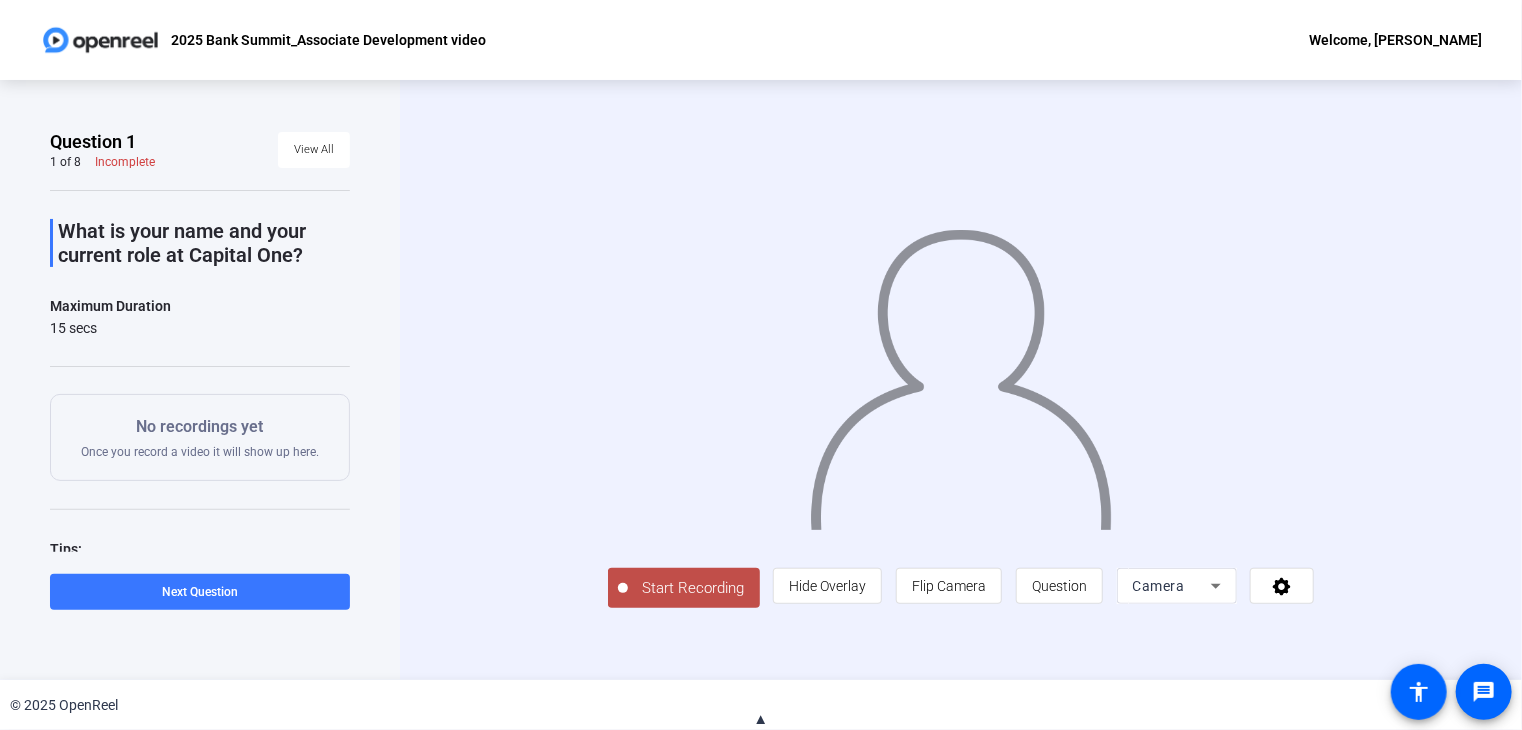 click on "Start Recording" 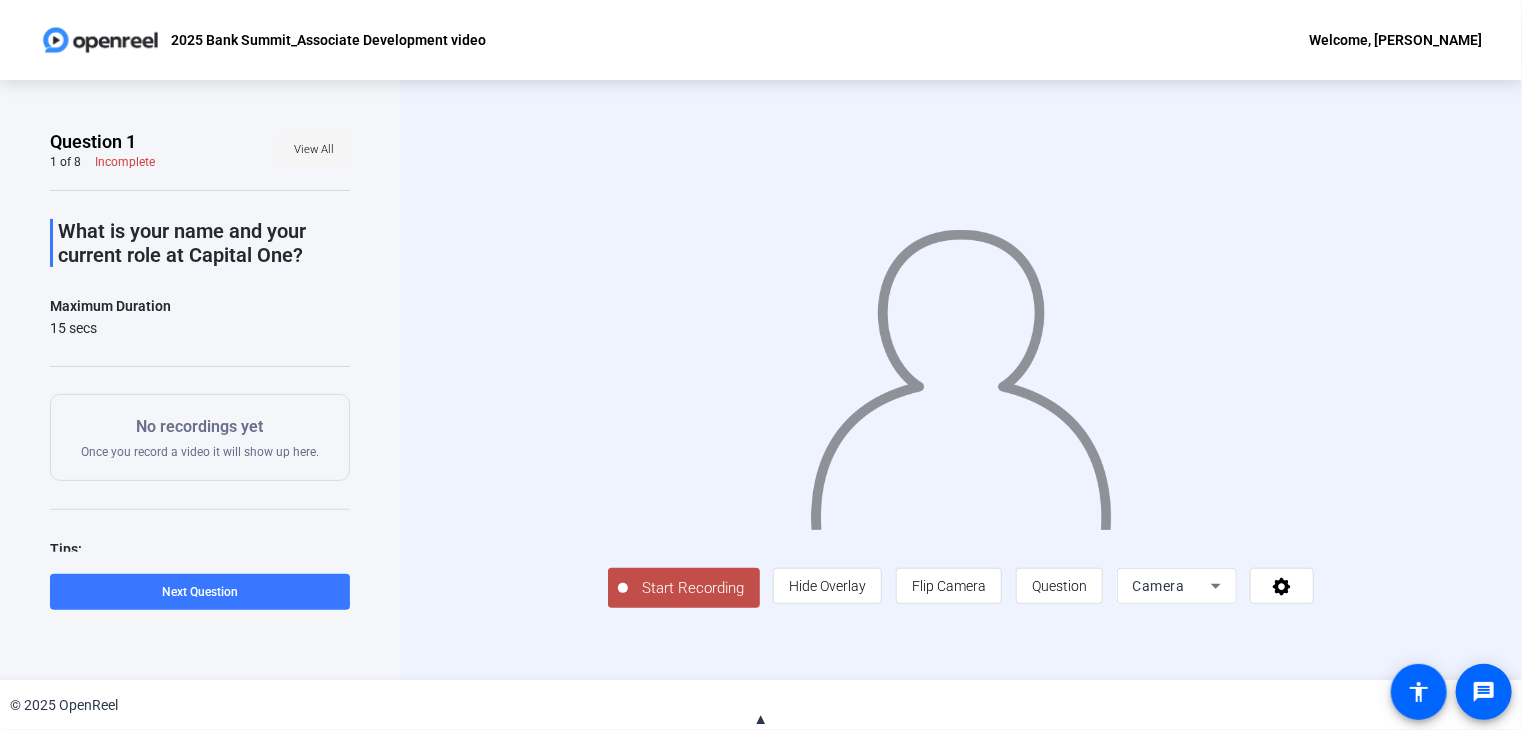 click on "View All" 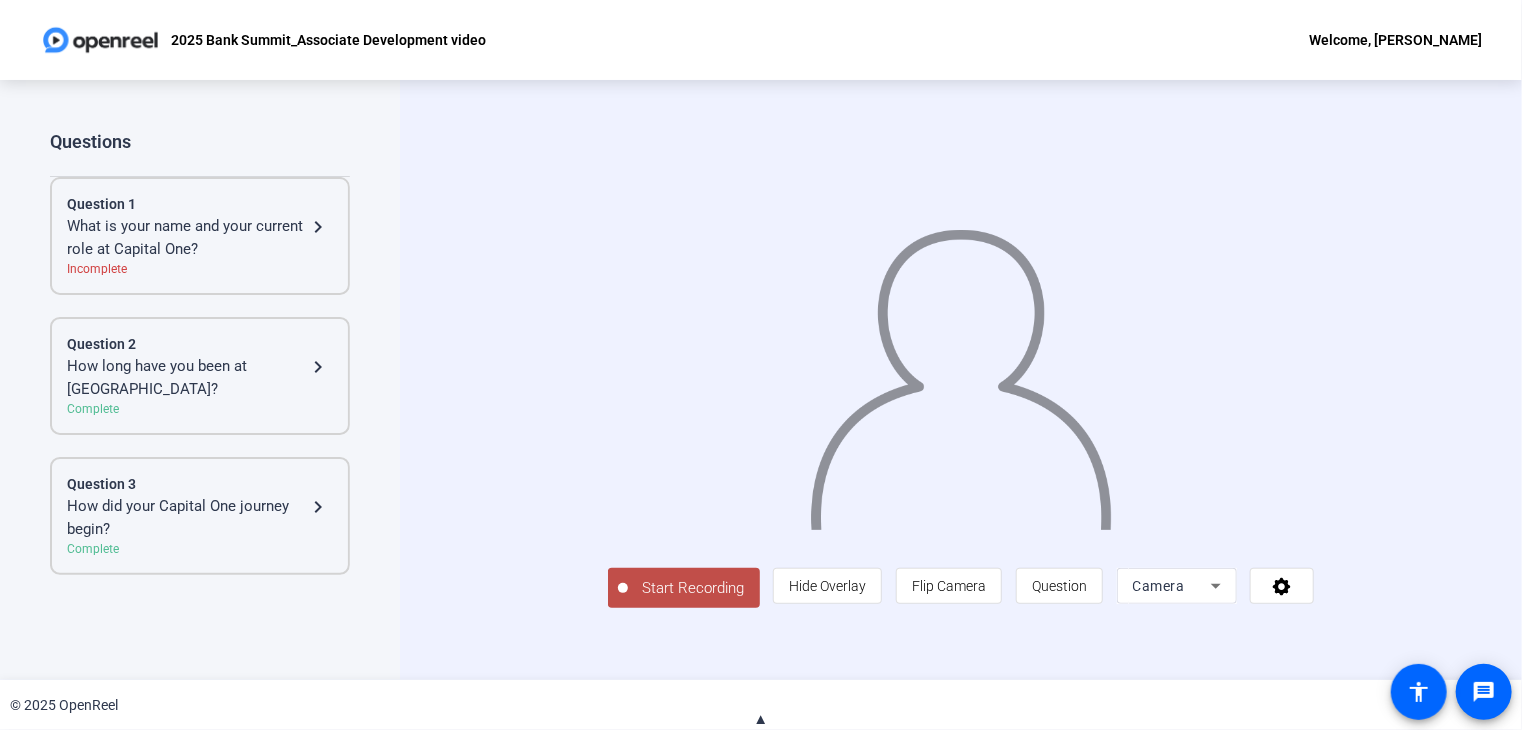 click on "Question 1 What is your name and your current role at Capital One? navigate_next  Incomplete" 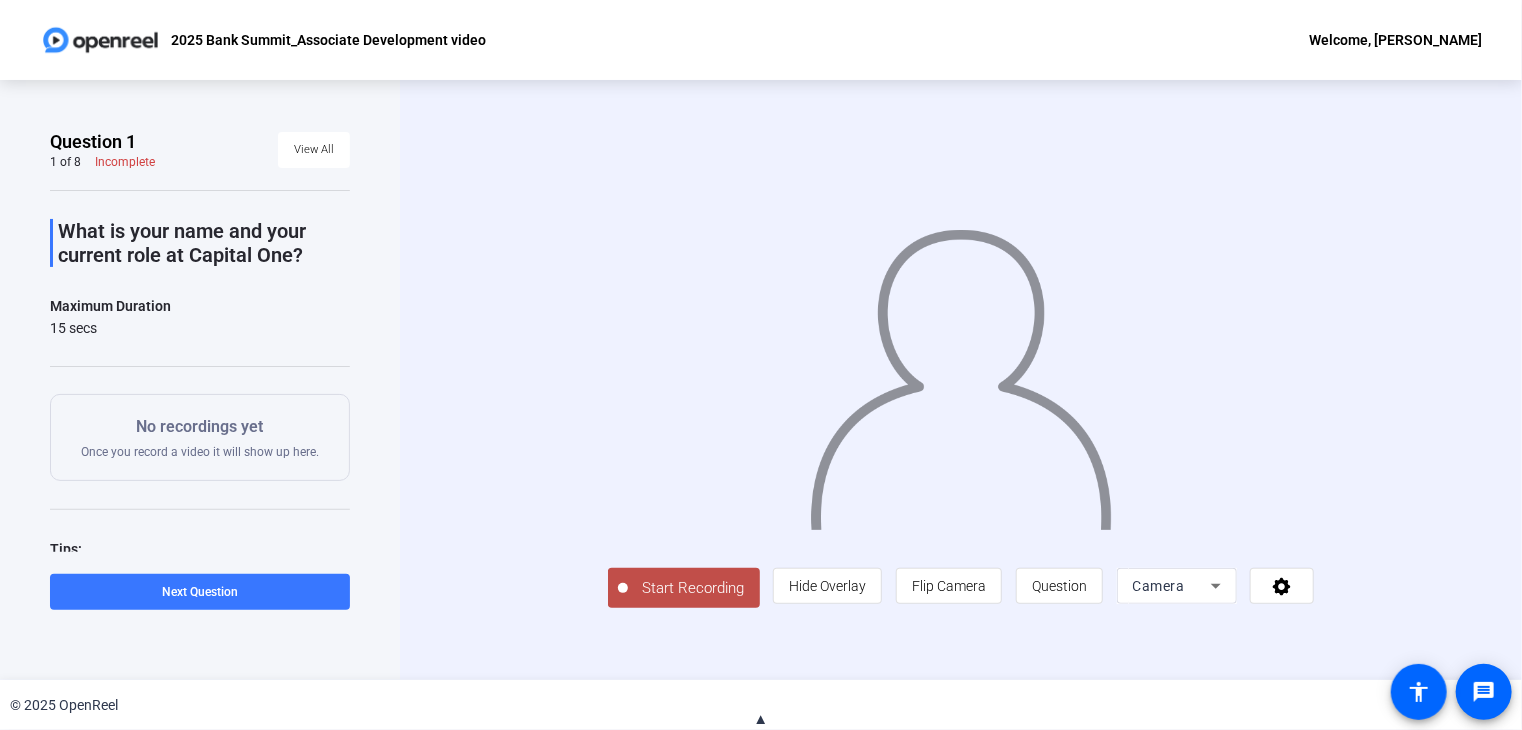 click on "Start Recording" 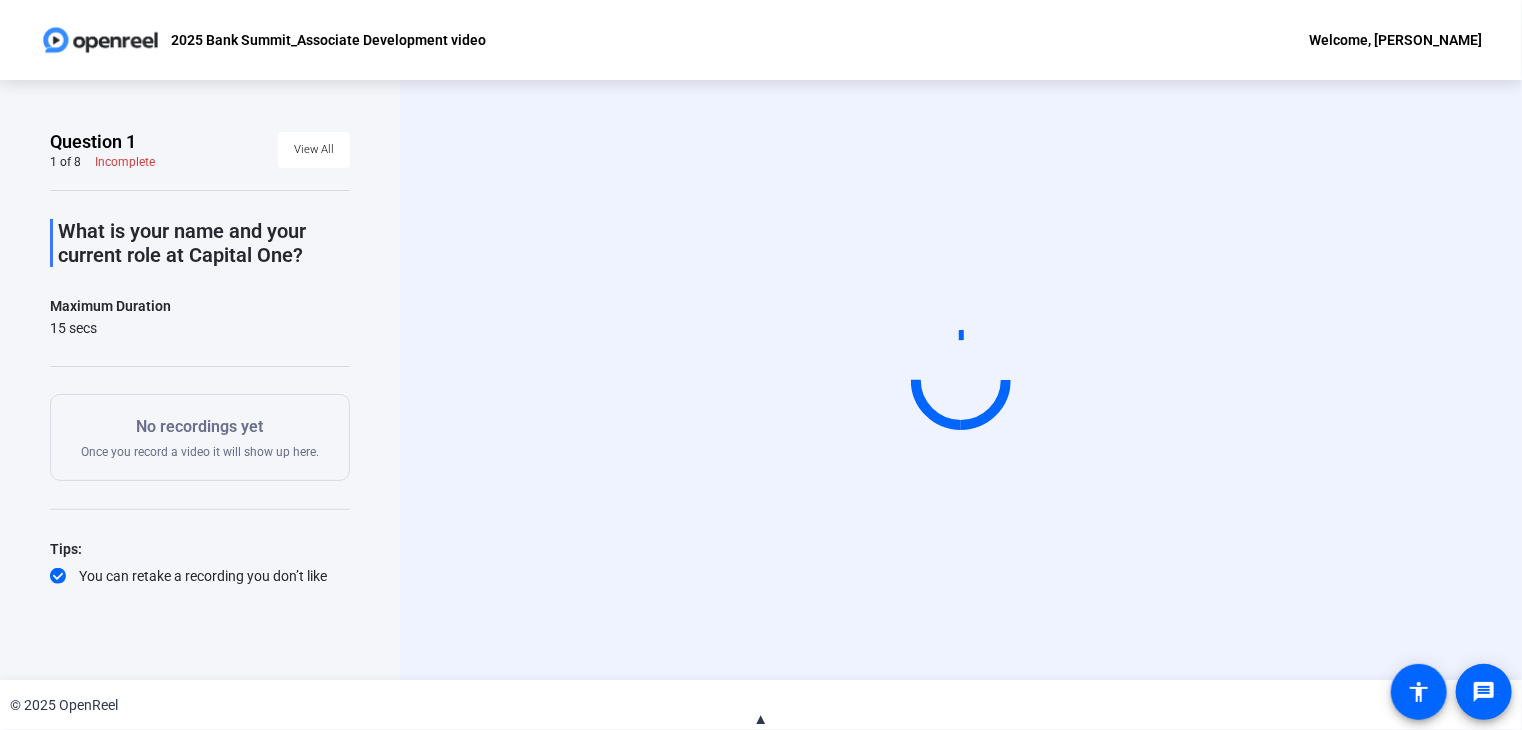 scroll, scrollTop: 0, scrollLeft: 0, axis: both 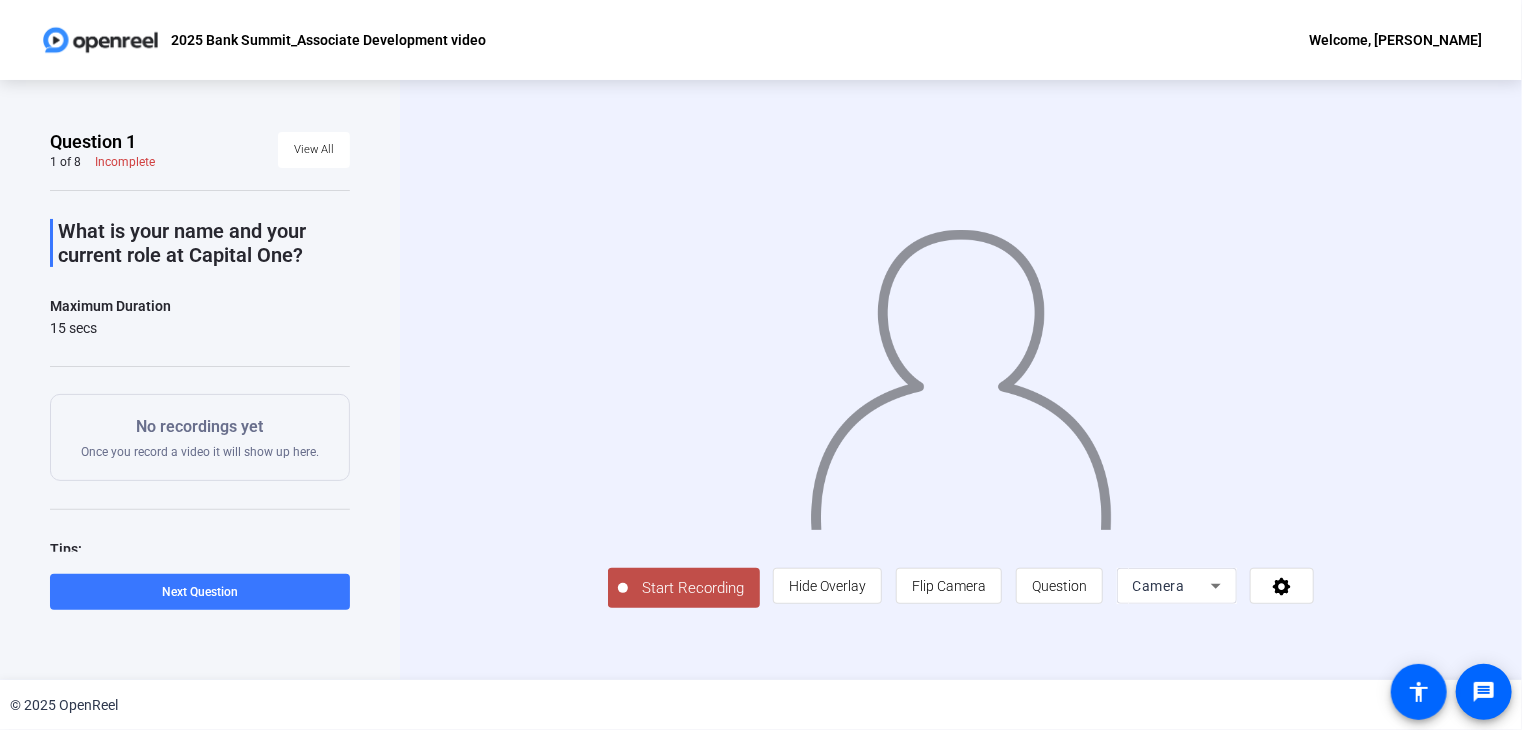 click on "Start Recording" 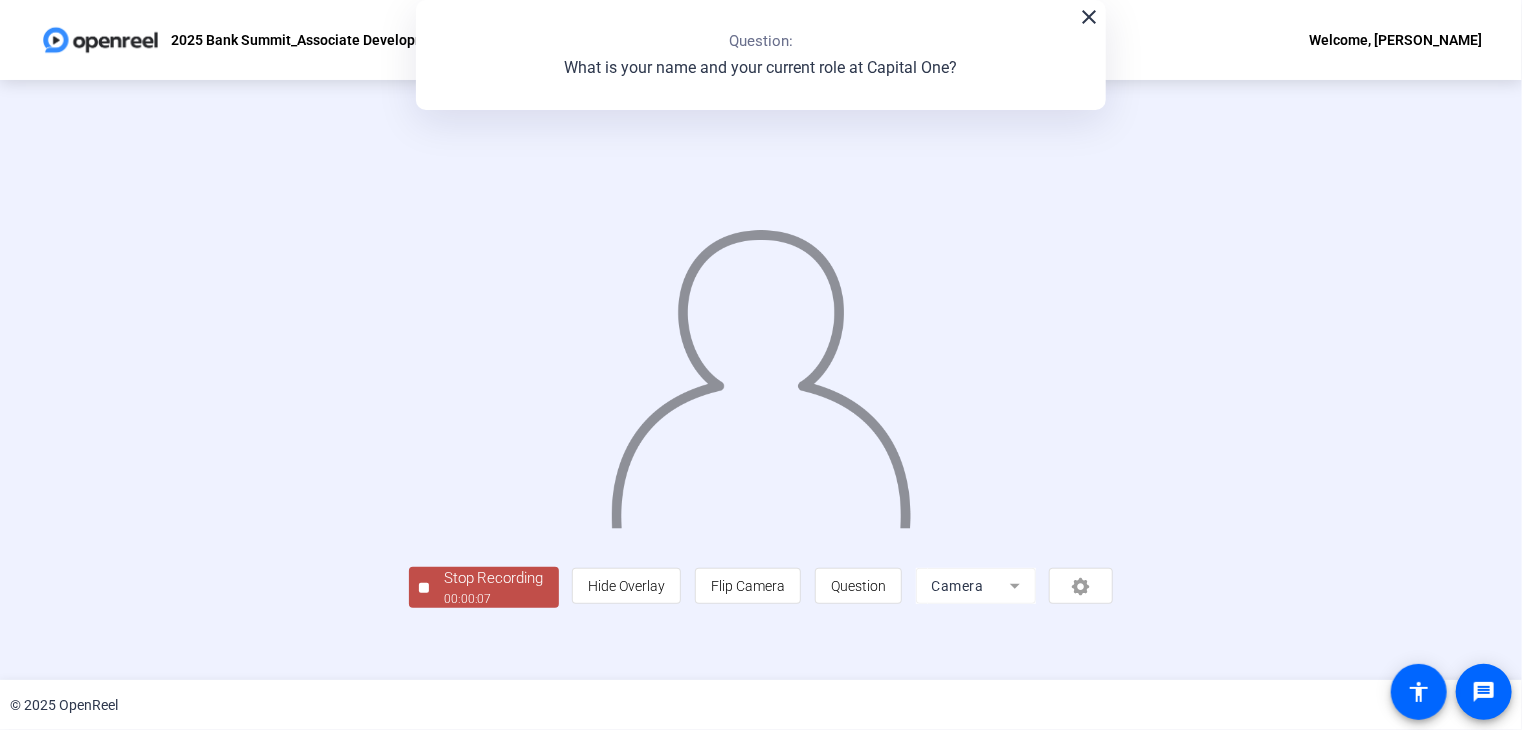 scroll, scrollTop: 60, scrollLeft: 0, axis: vertical 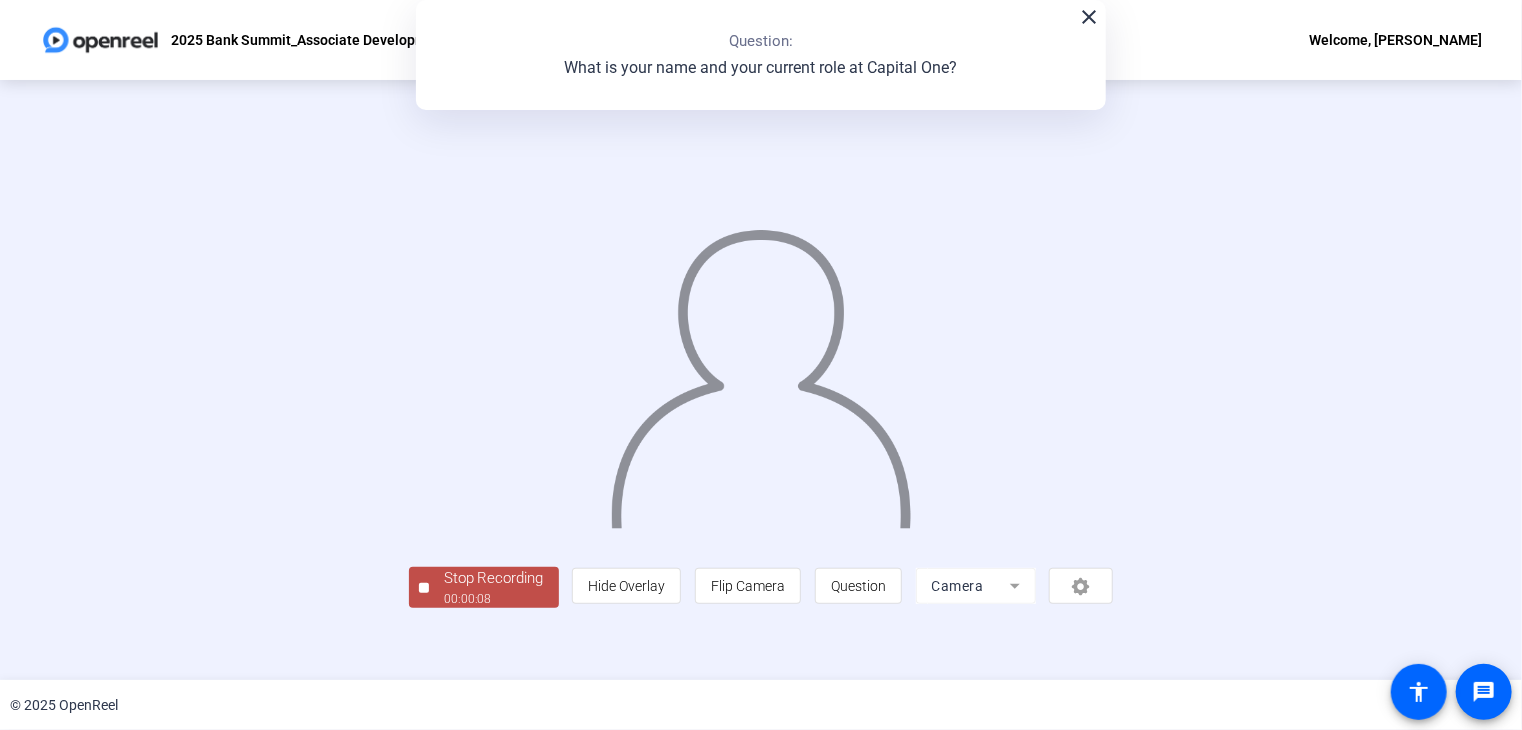 click on "00:00:08" 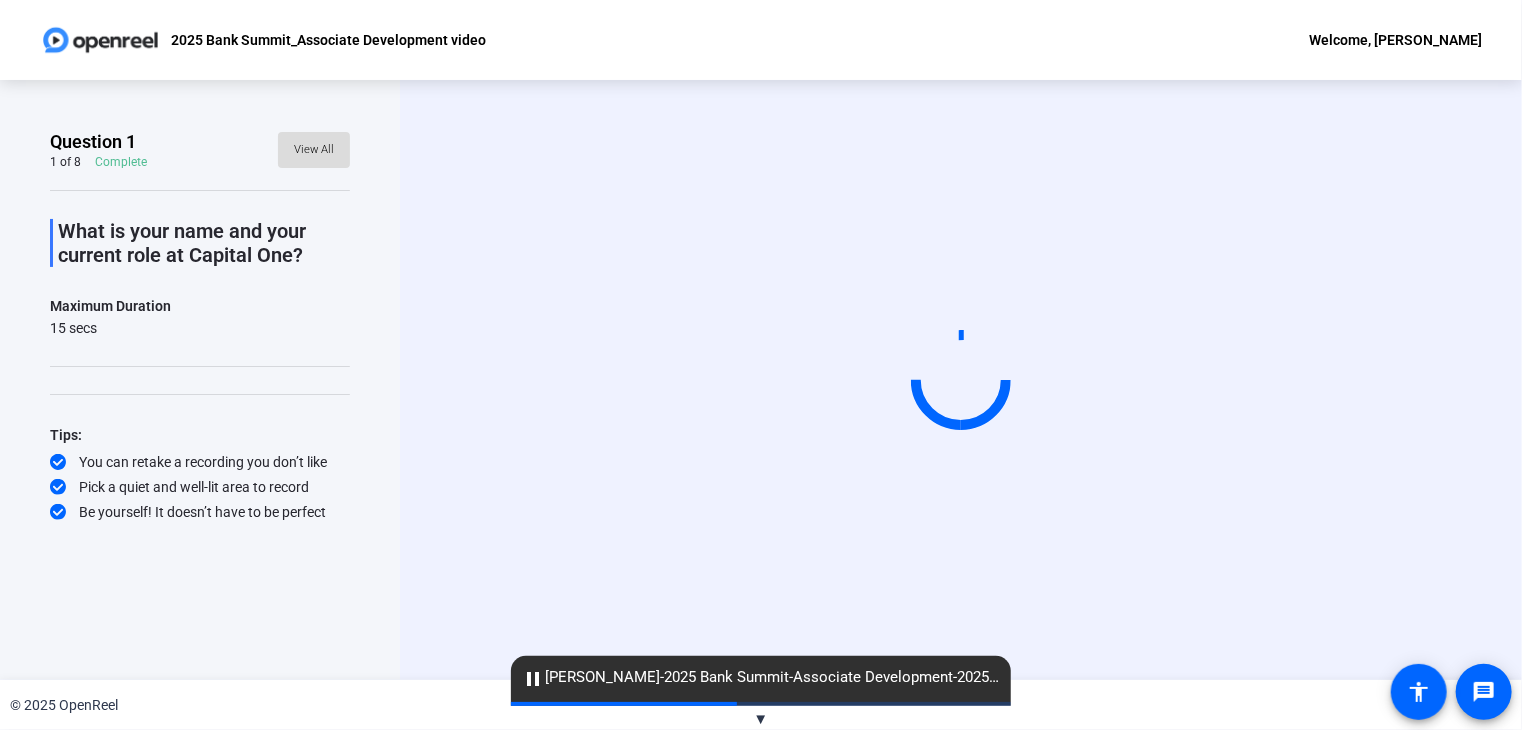 click on "View All" 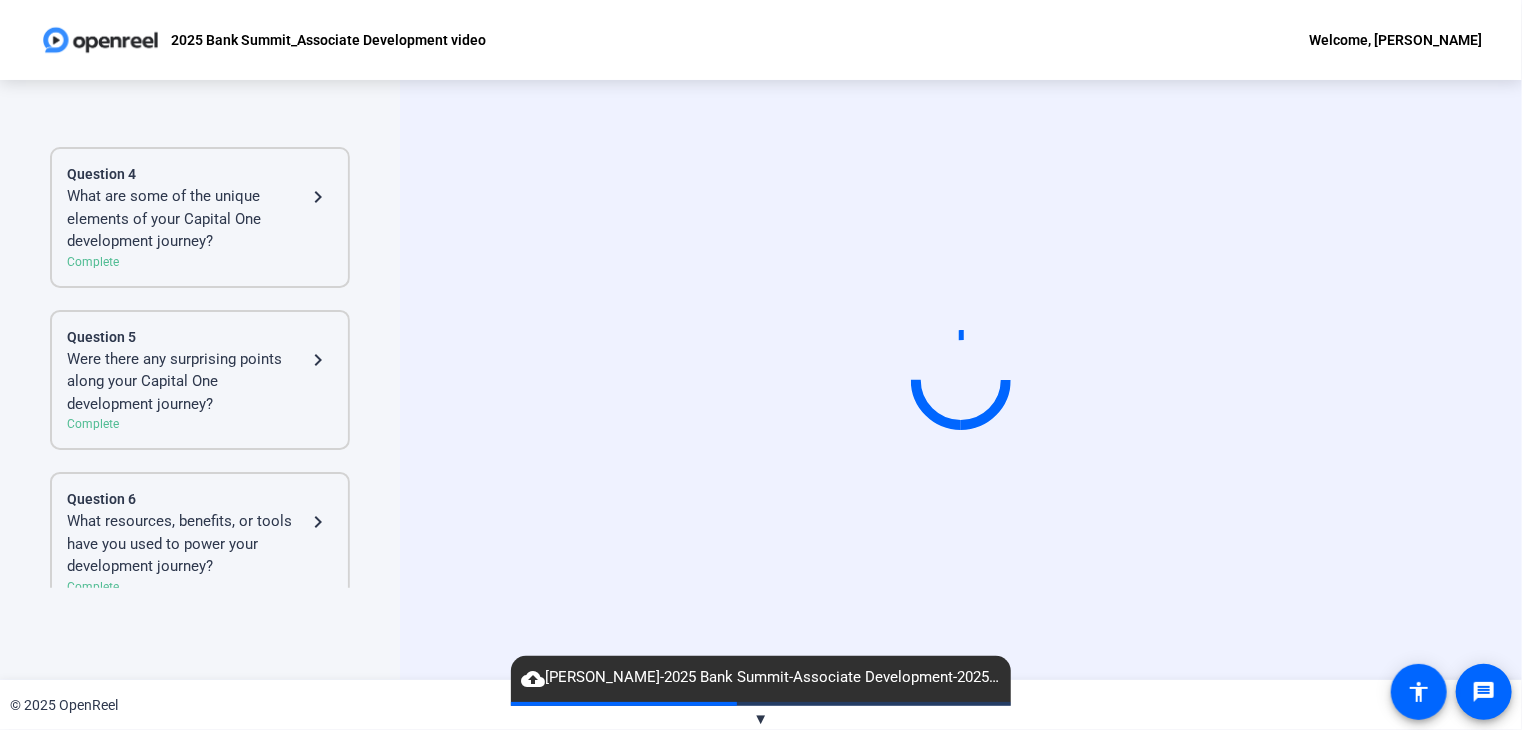 scroll, scrollTop: 815, scrollLeft: 0, axis: vertical 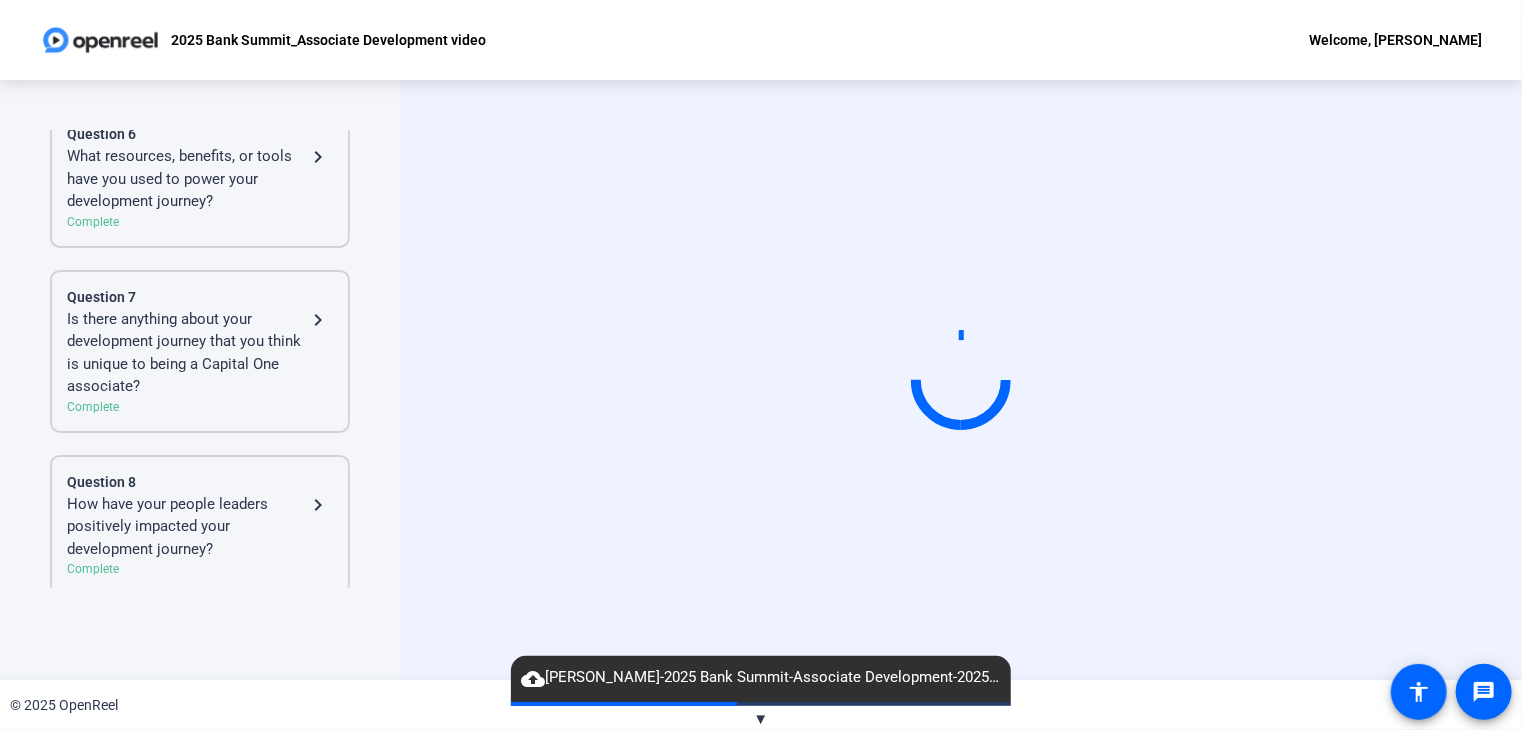 click on "How have your people leaders positively impacted your development journey?" 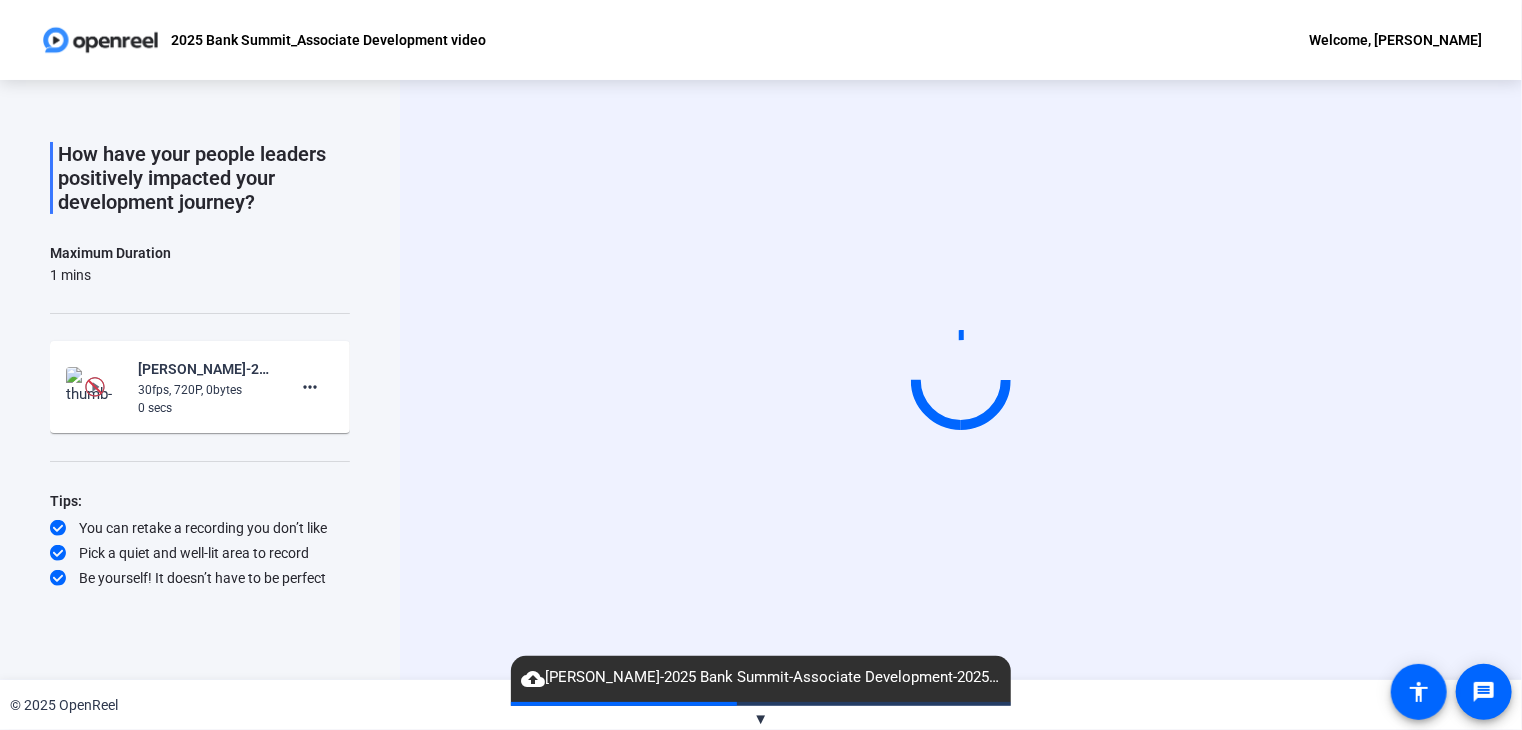 scroll, scrollTop: 76, scrollLeft: 0, axis: vertical 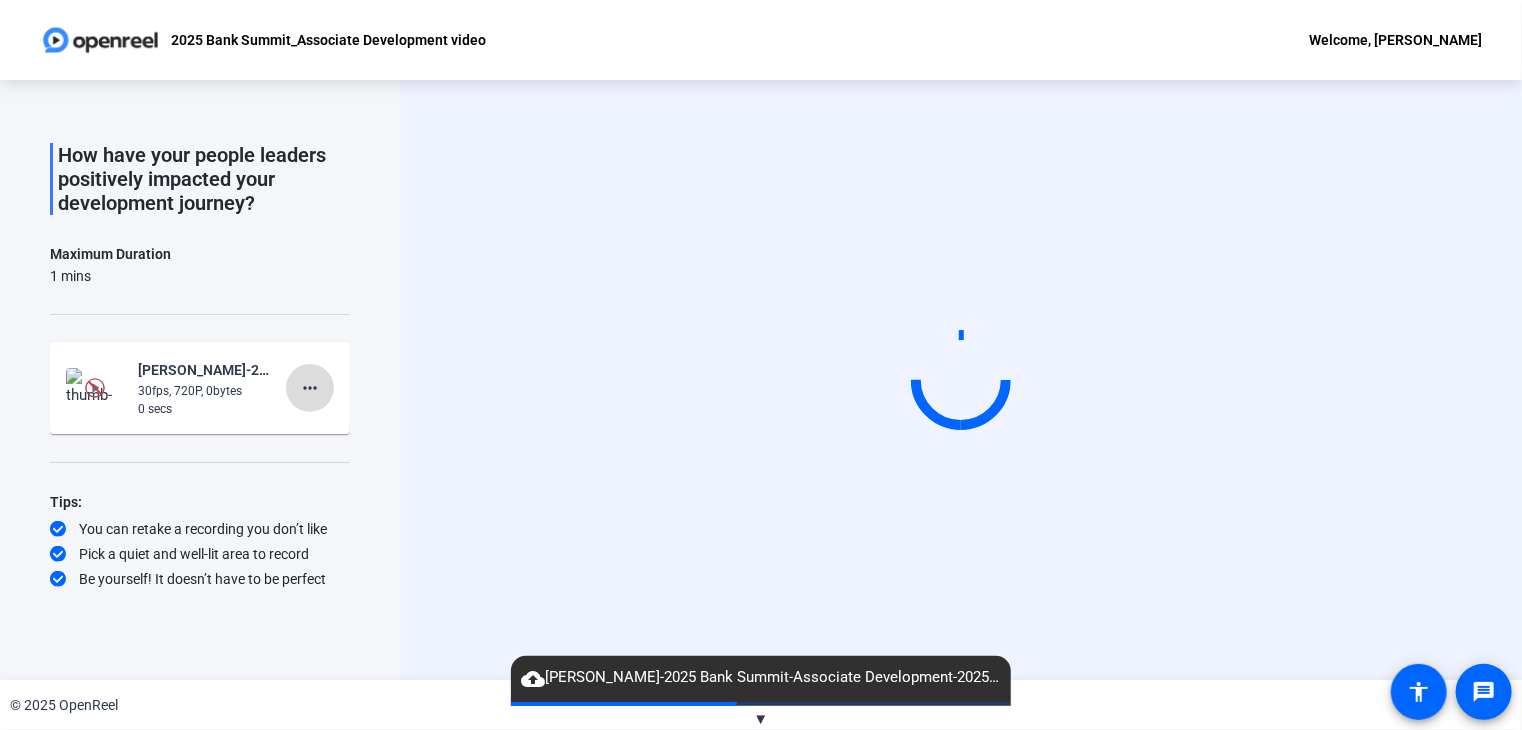 click on "more_horiz" 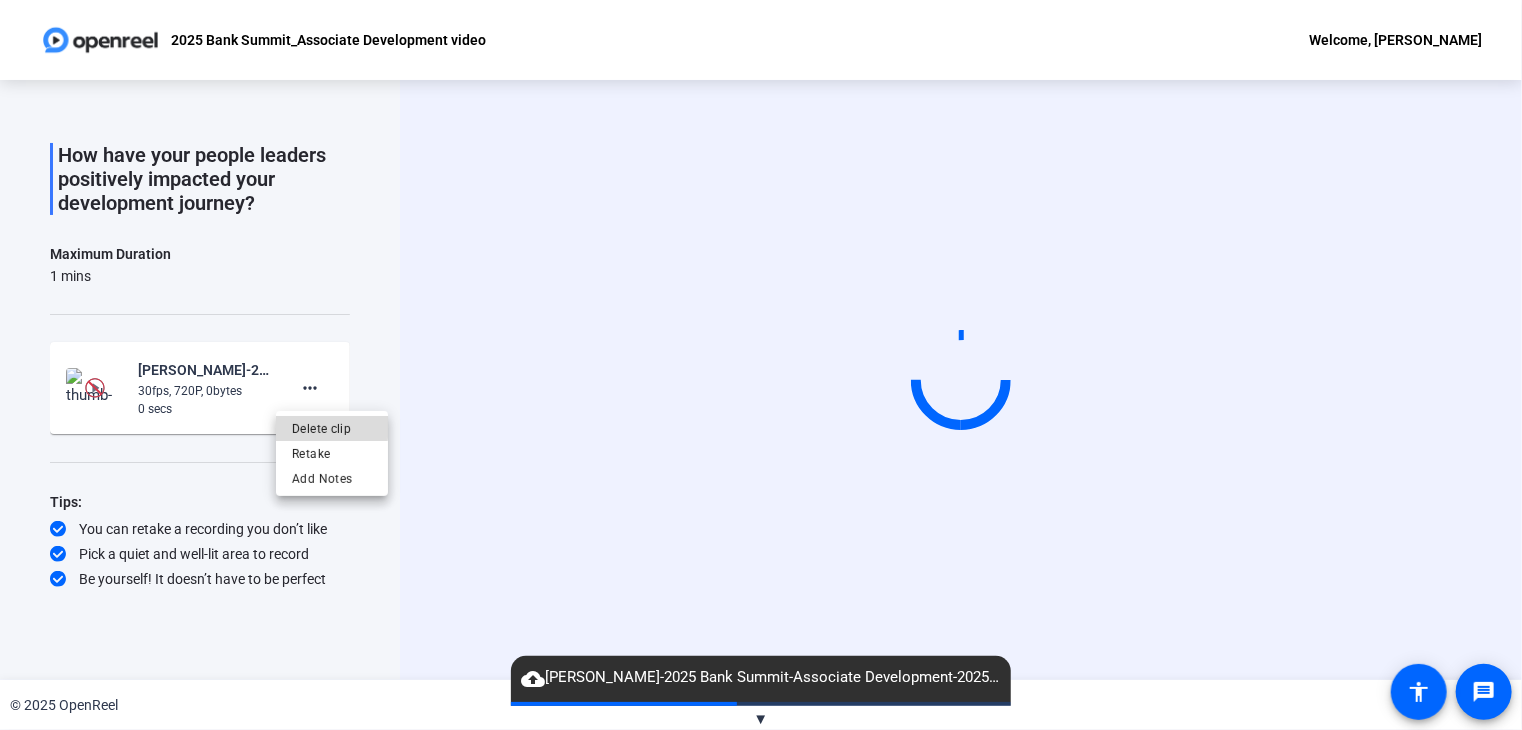 click on "Delete clip" at bounding box center [332, 428] 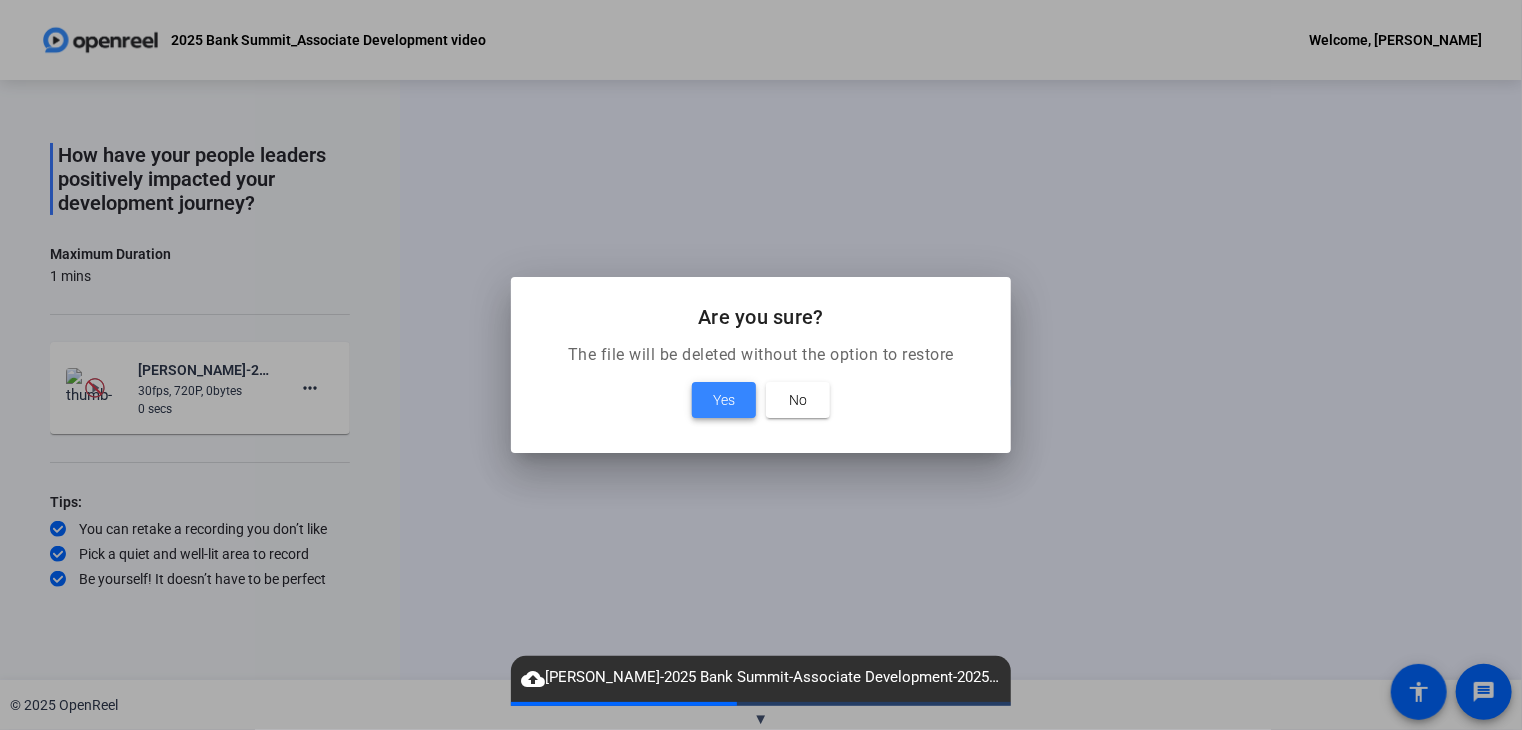 click on "Yes" at bounding box center [724, 400] 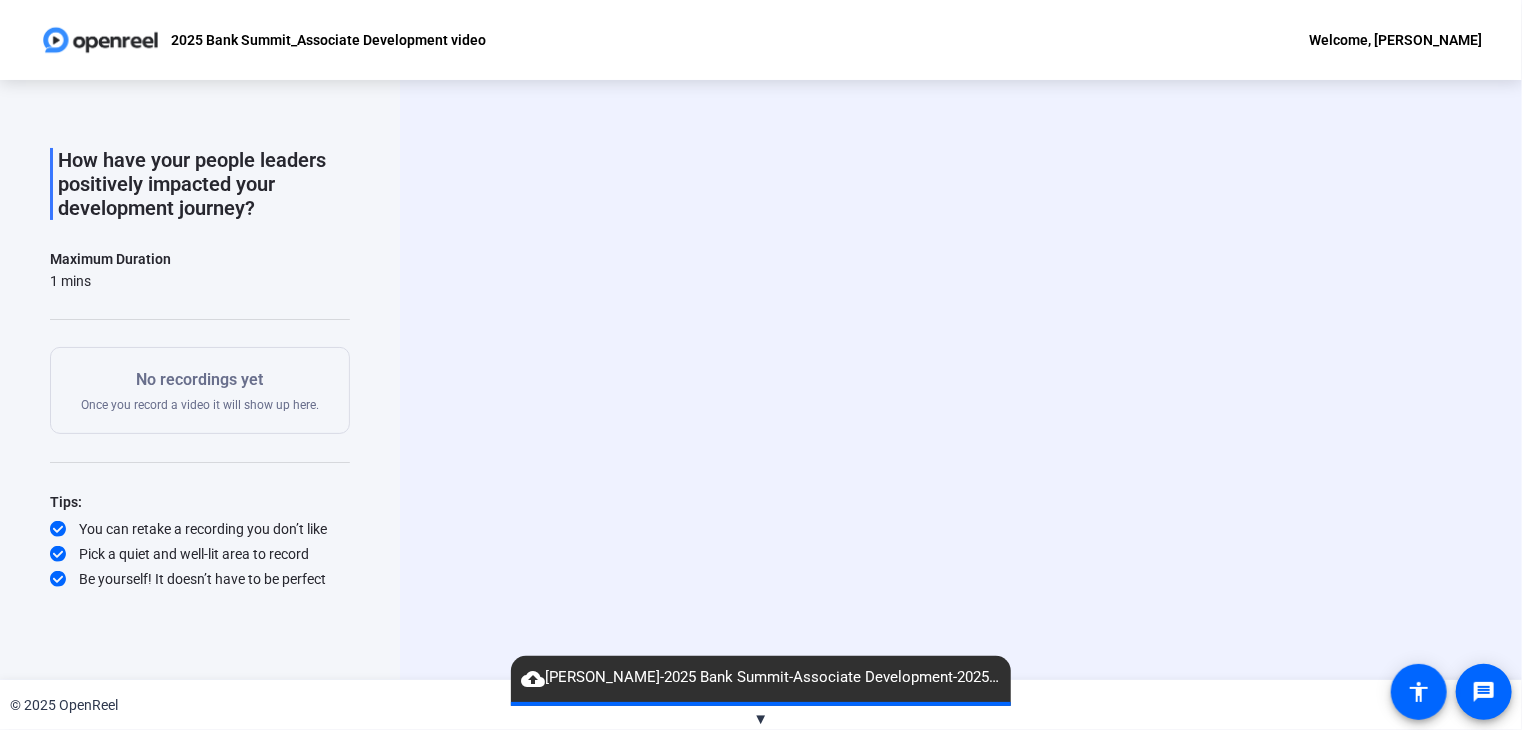 scroll, scrollTop: 0, scrollLeft: 0, axis: both 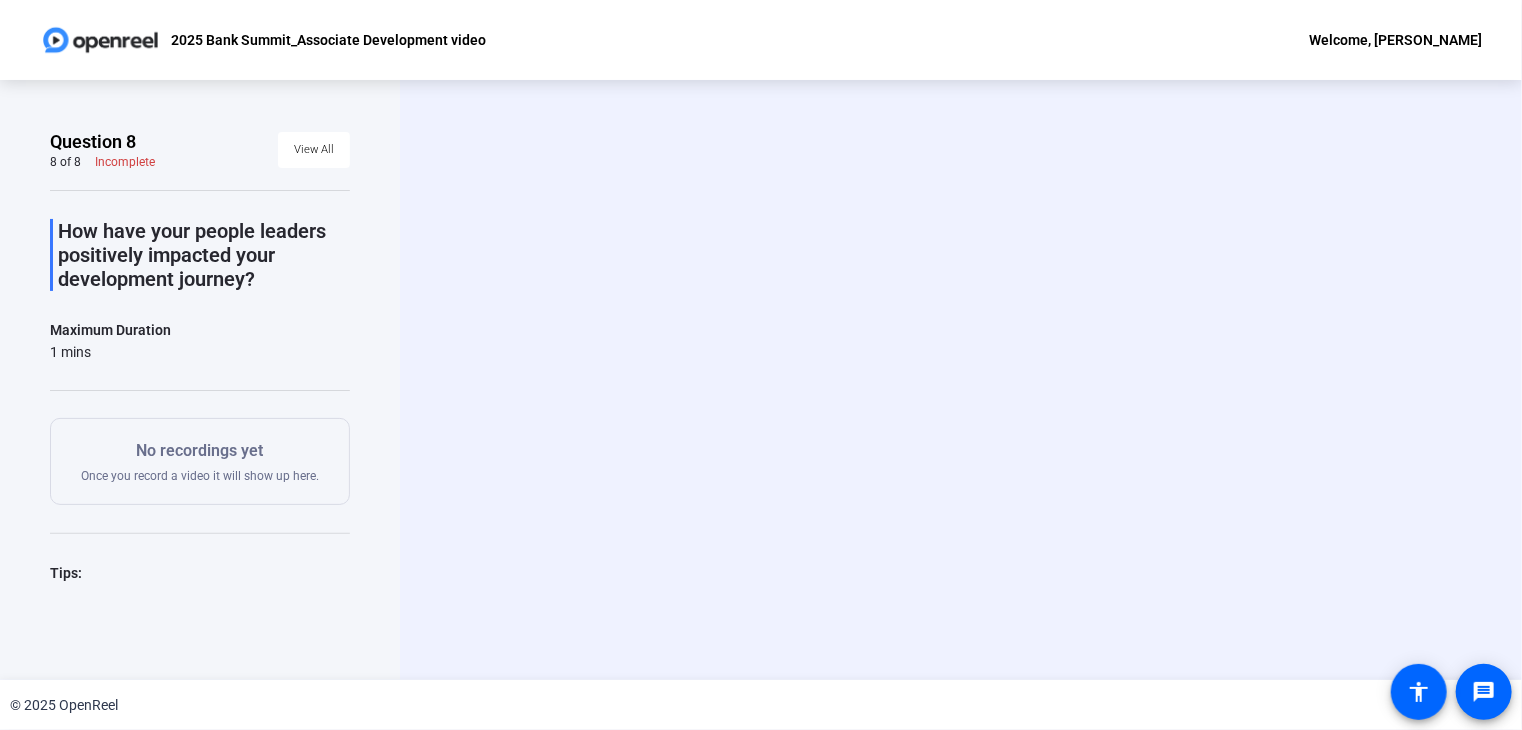 click on "How have your people leaders positively impacted your development journey?" 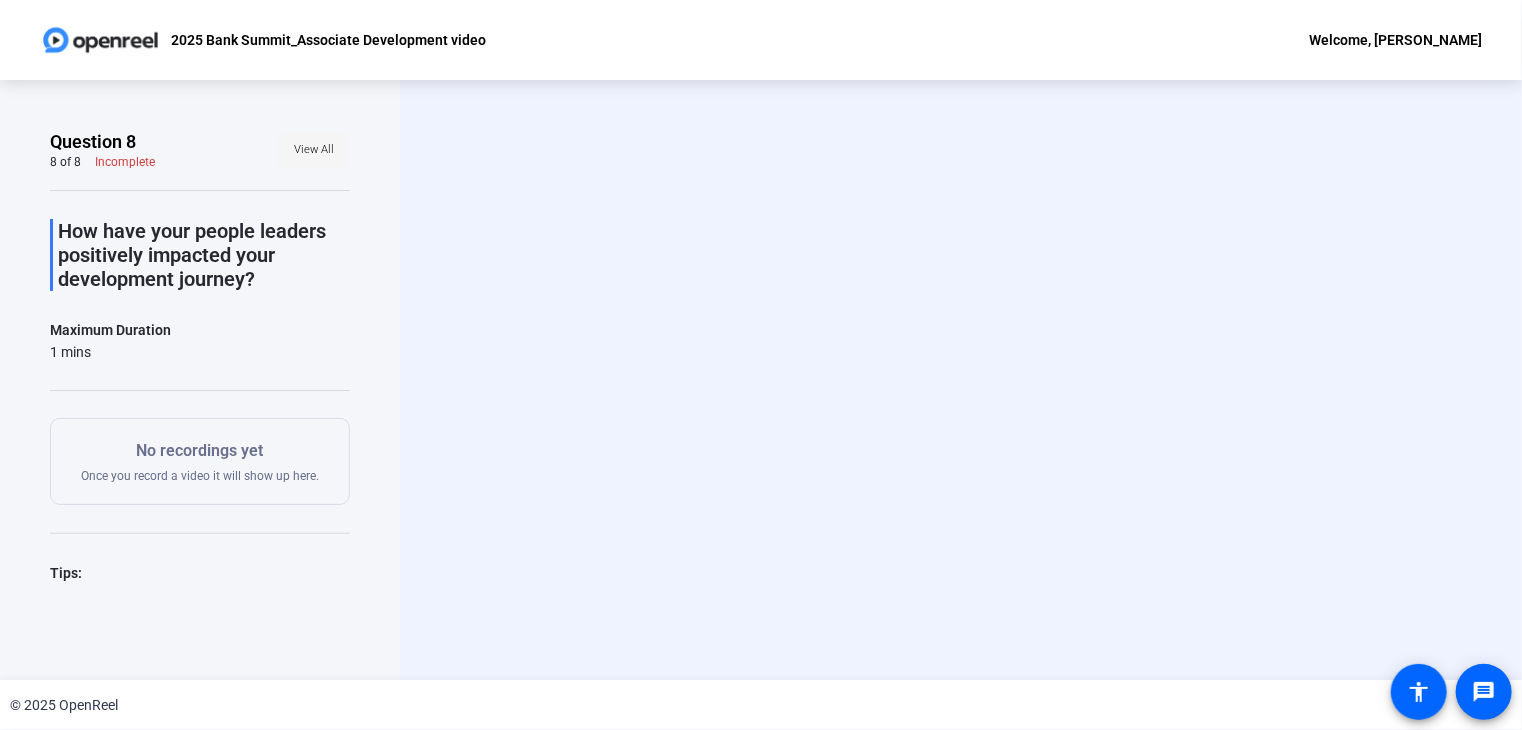click on "View All" 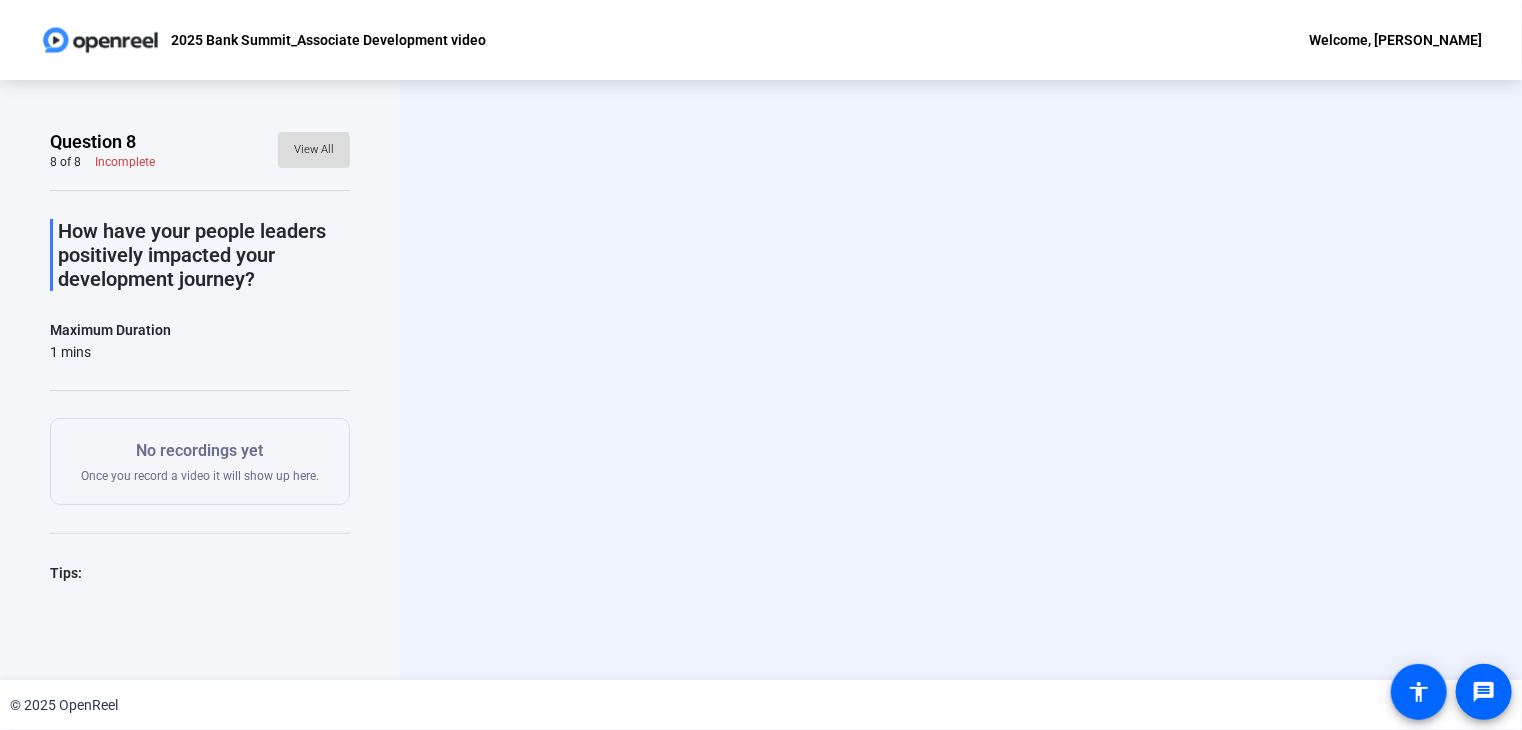 click on "View All" 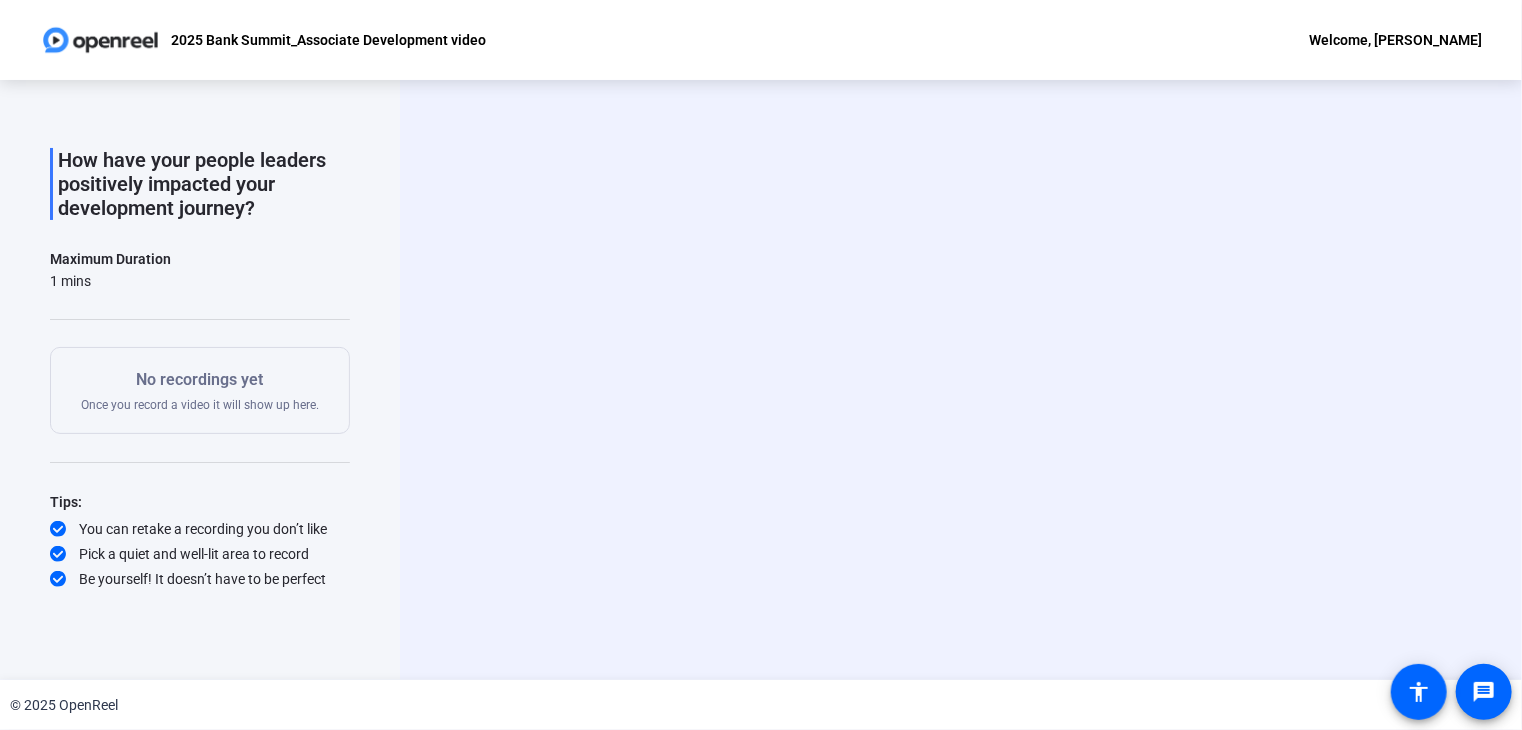 scroll, scrollTop: 0, scrollLeft: 0, axis: both 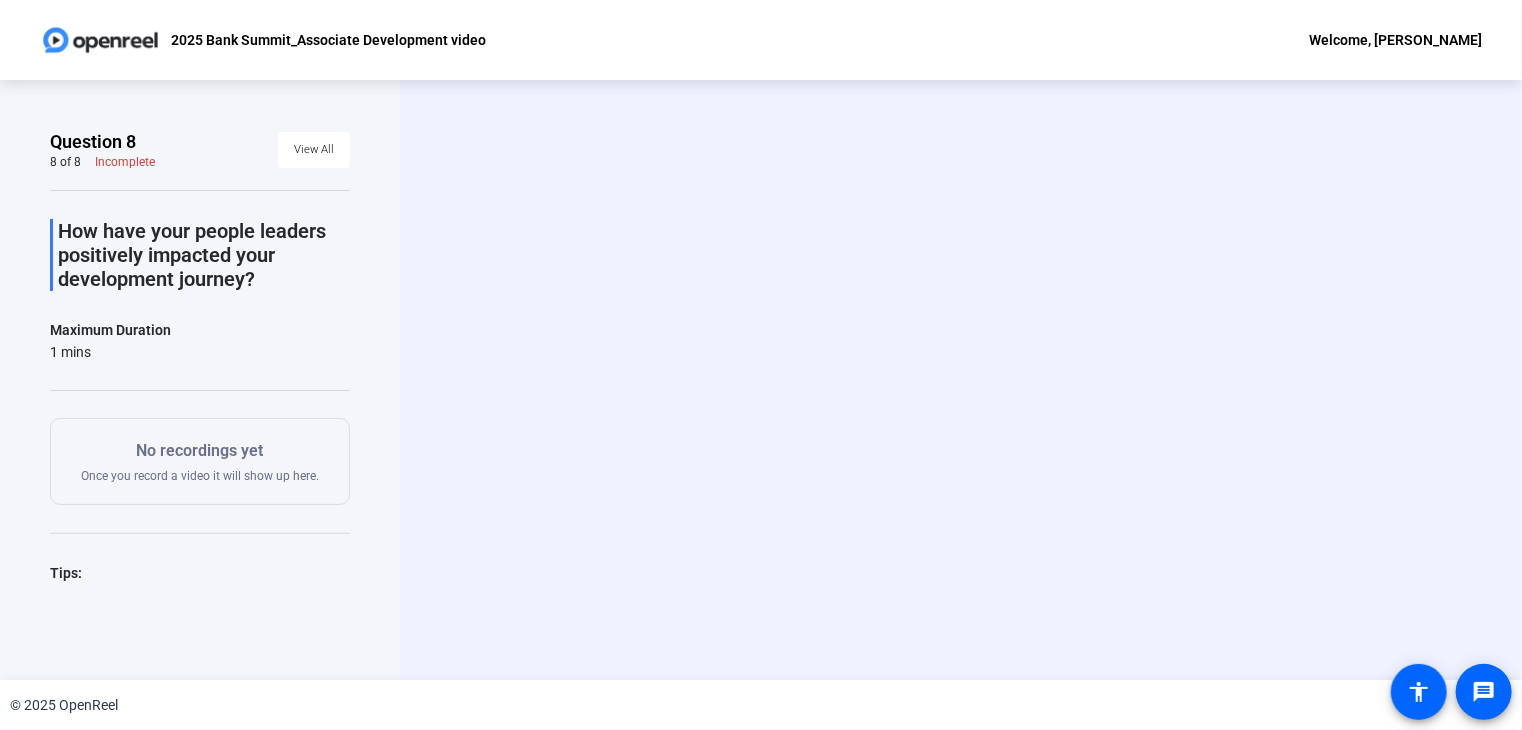 click at bounding box center (961, 380) 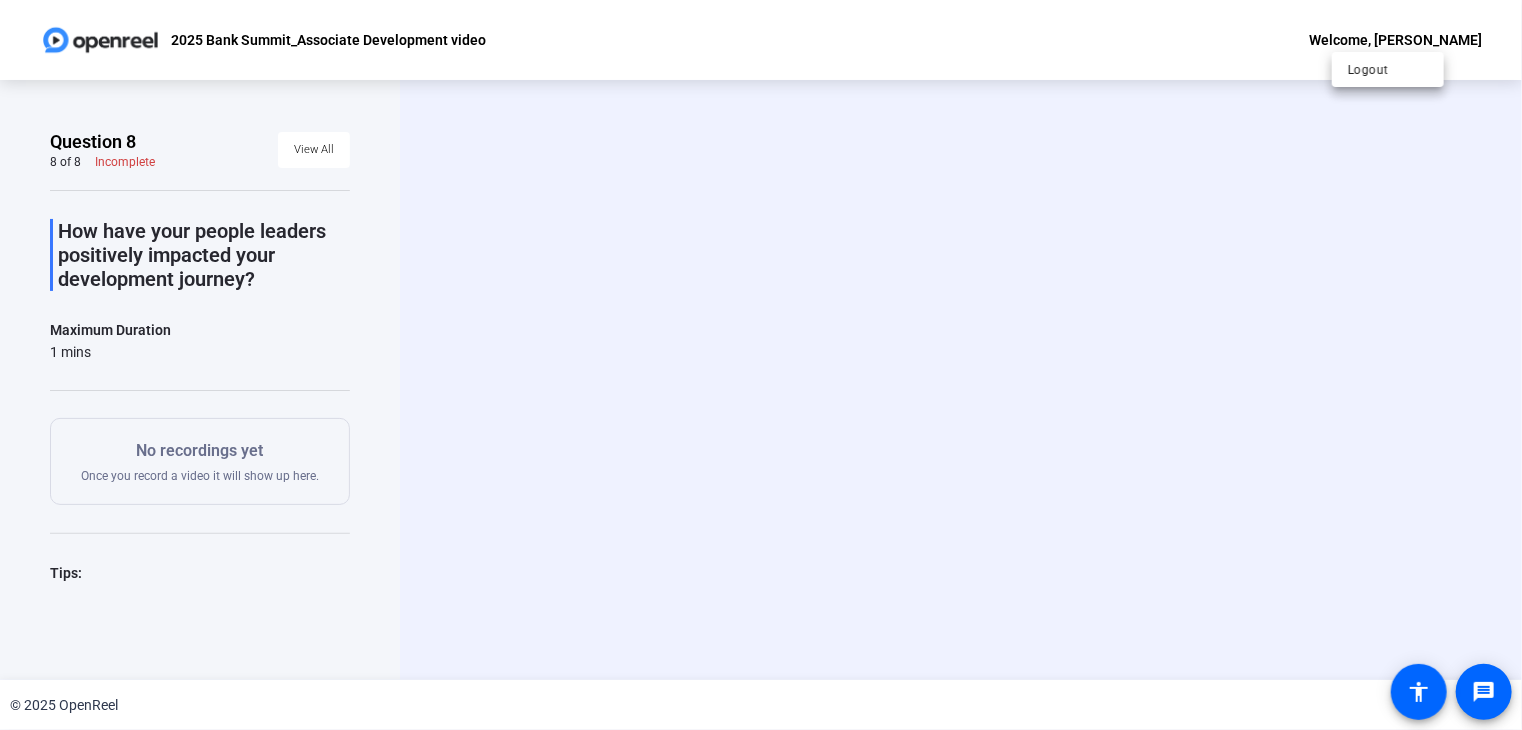 click at bounding box center [761, 365] 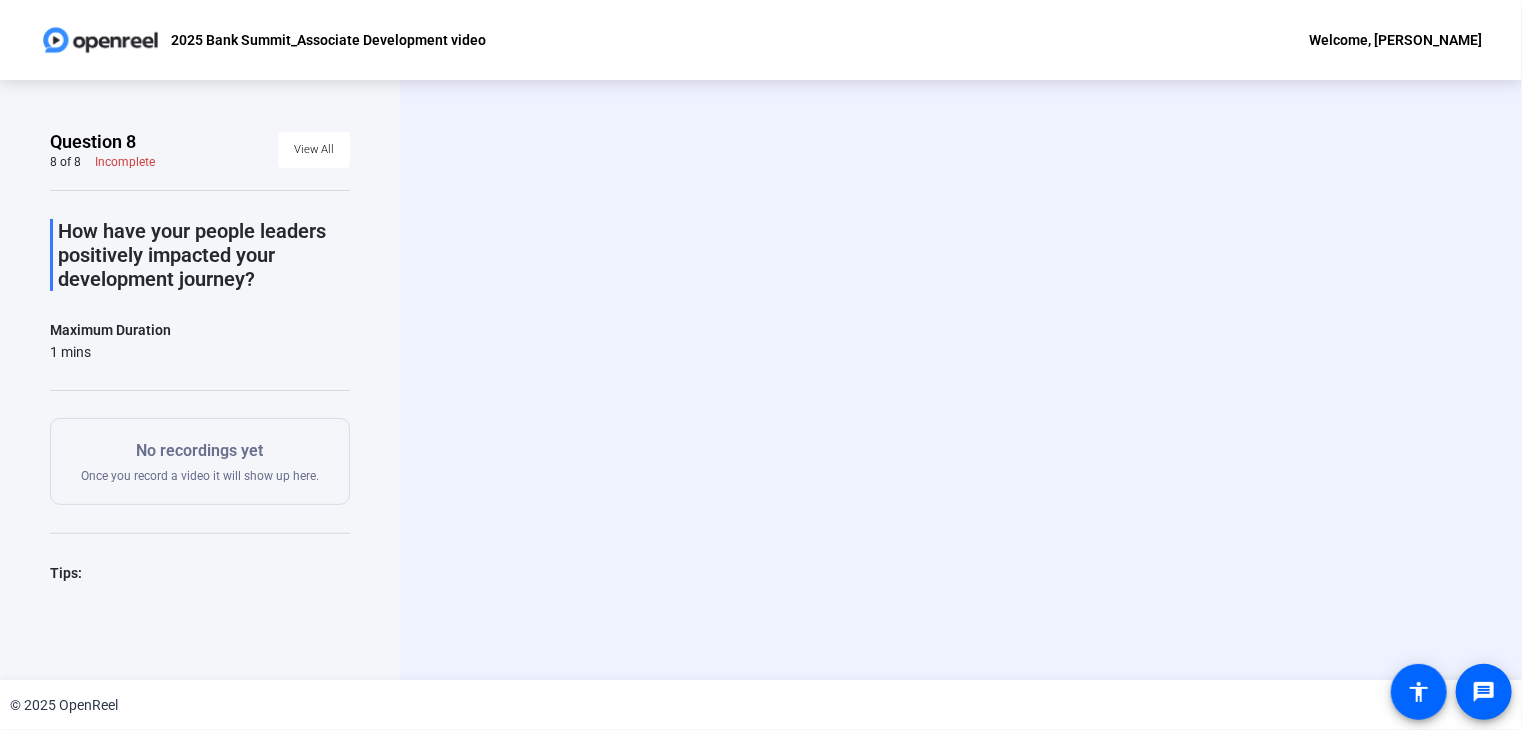 drag, startPoint x: 295, startPoint y: 44, endPoint x: 150, endPoint y: 145, distance: 176.7088 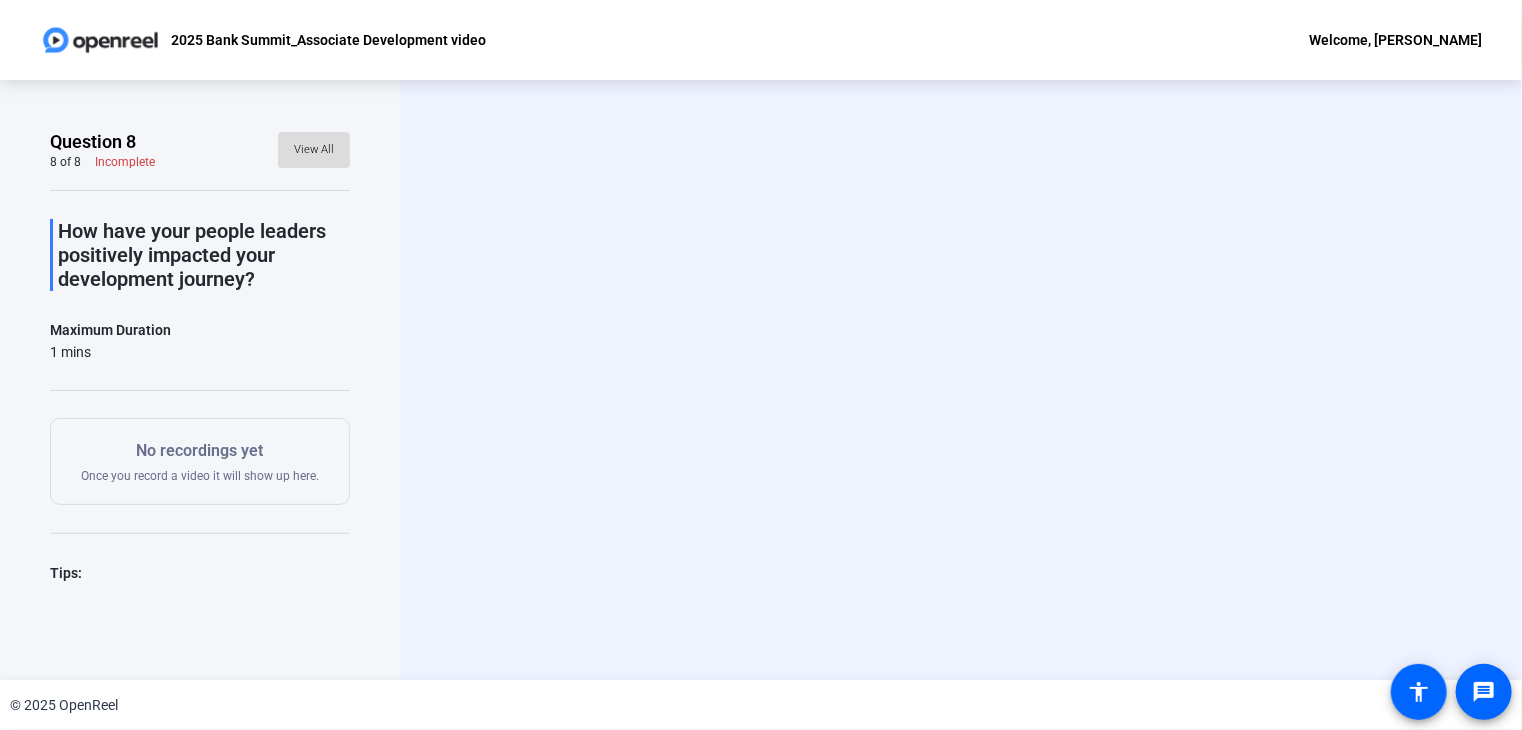 click on "View All" 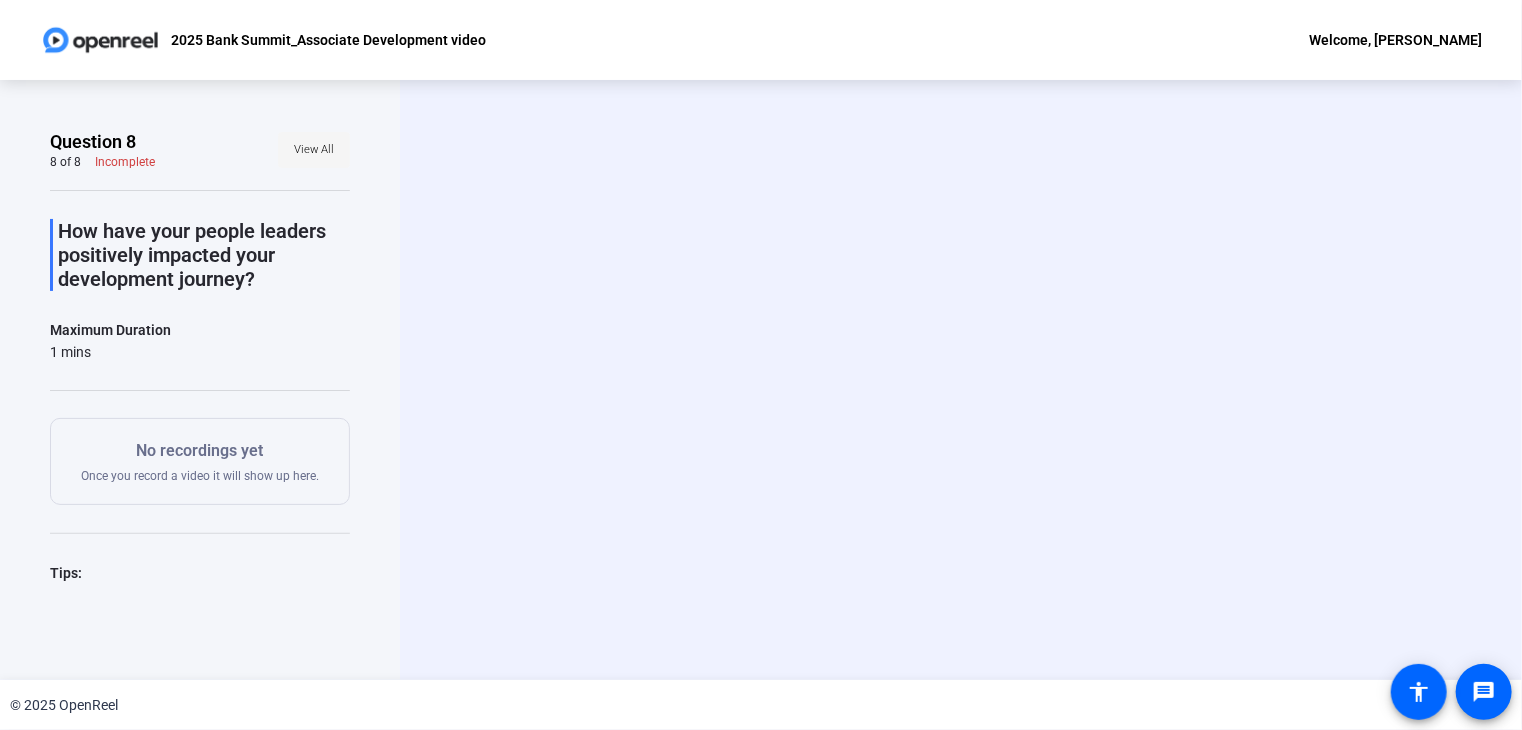 type 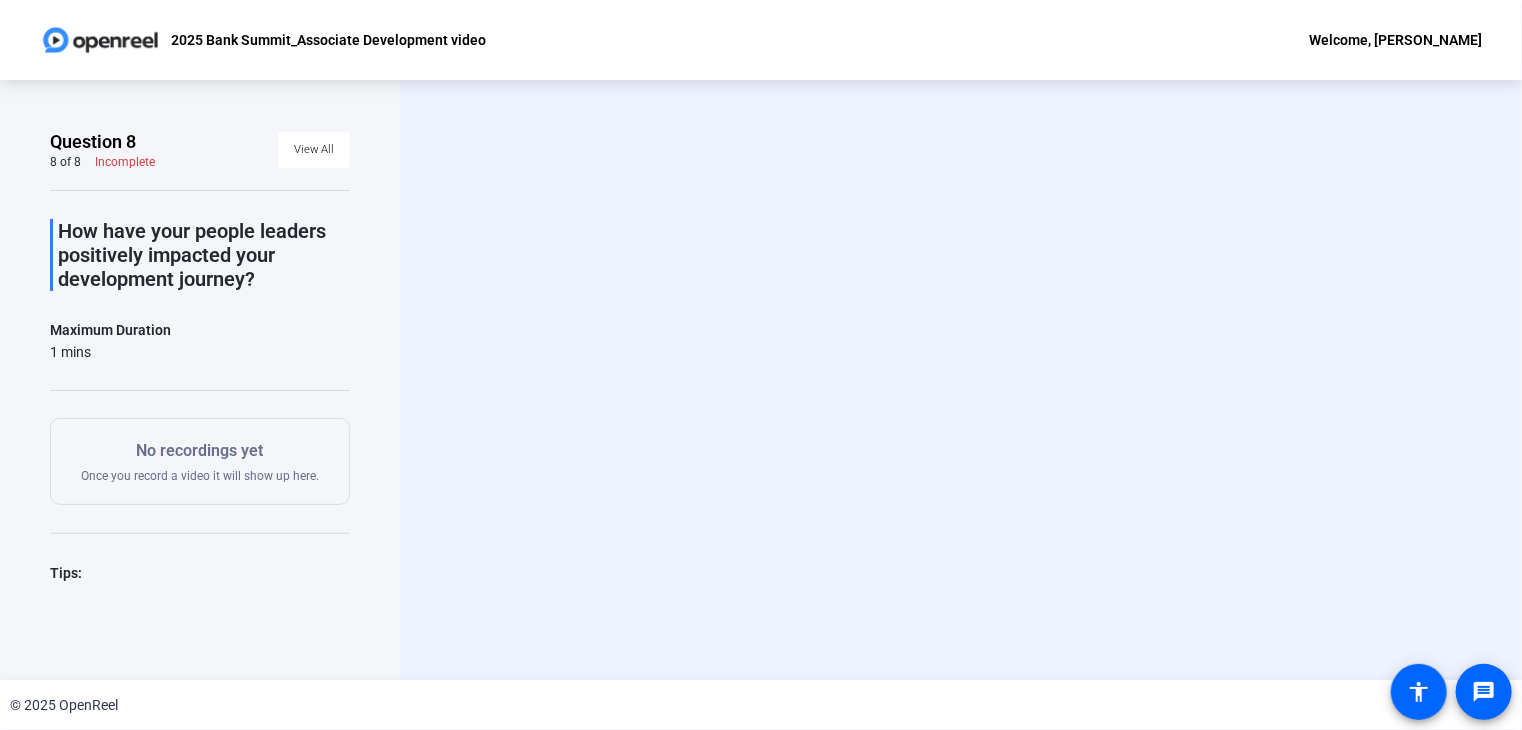 click on "2025 Bank Summit_Associate Development video Welcome, Jenny Schorn" 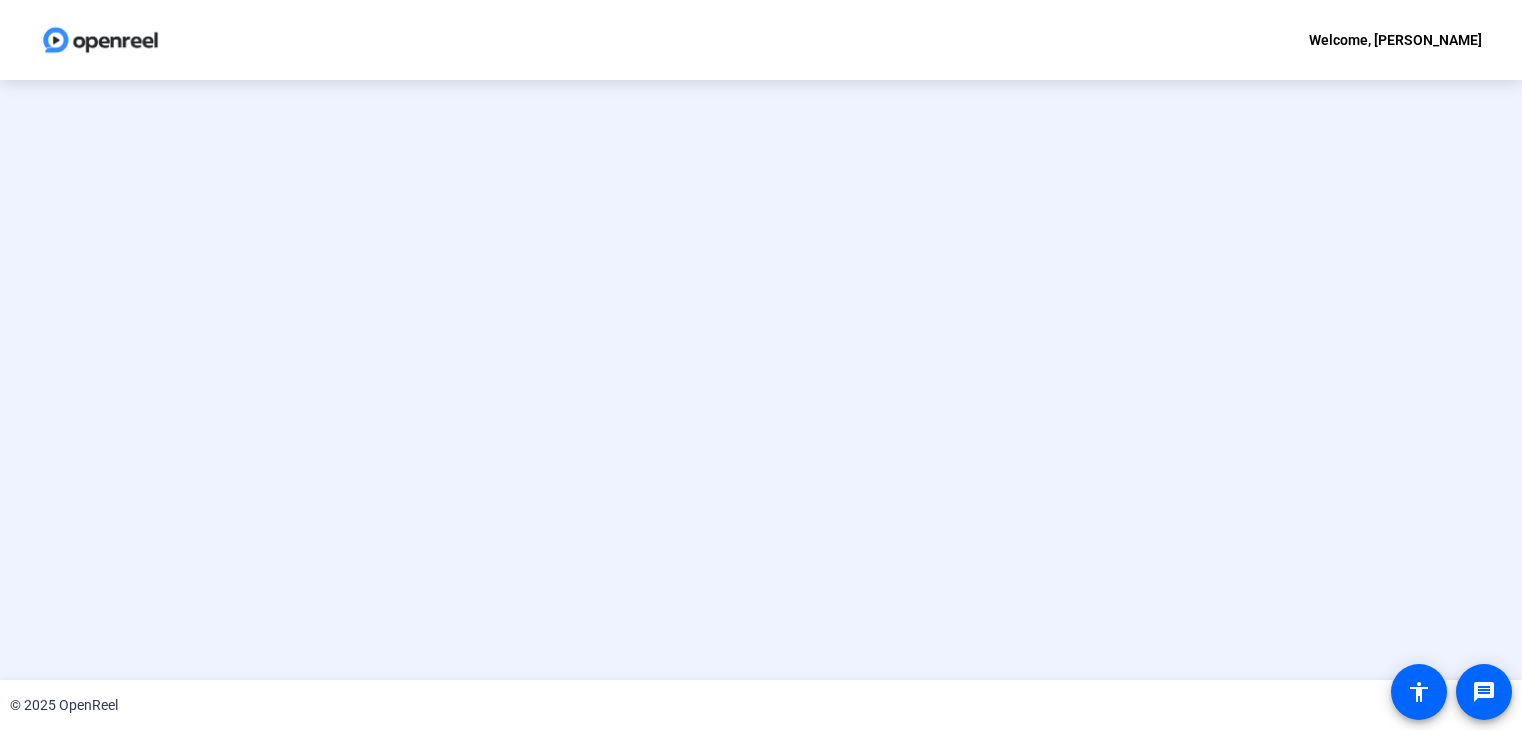 scroll, scrollTop: 0, scrollLeft: 0, axis: both 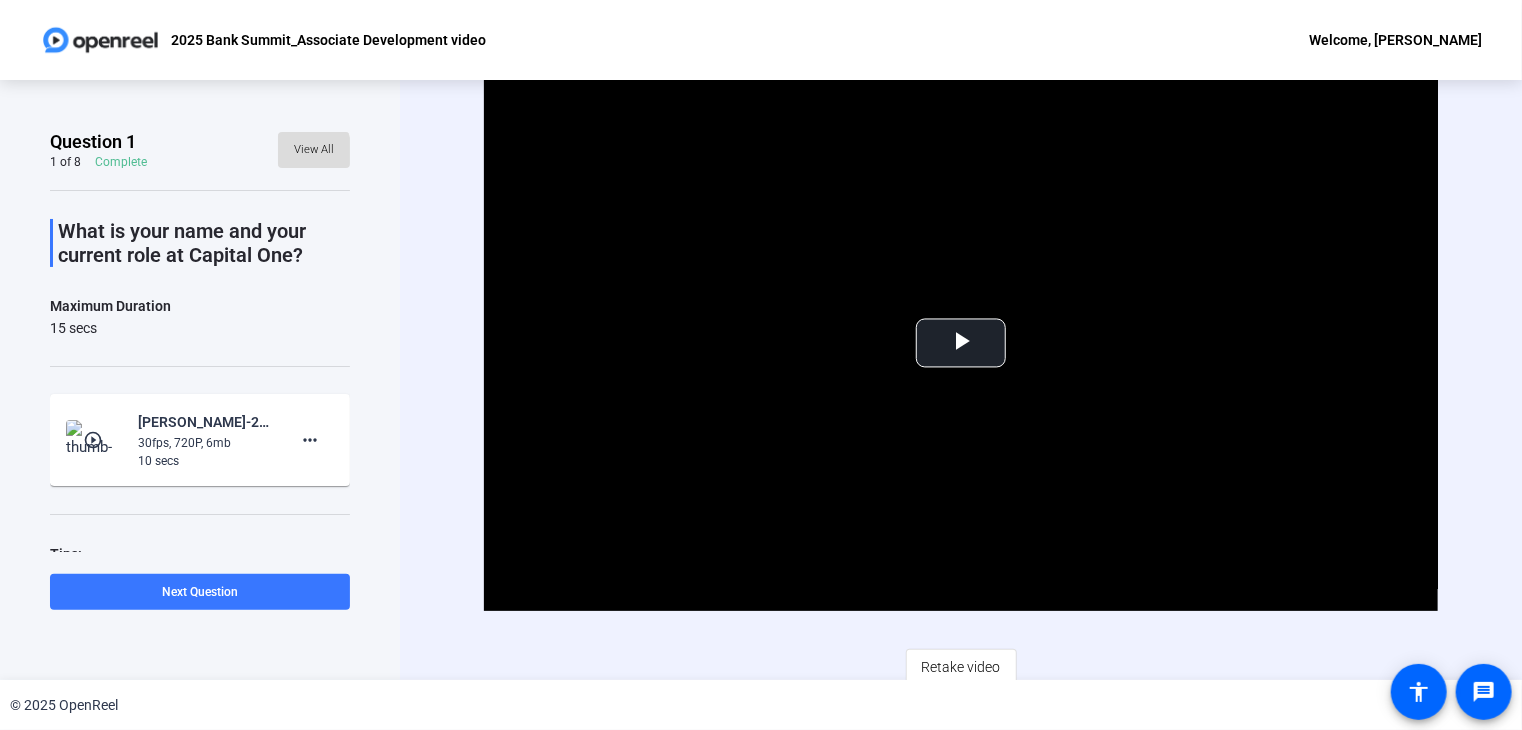 click 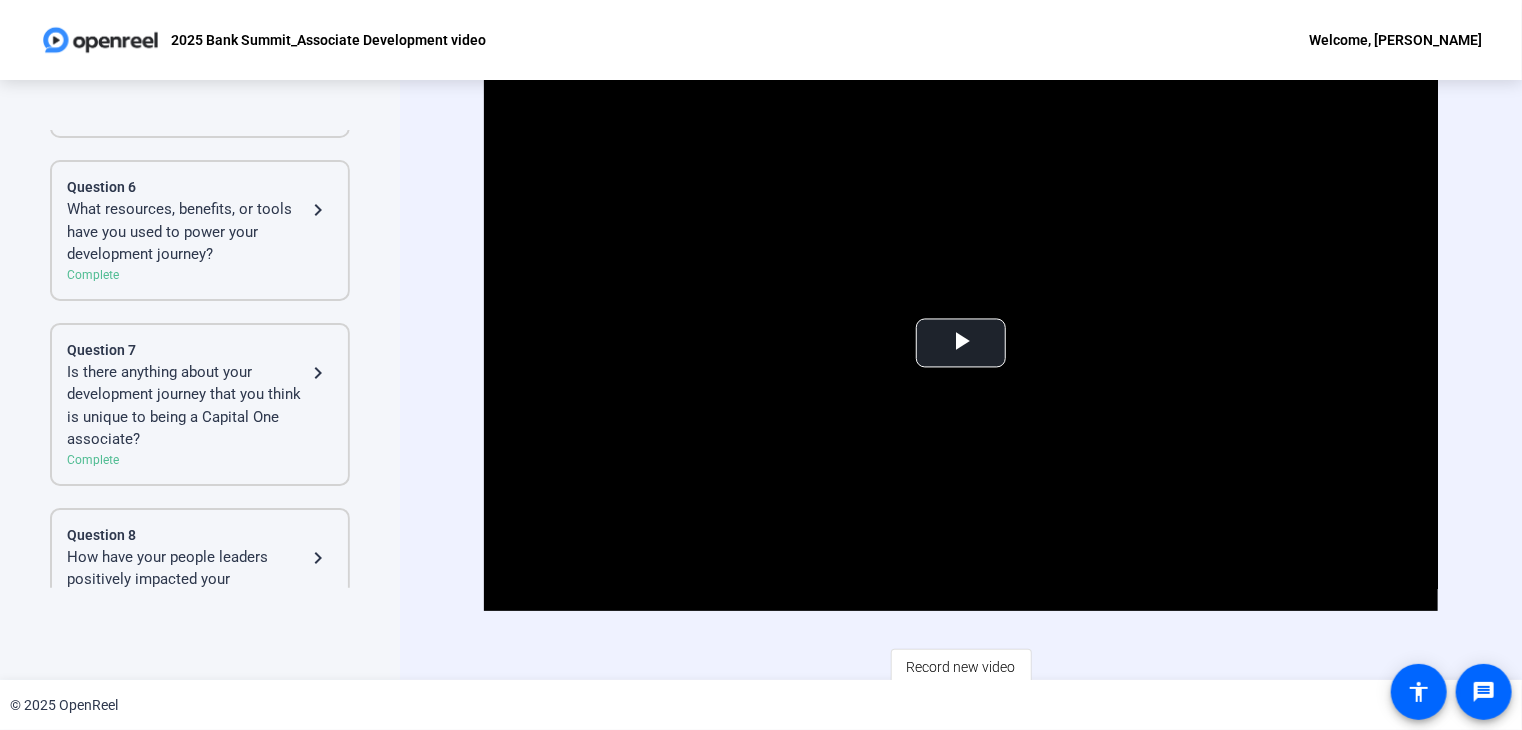 scroll, scrollTop: 815, scrollLeft: 0, axis: vertical 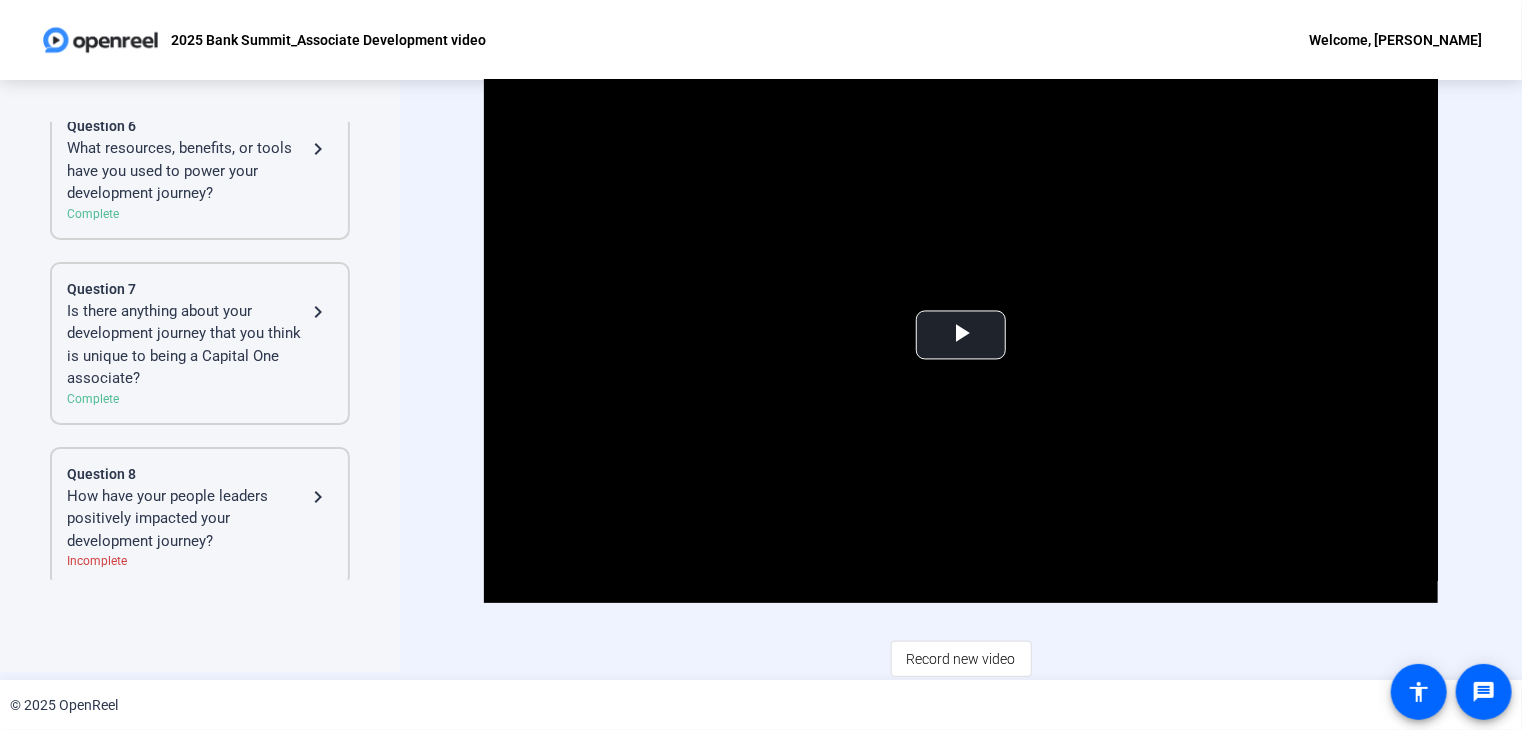 click on "How have your people leaders positively impacted your development journey?" 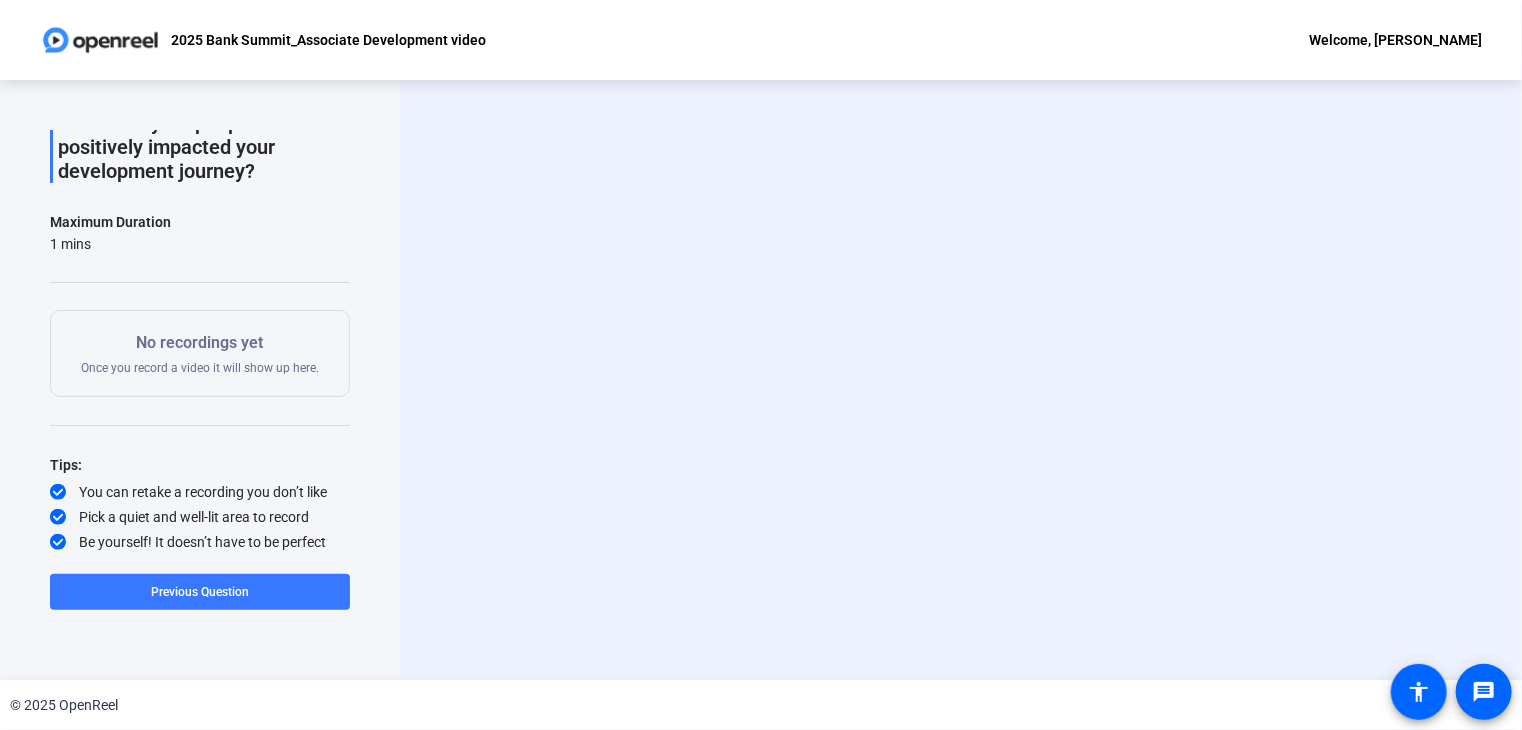 scroll, scrollTop: 107, scrollLeft: 0, axis: vertical 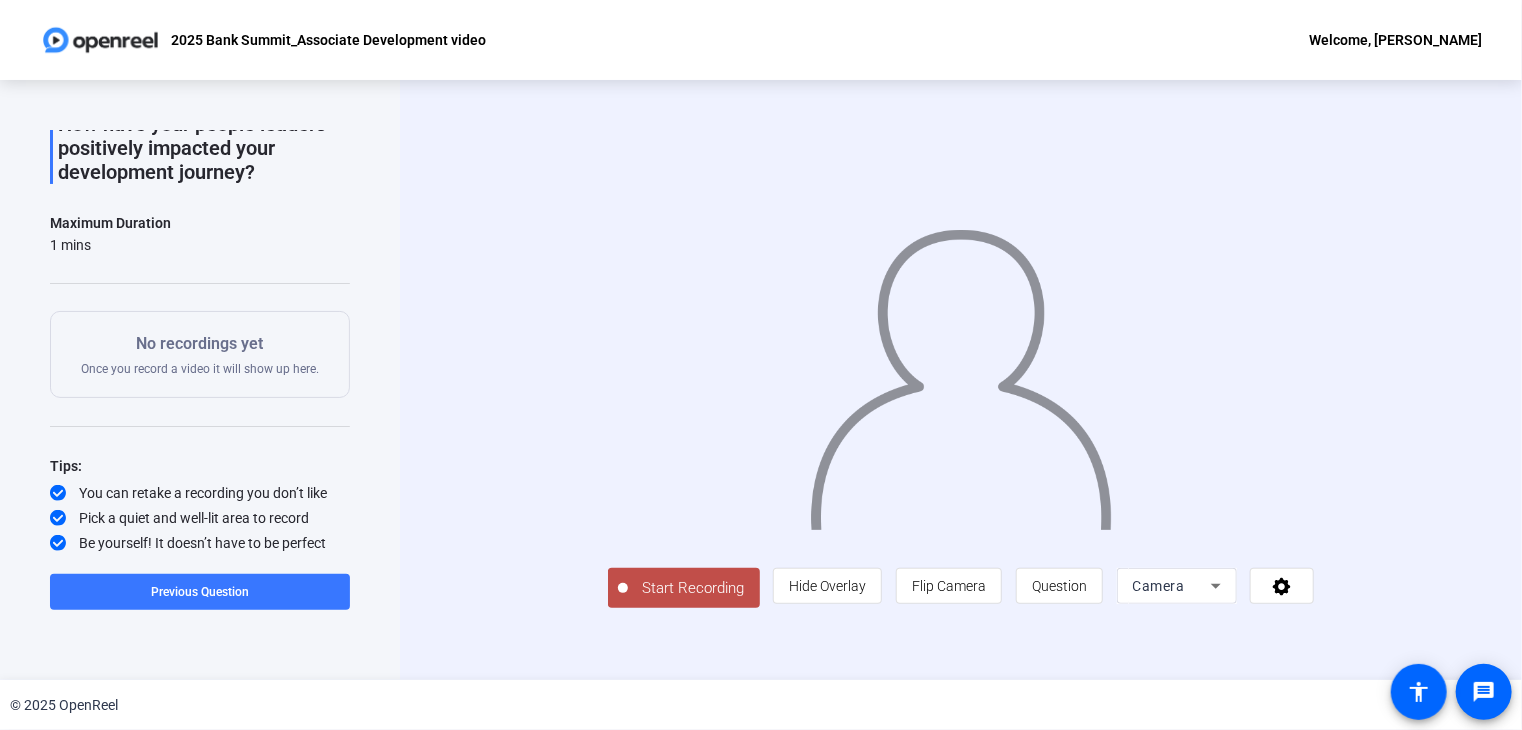 click on "Start Recording" 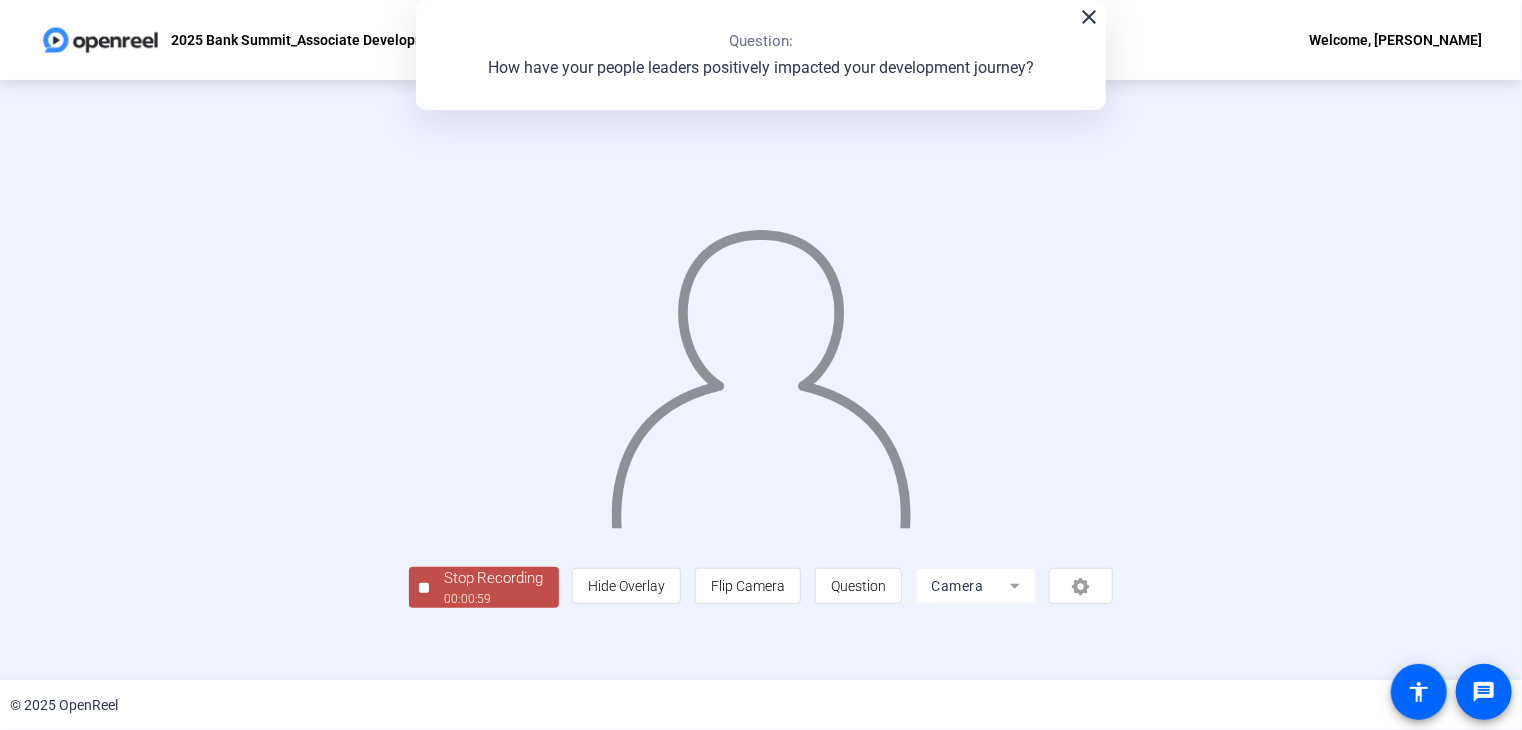 scroll, scrollTop: 0, scrollLeft: 0, axis: both 